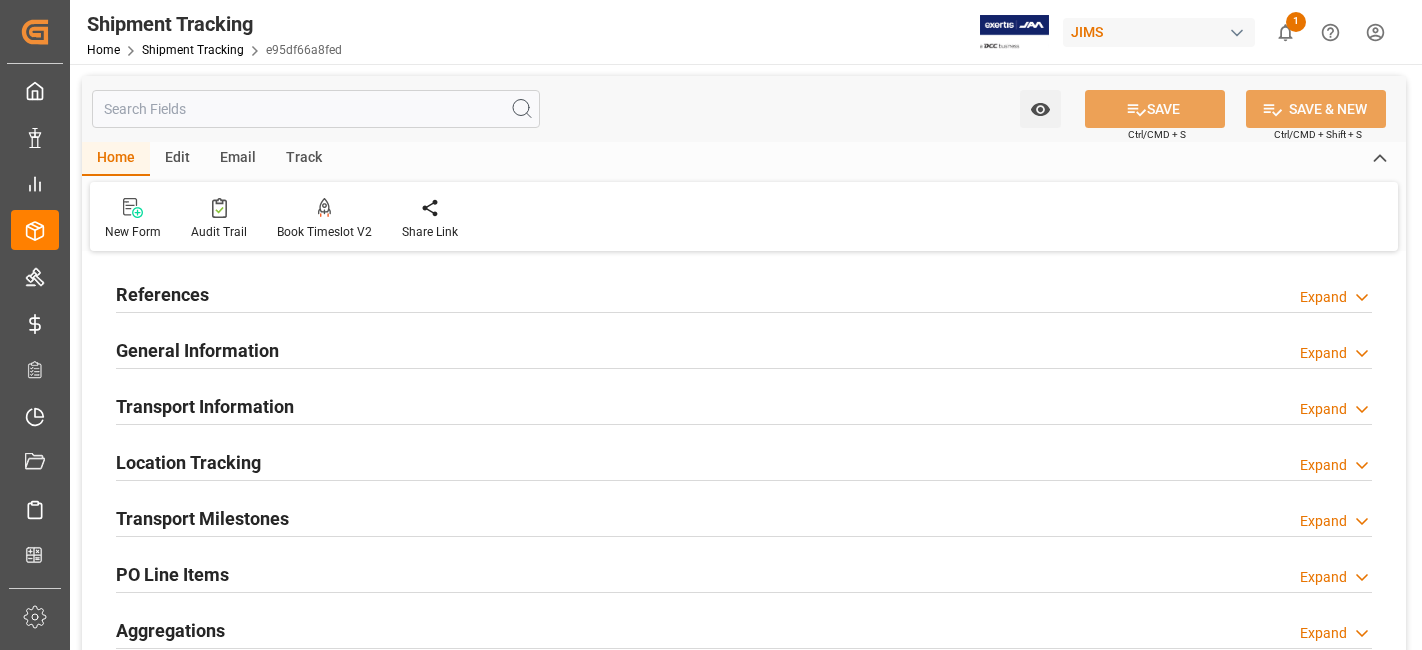 scroll, scrollTop: 0, scrollLeft: 0, axis: both 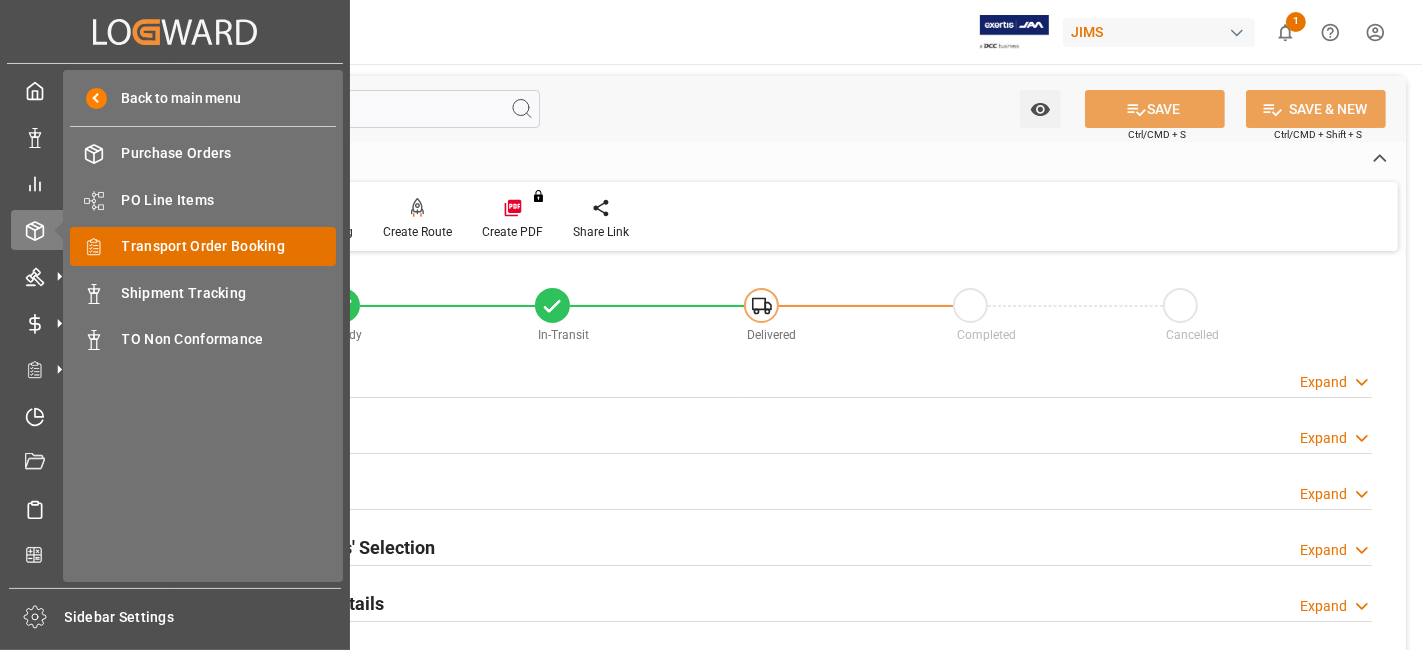 click on "Transport Order Booking" at bounding box center [229, 246] 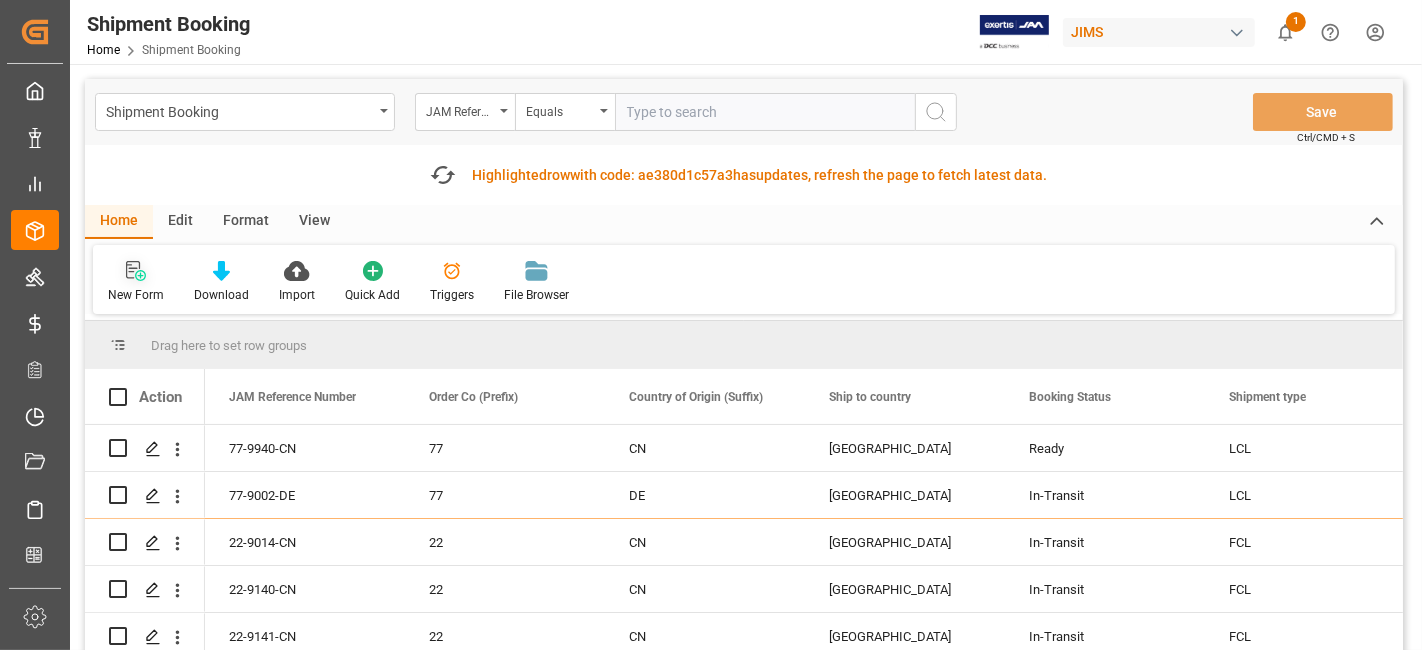 click 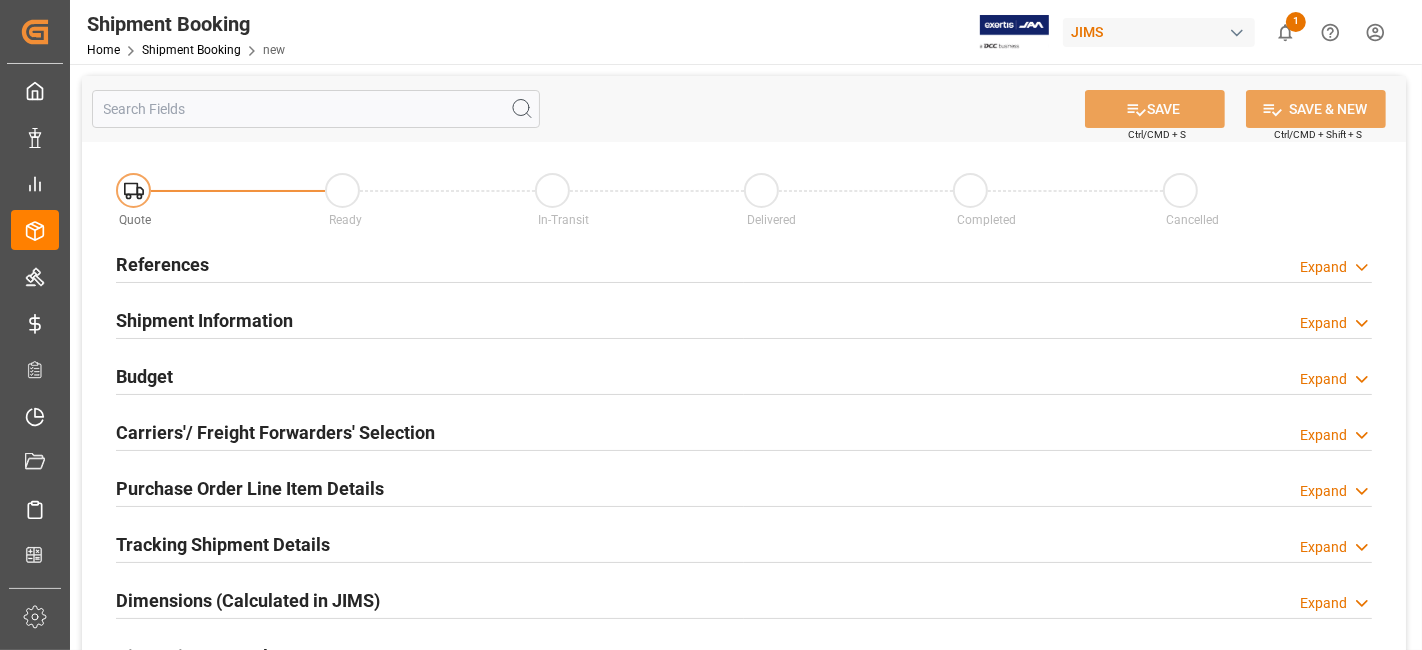 click on "References Expand" at bounding box center (744, 263) 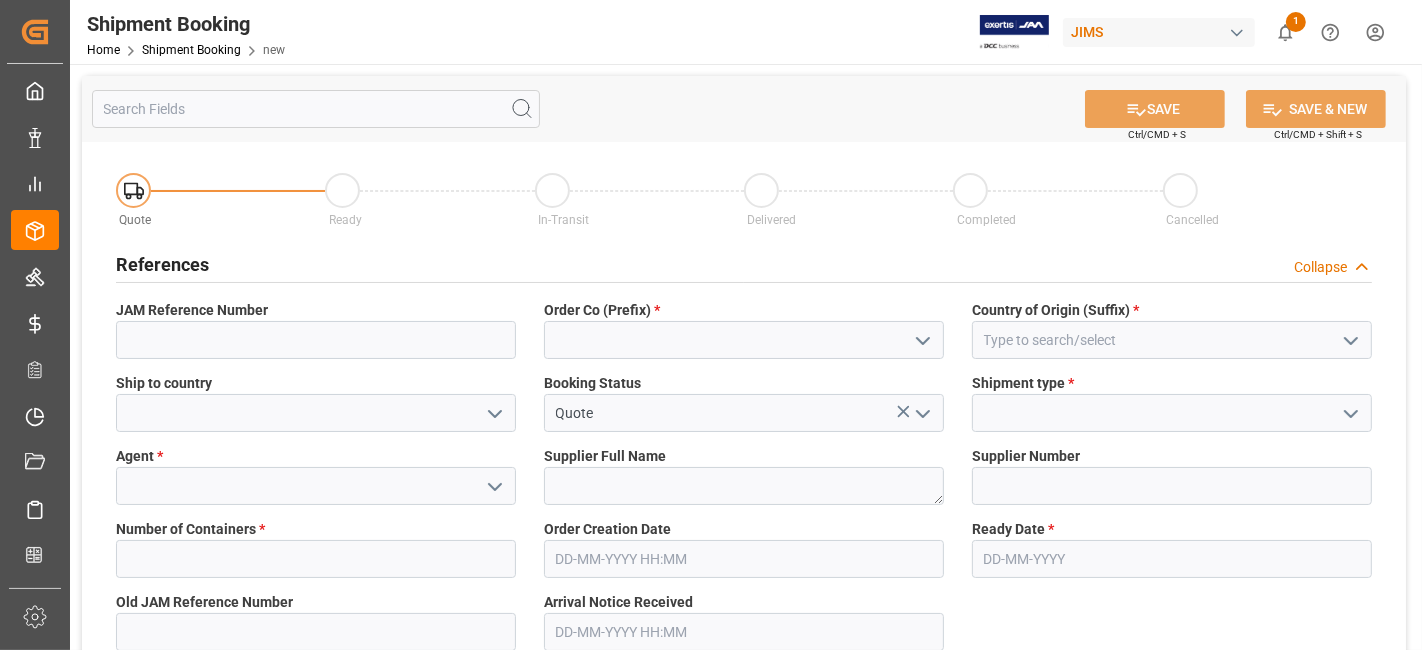 click 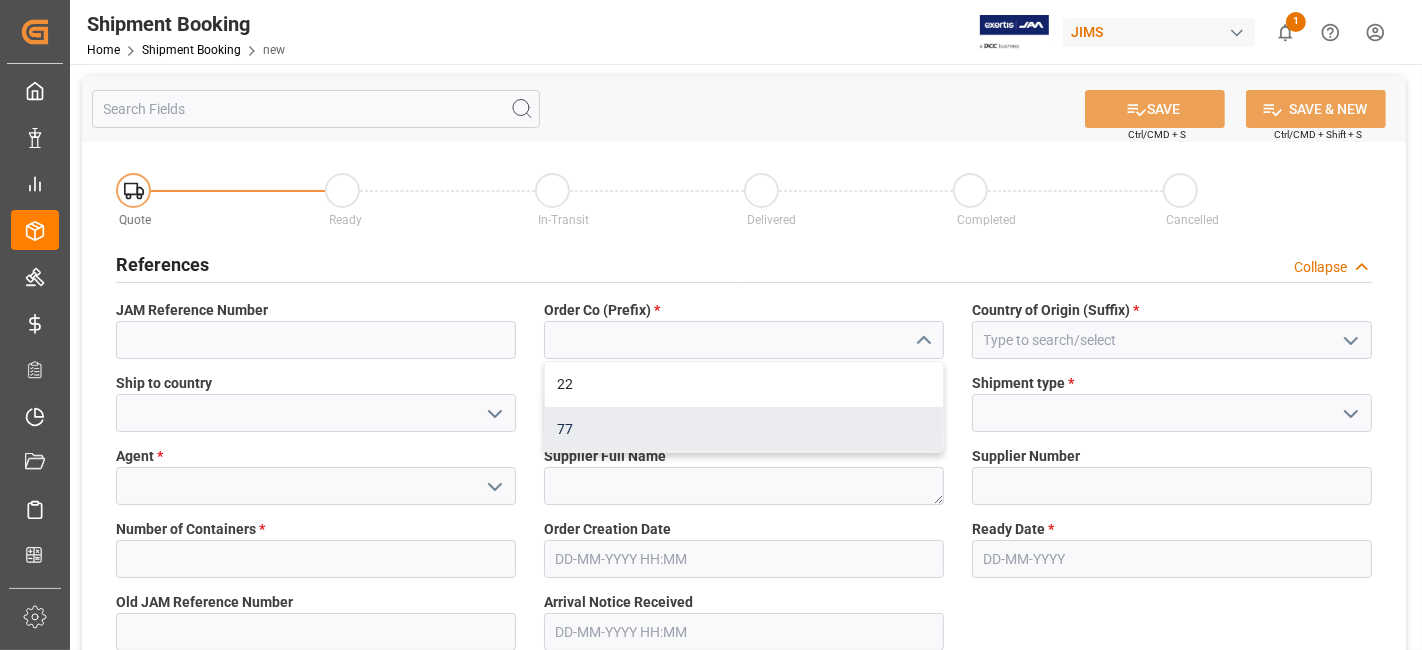 click on "77" at bounding box center (744, 429) 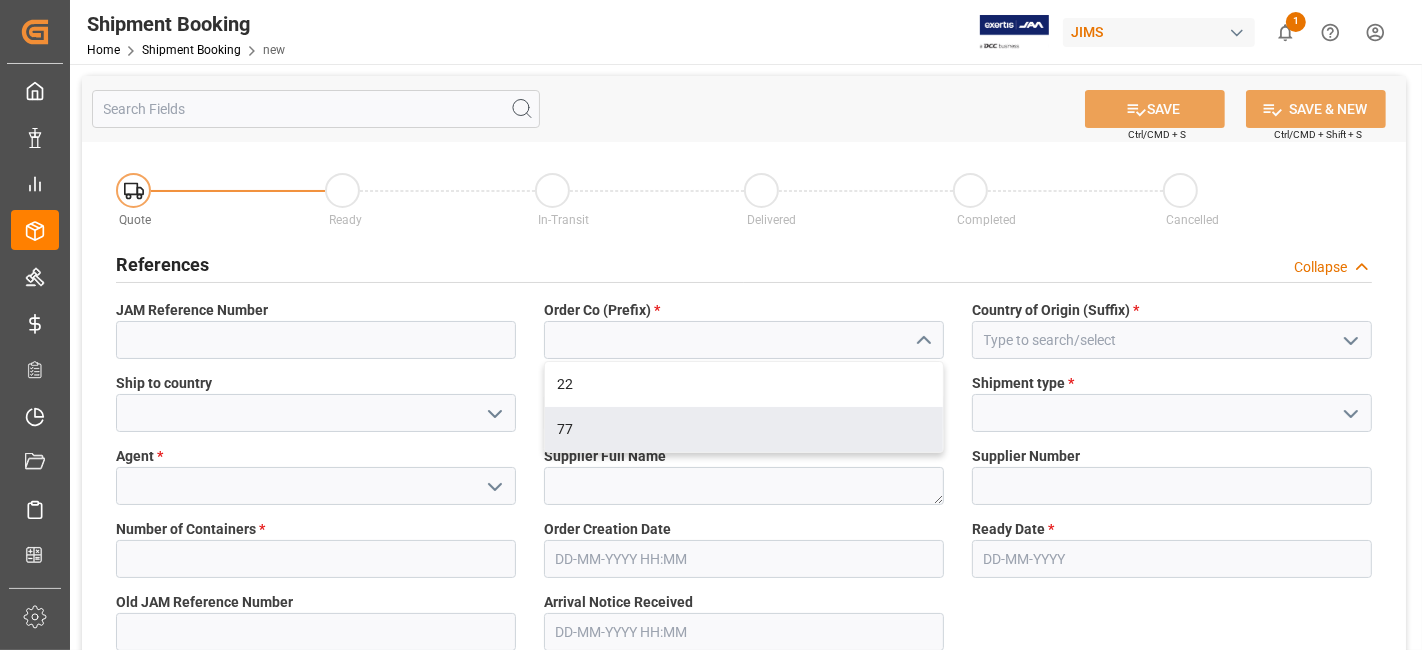 type on "77" 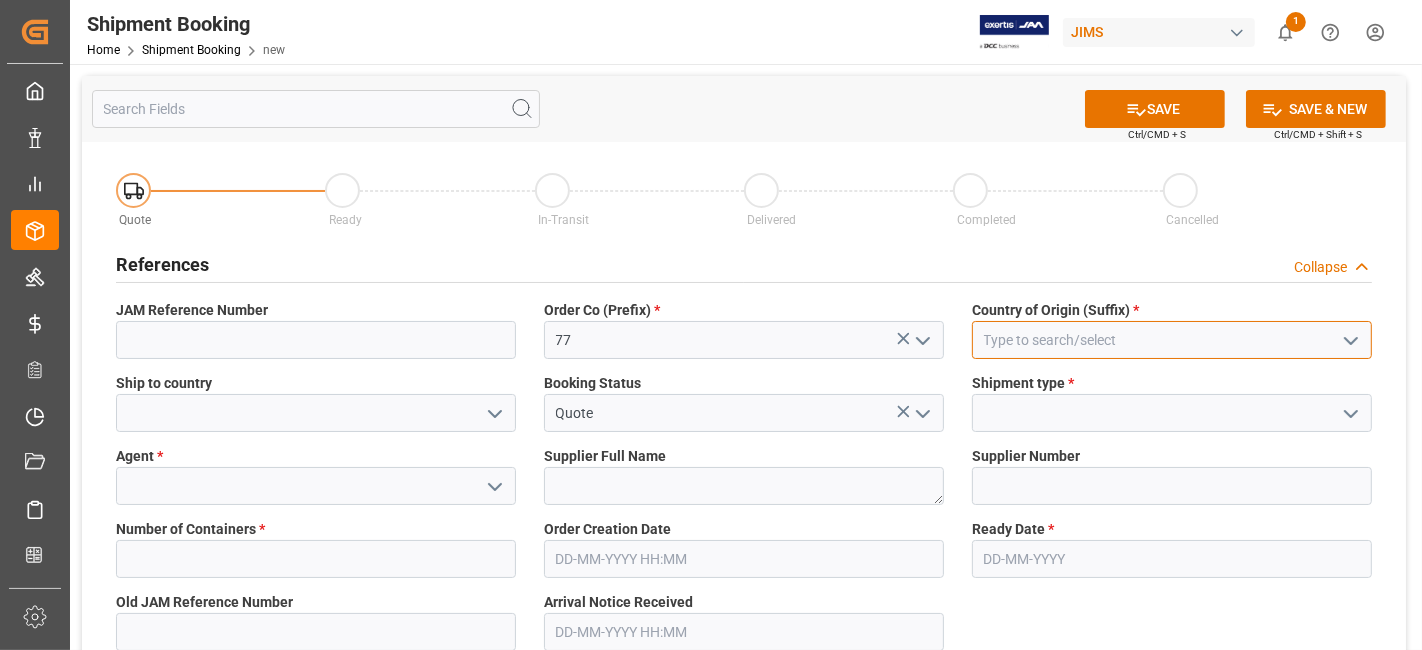 click at bounding box center [1172, 340] 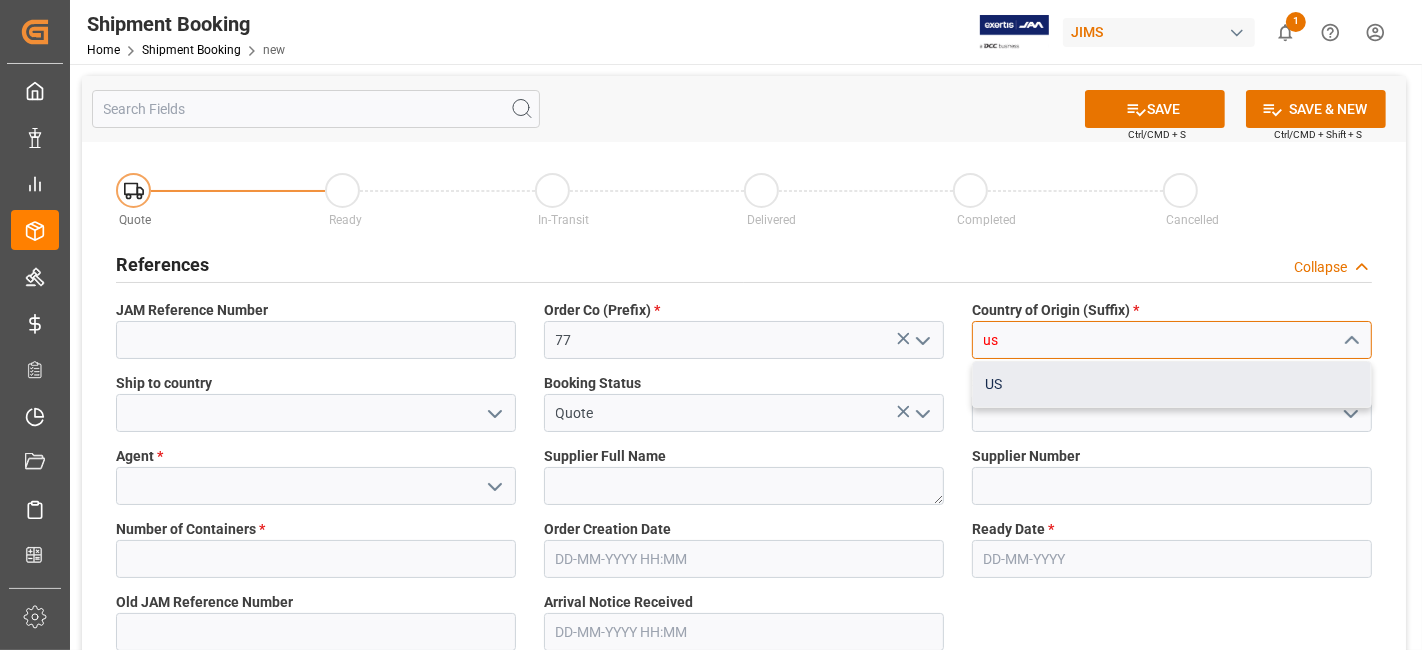 click on "US" at bounding box center [1172, 384] 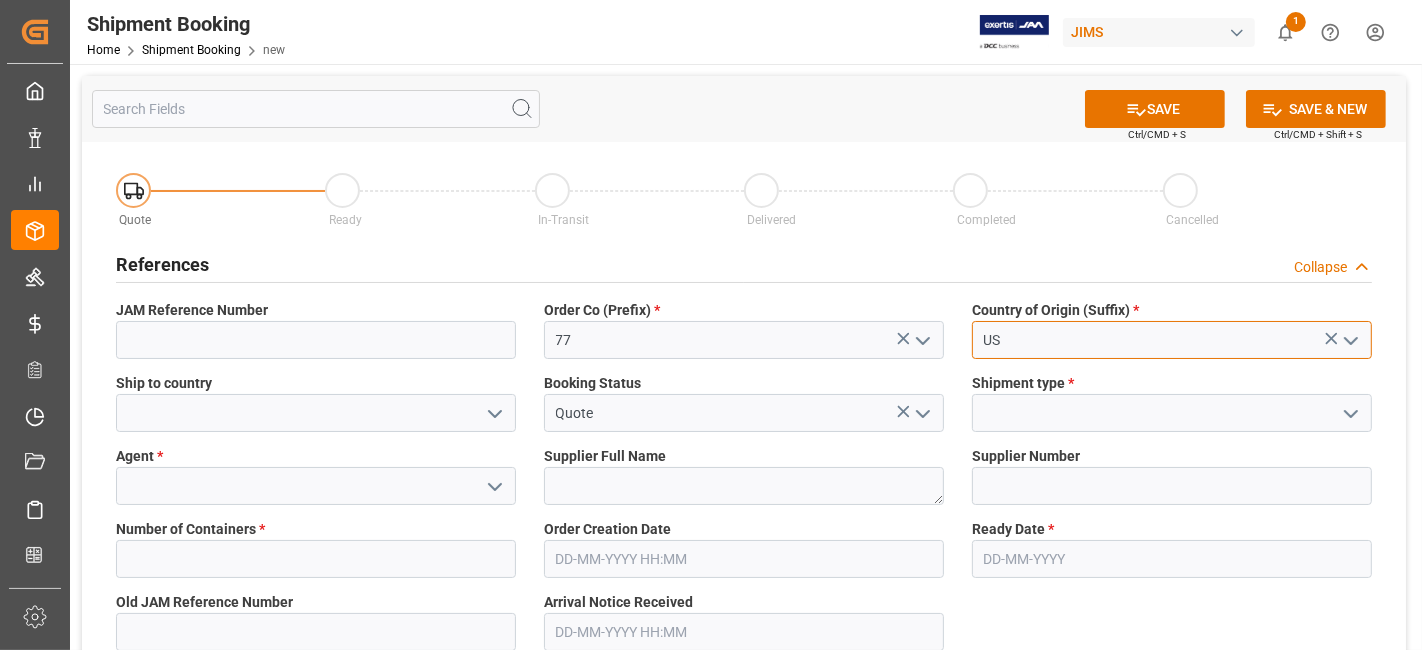 type on "US" 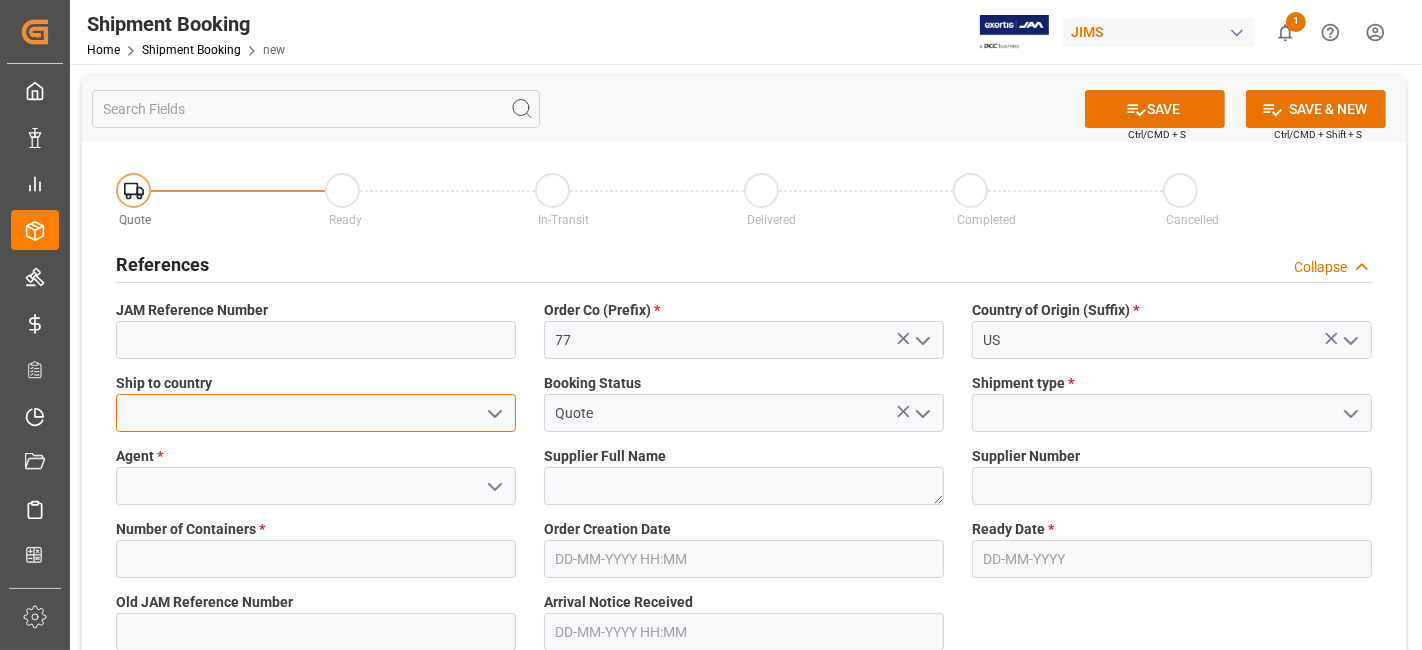 click at bounding box center [316, 413] 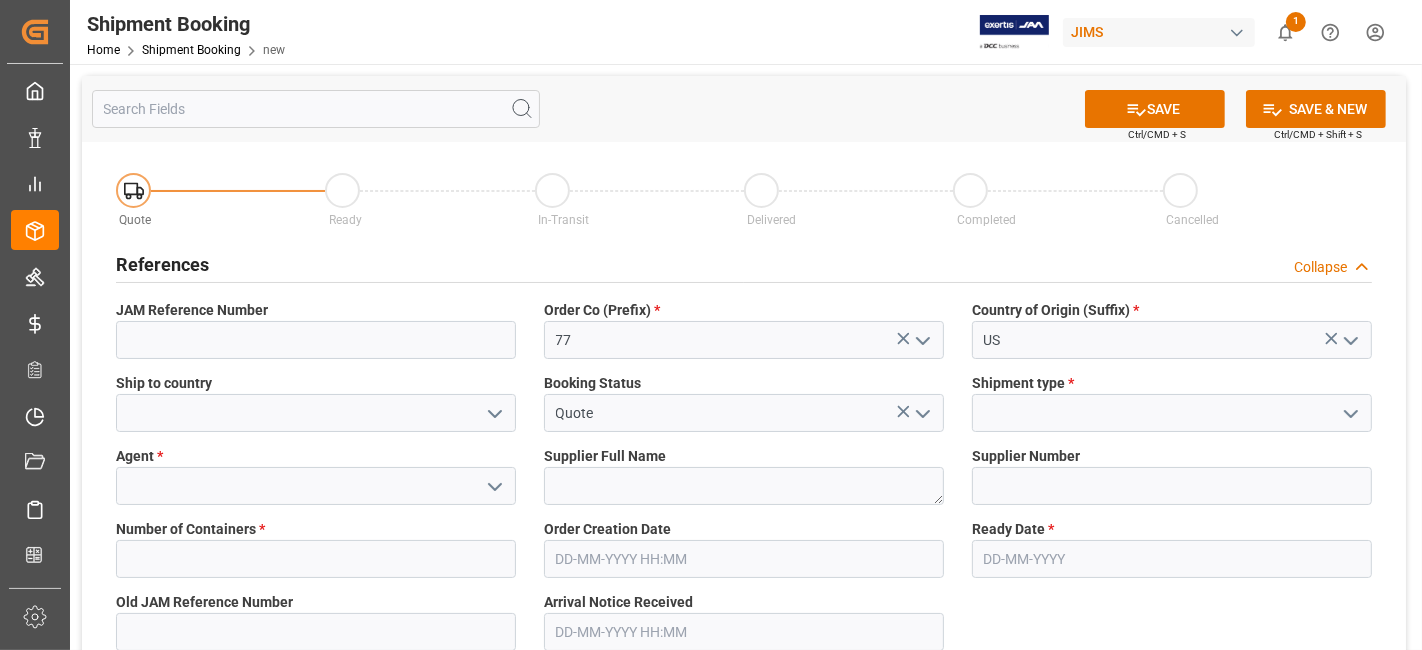 click 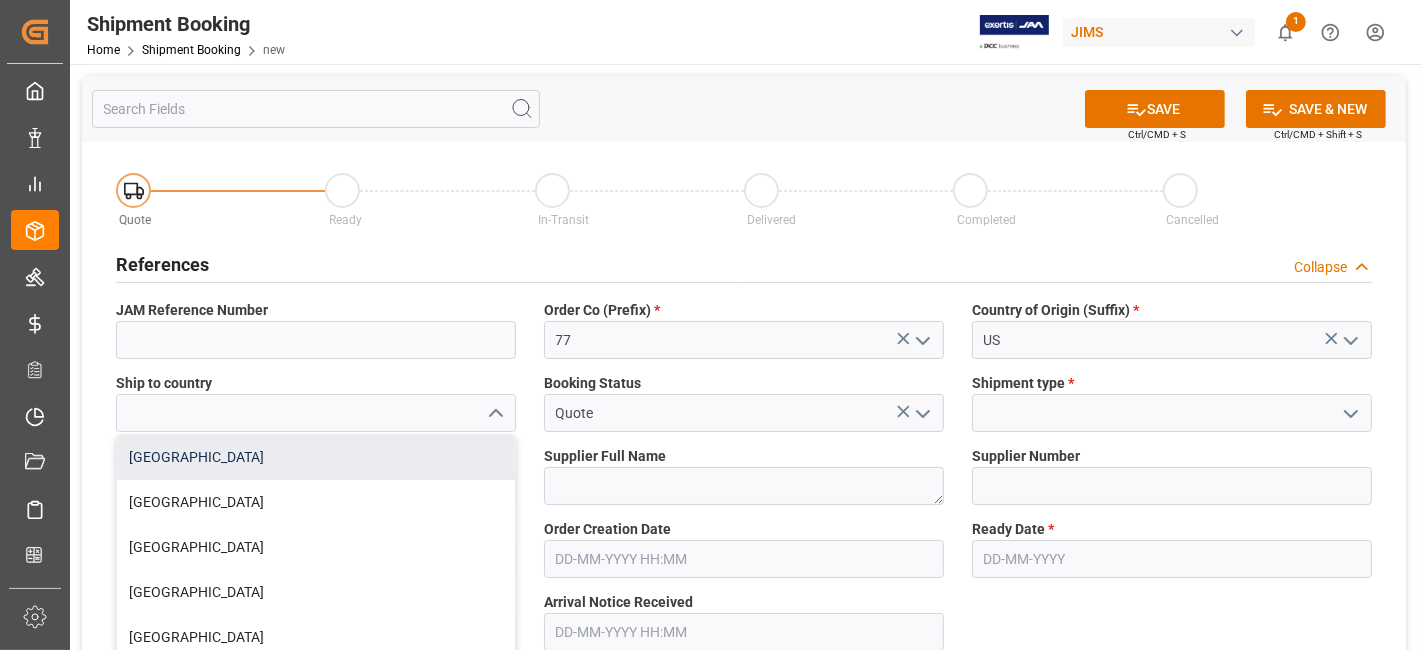 click on "[GEOGRAPHIC_DATA]" at bounding box center [316, 457] 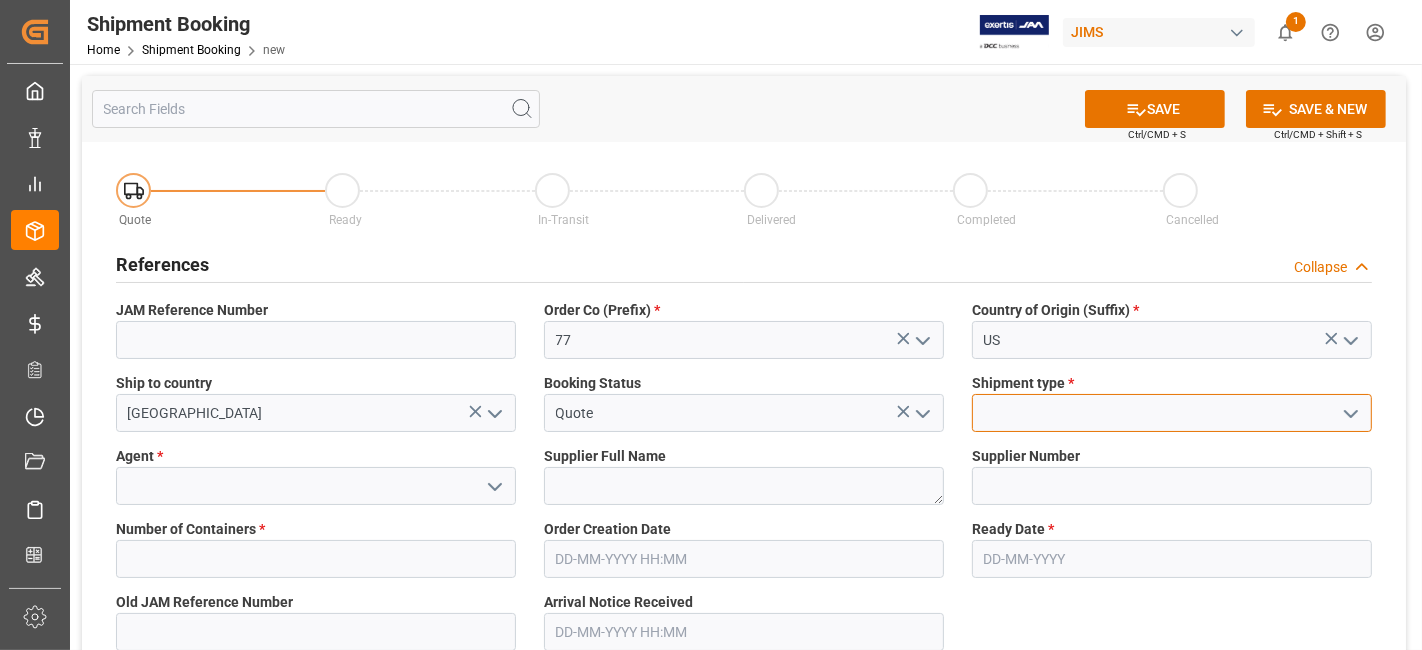 click at bounding box center (1172, 413) 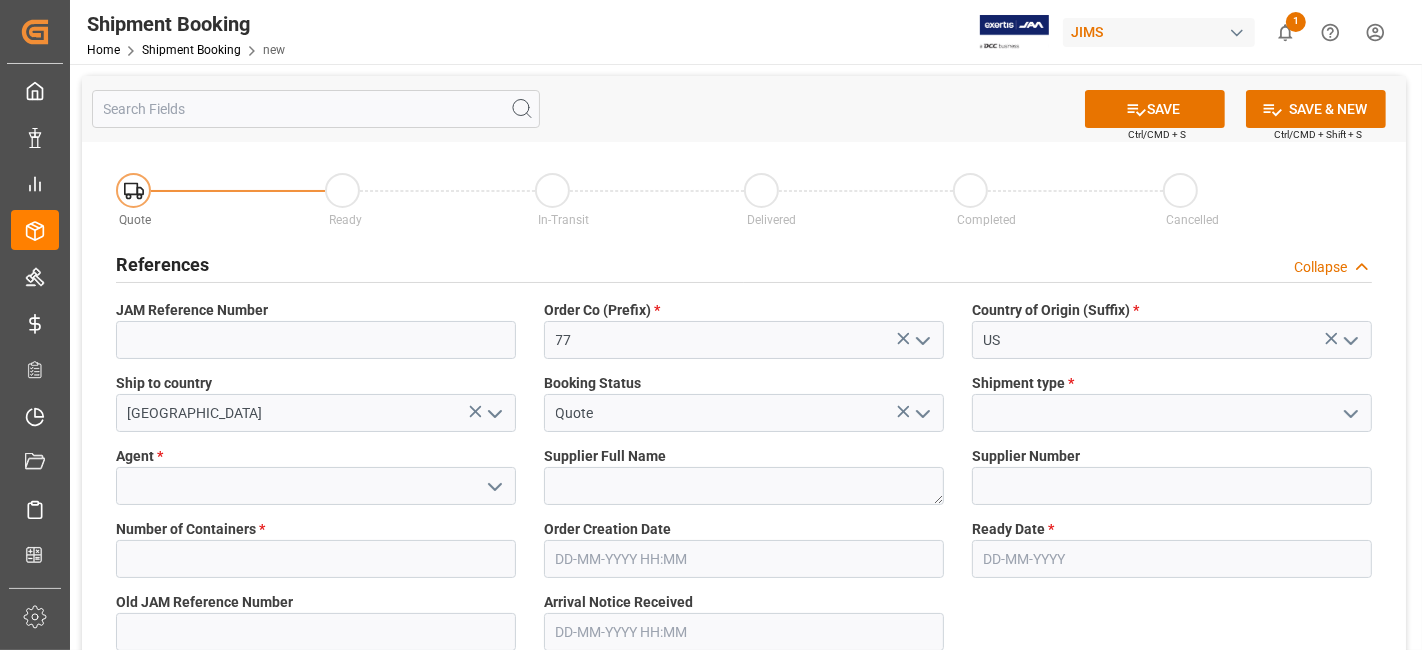 click 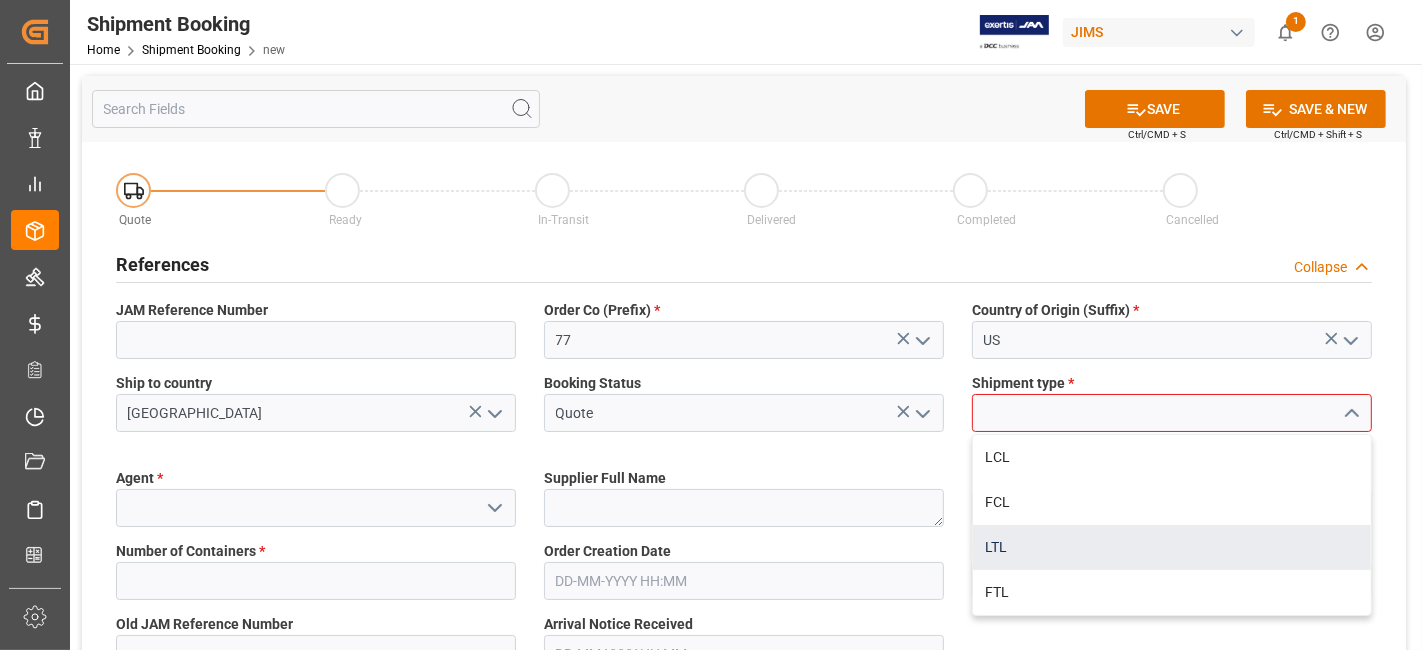 click on "LTL" at bounding box center [1172, 547] 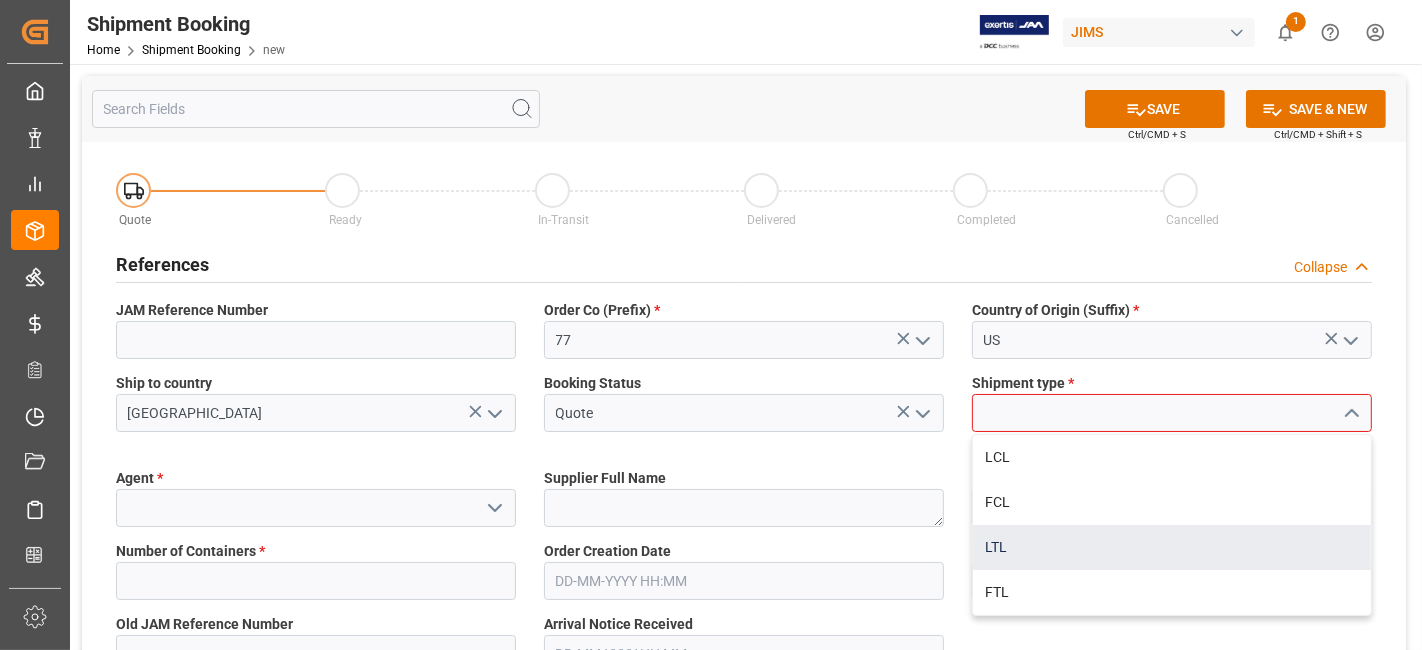 type on "LTL" 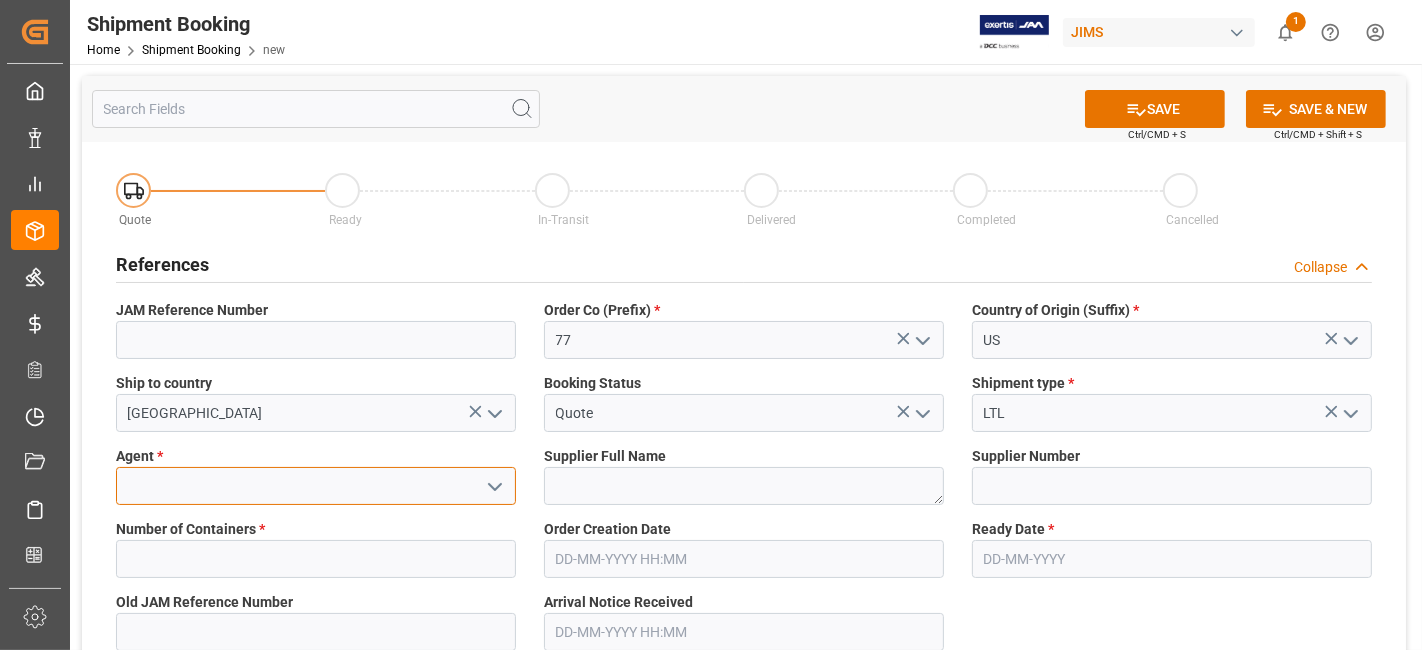 click at bounding box center (316, 486) 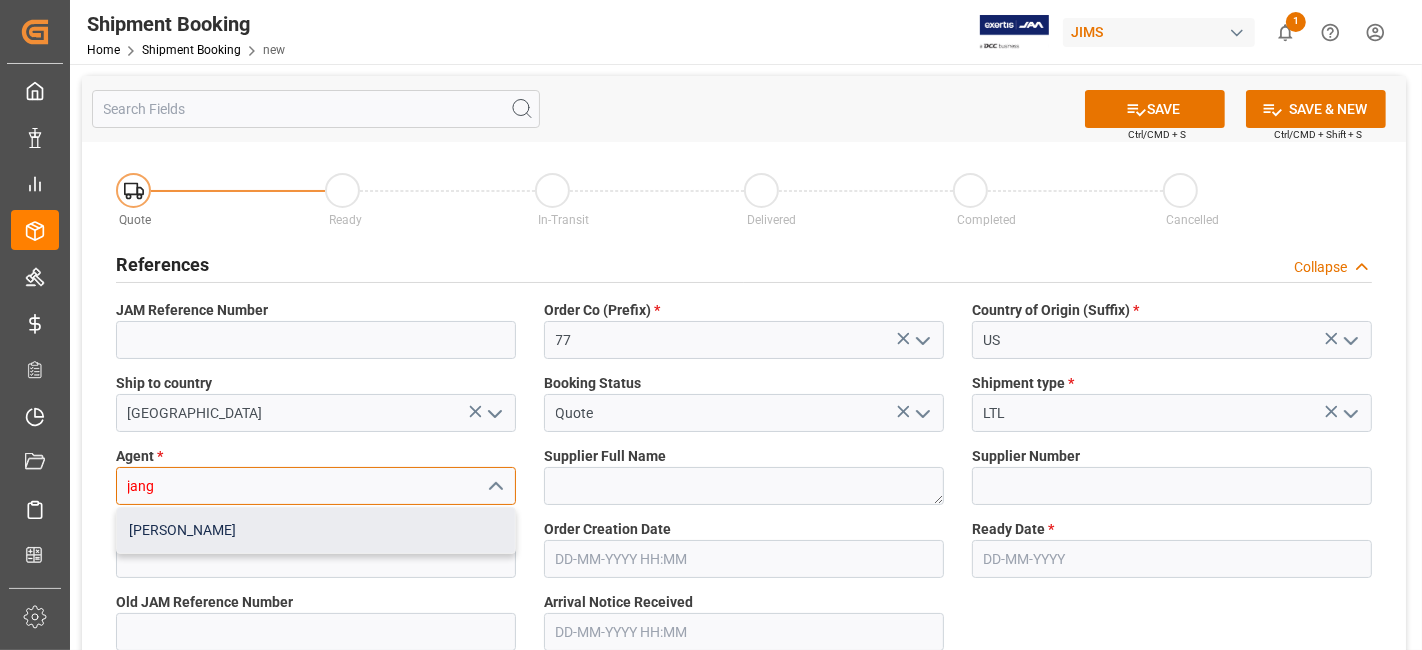 click on "[PERSON_NAME]" at bounding box center [316, 530] 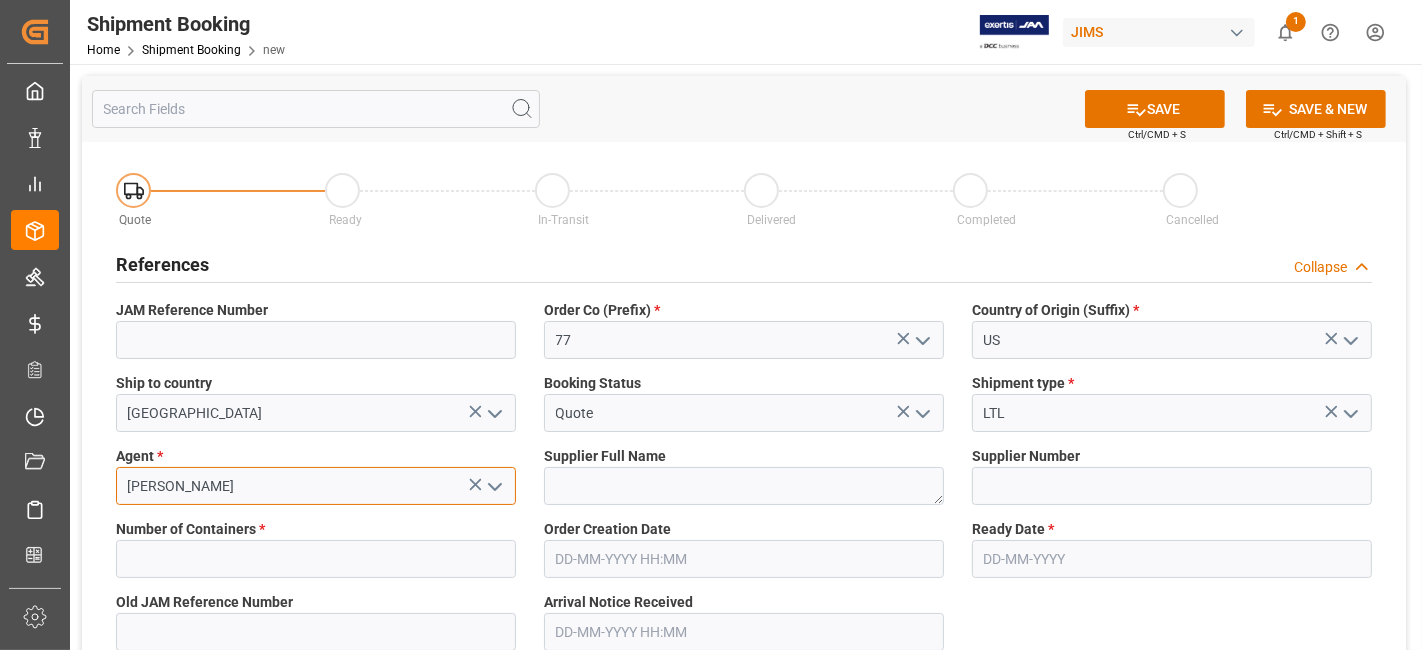 type on "[PERSON_NAME]" 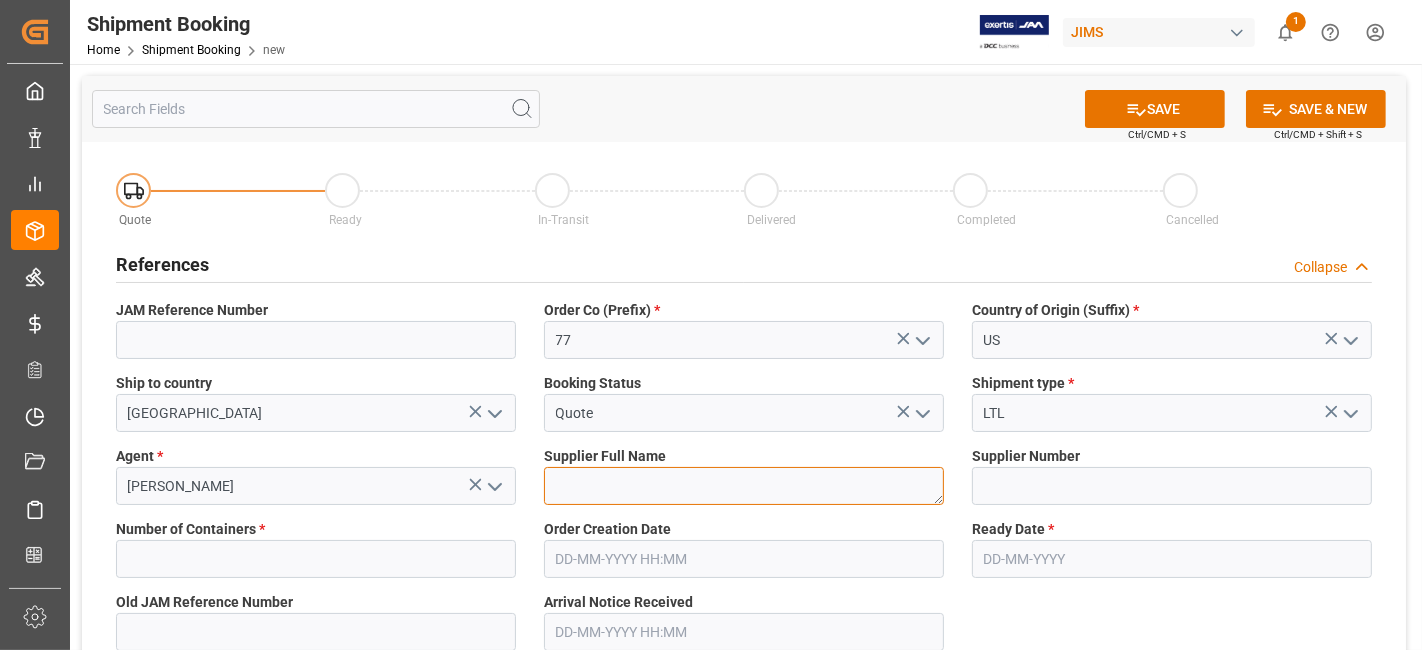 click at bounding box center (744, 486) 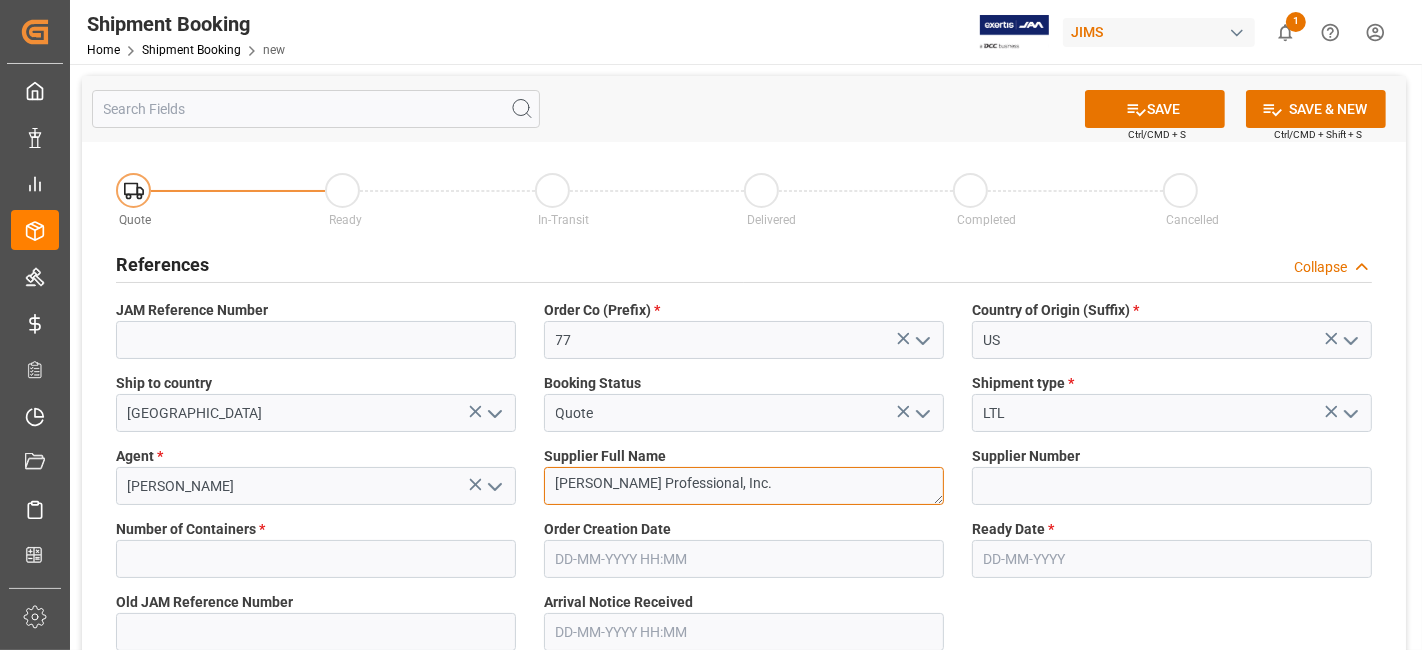 type on "[PERSON_NAME] Professional, Inc." 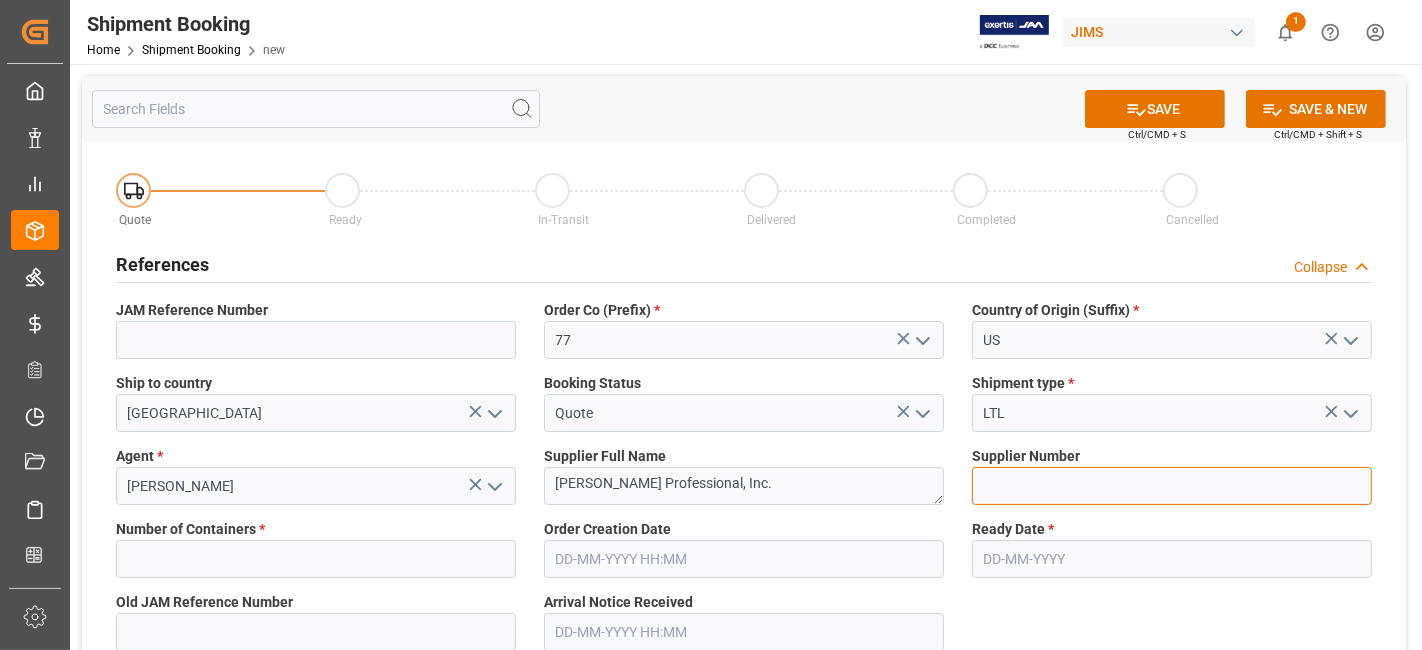 click at bounding box center (1172, 486) 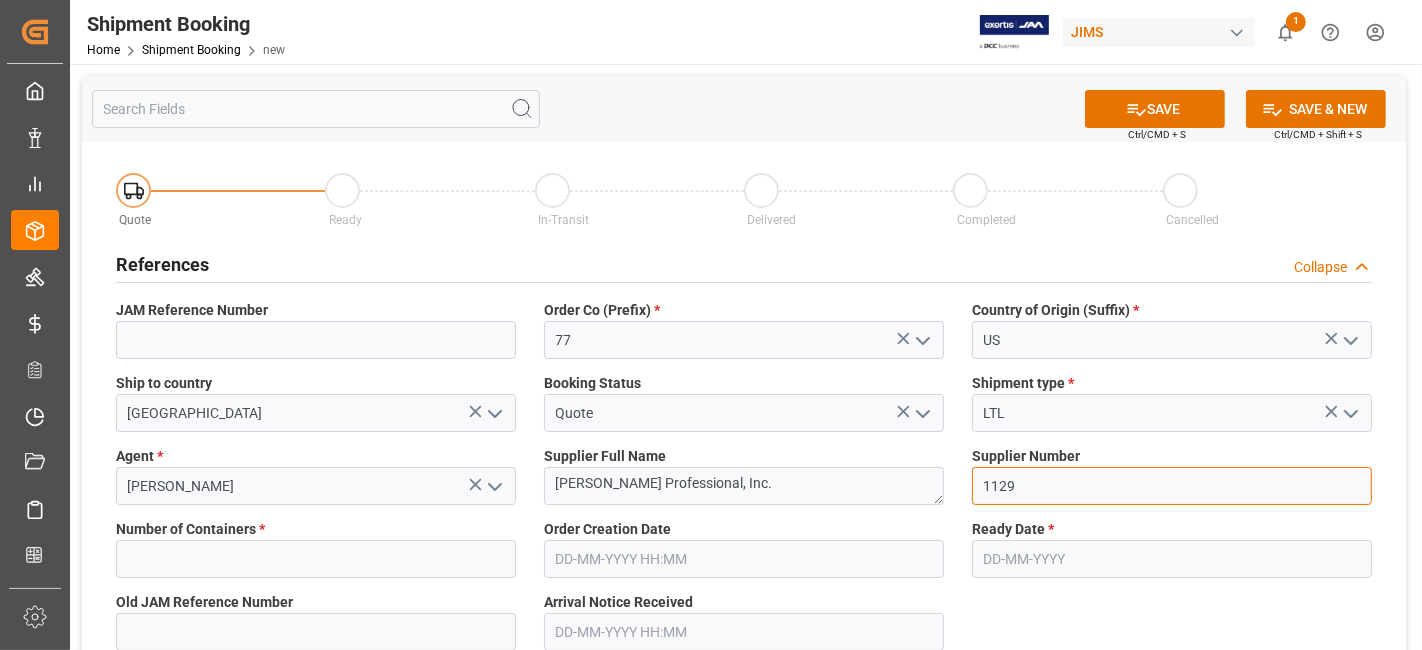 type on "1129" 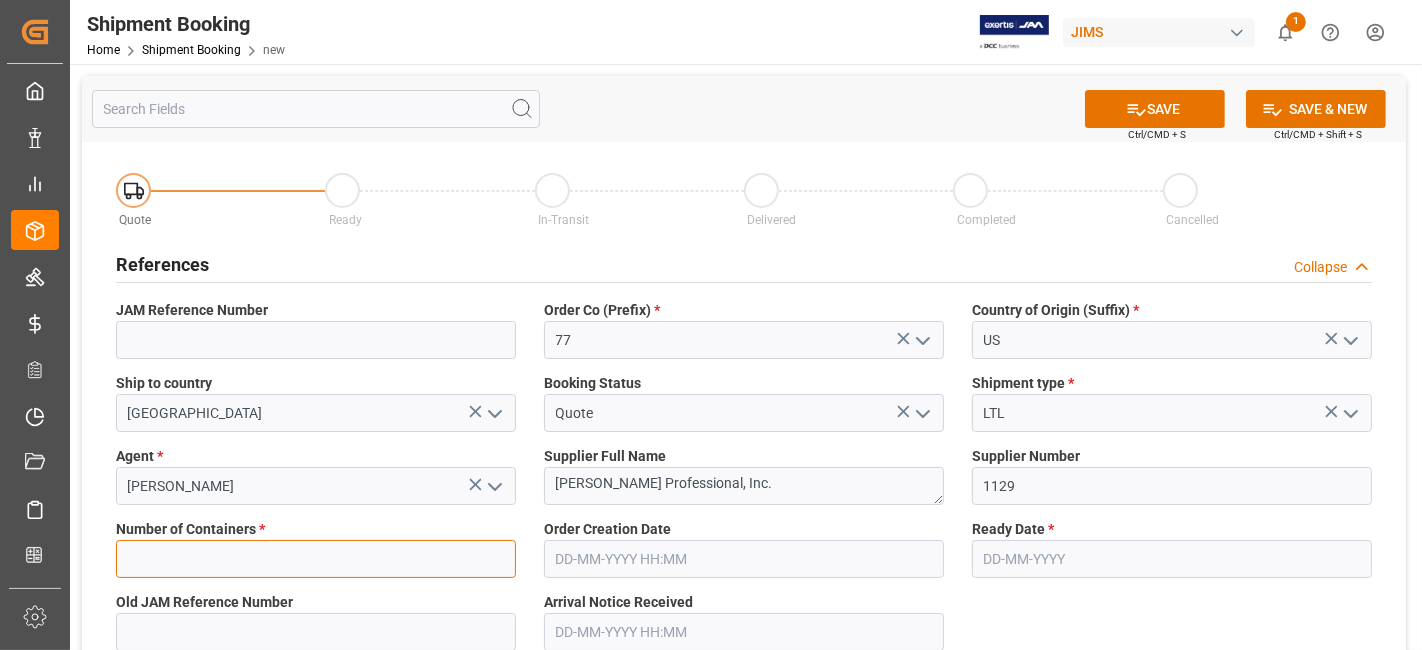 click at bounding box center (316, 559) 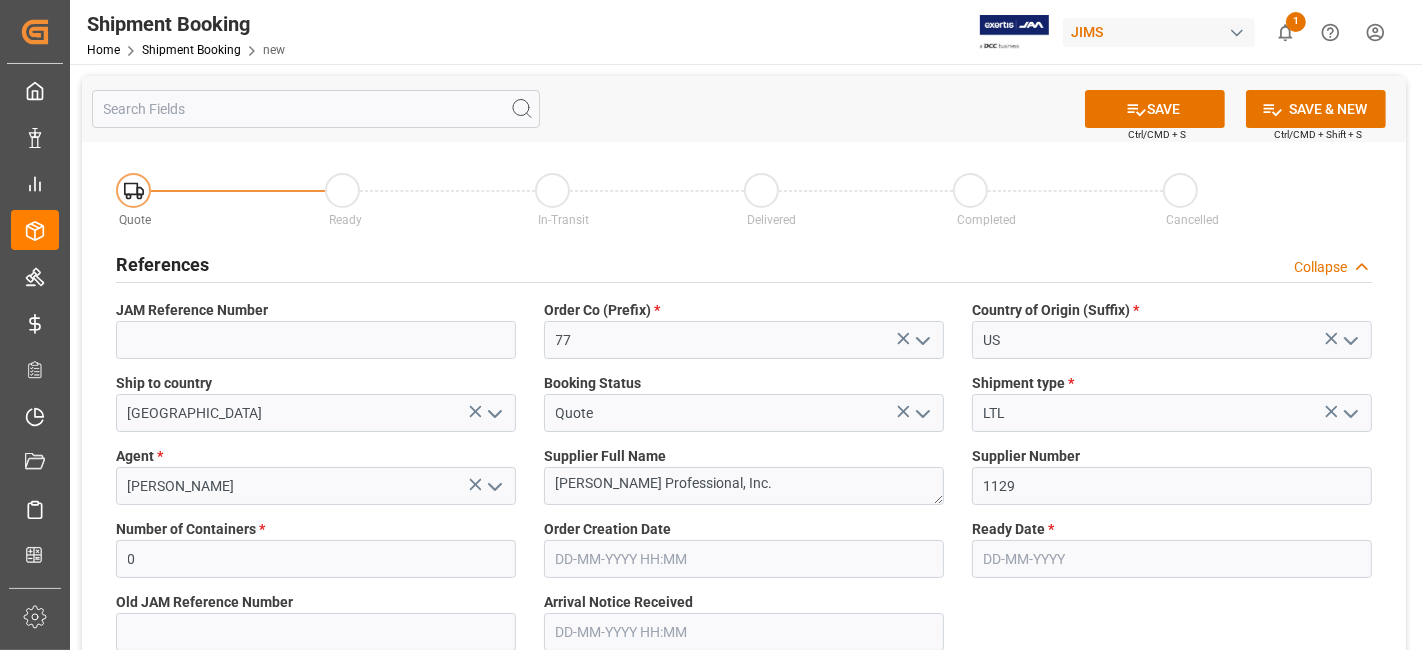 click at bounding box center [1172, 559] 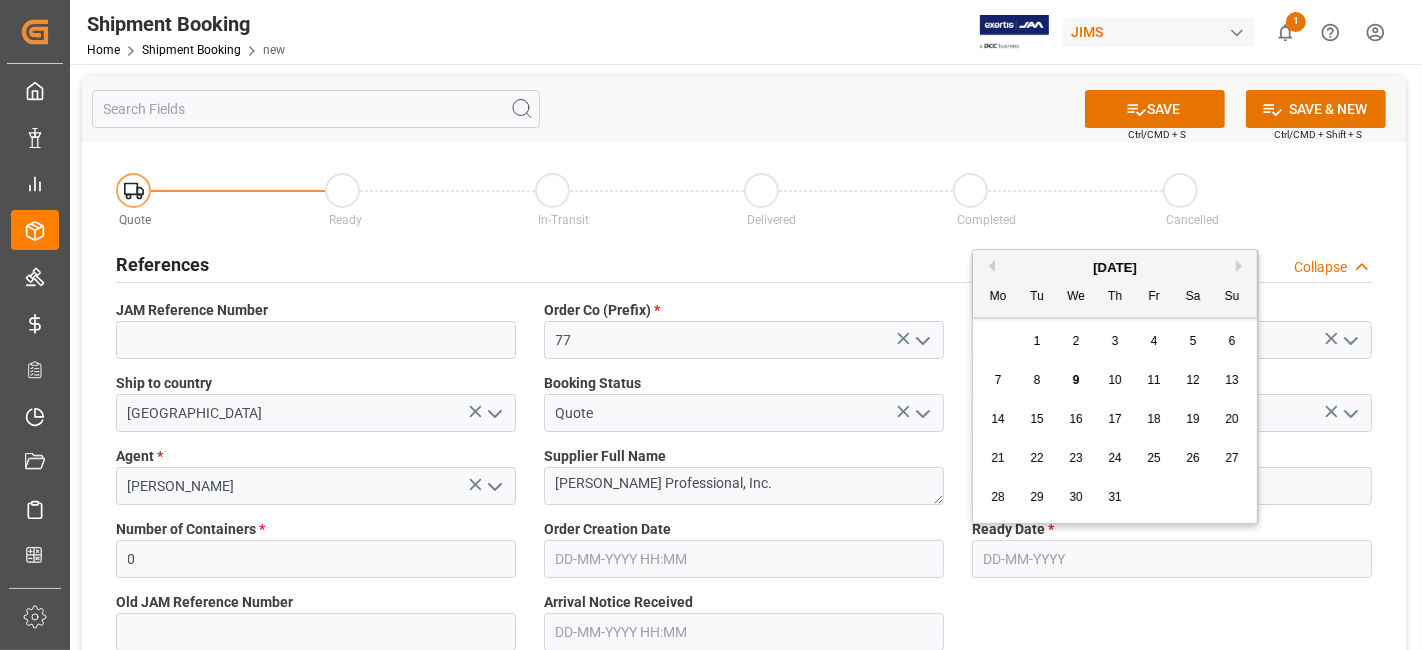 click on "30 1 2 3 4 5 6" at bounding box center (1115, 341) 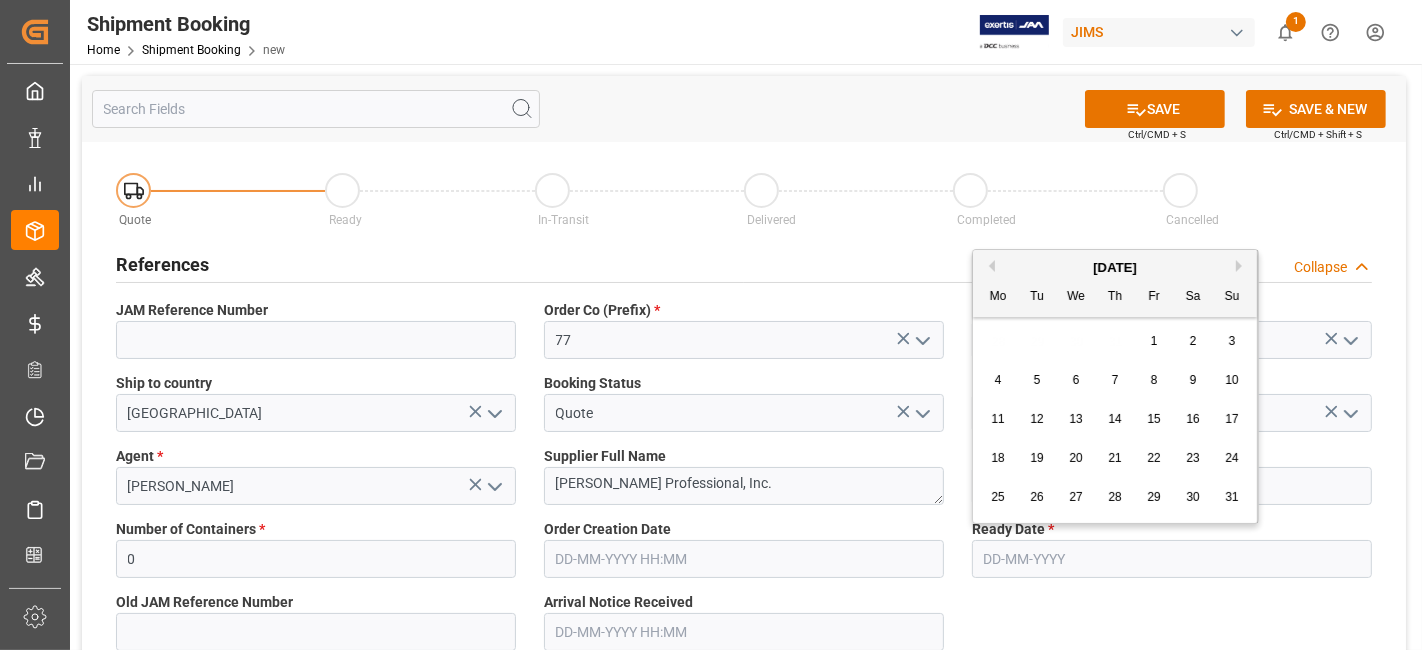 click on "4" at bounding box center [998, 381] 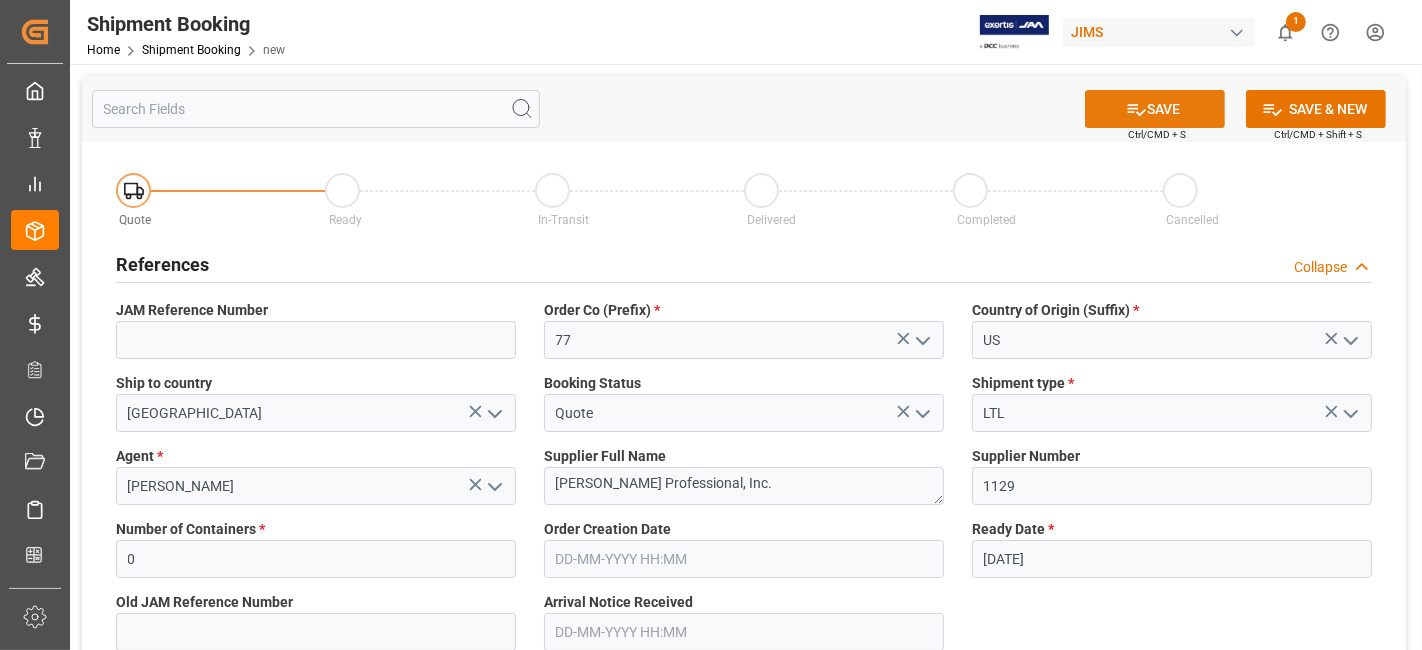 click 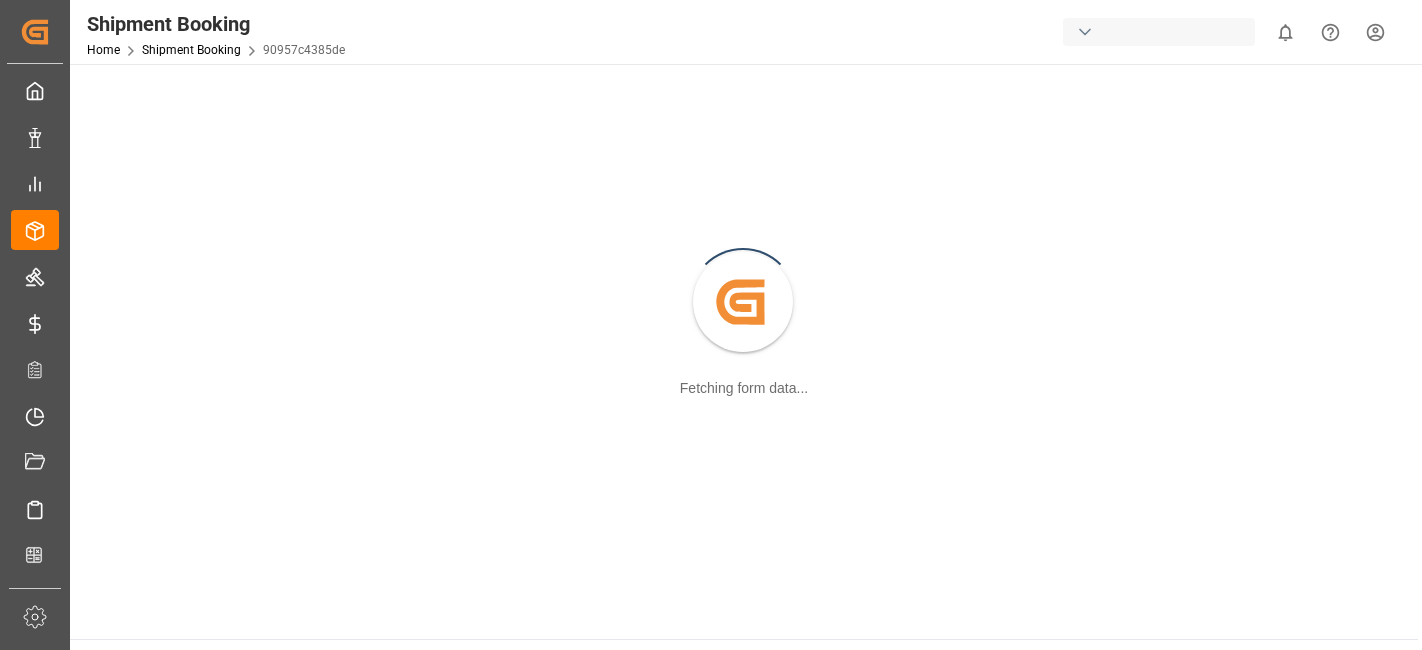 scroll, scrollTop: 0, scrollLeft: 0, axis: both 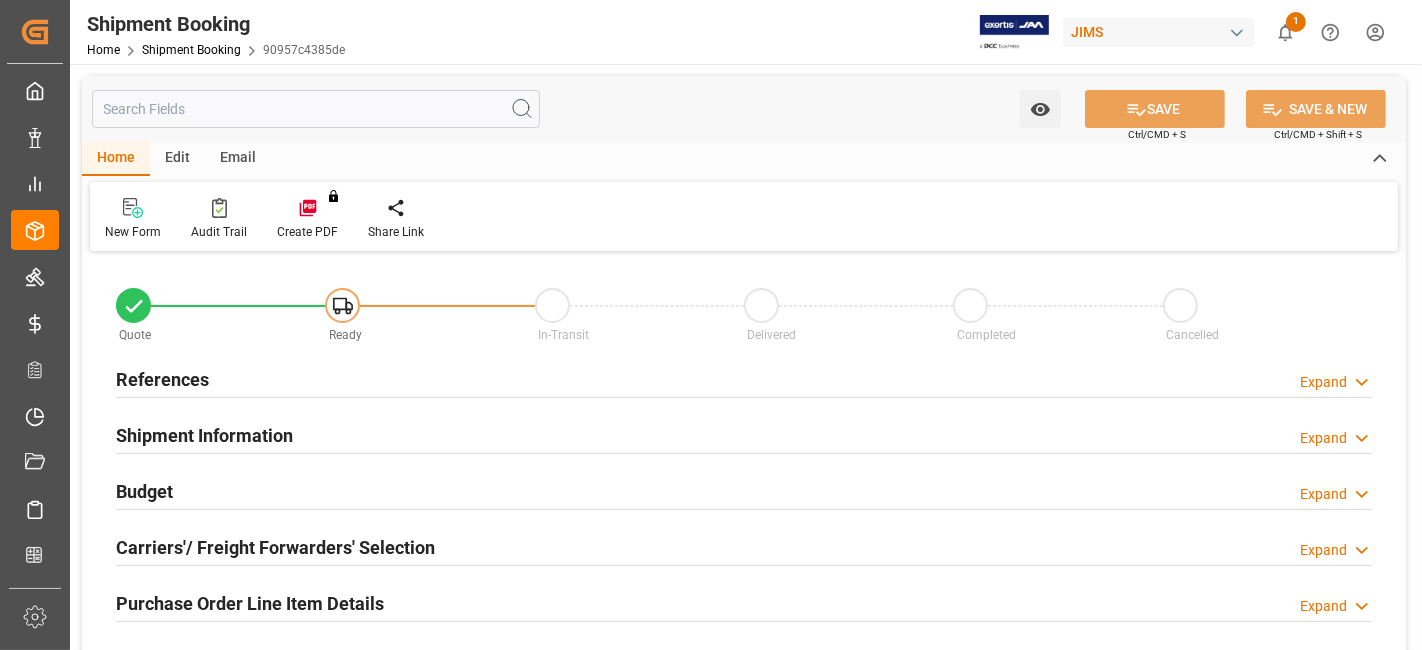 type on "0" 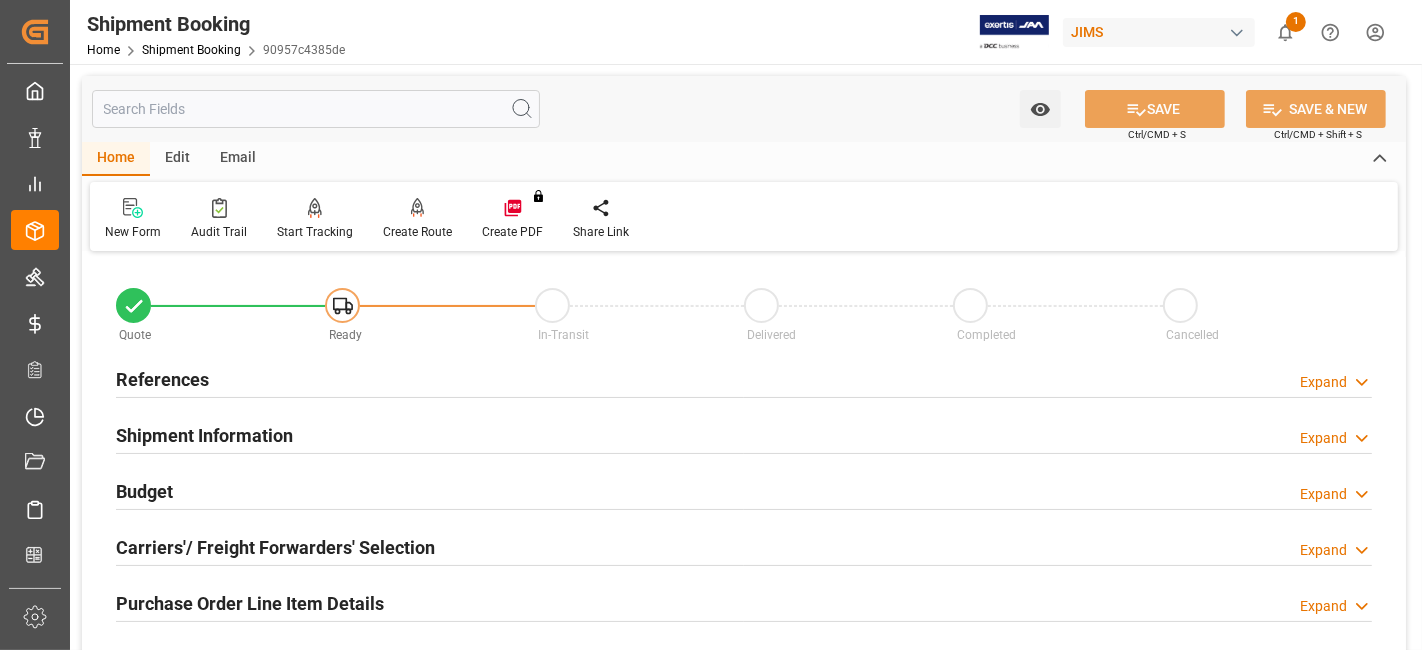 click on "References" at bounding box center [162, 379] 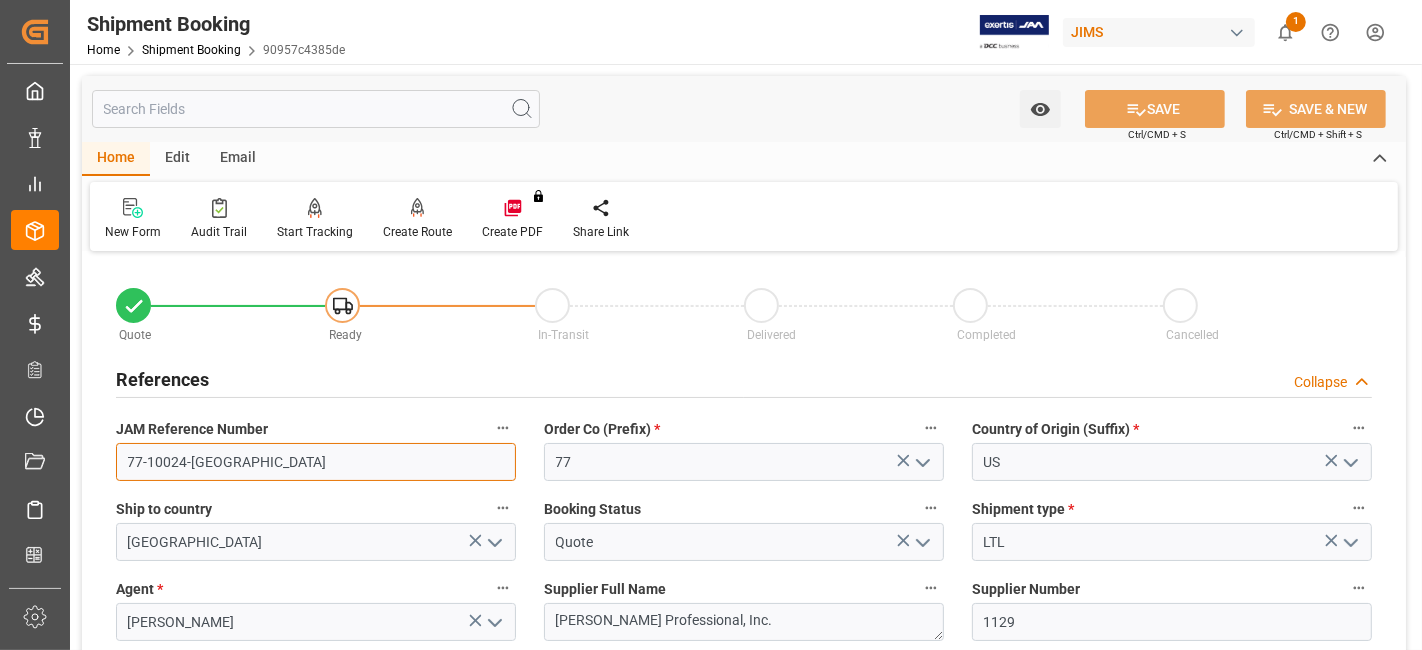 drag, startPoint x: 231, startPoint y: 468, endPoint x: 101, endPoint y: 466, distance: 130.01538 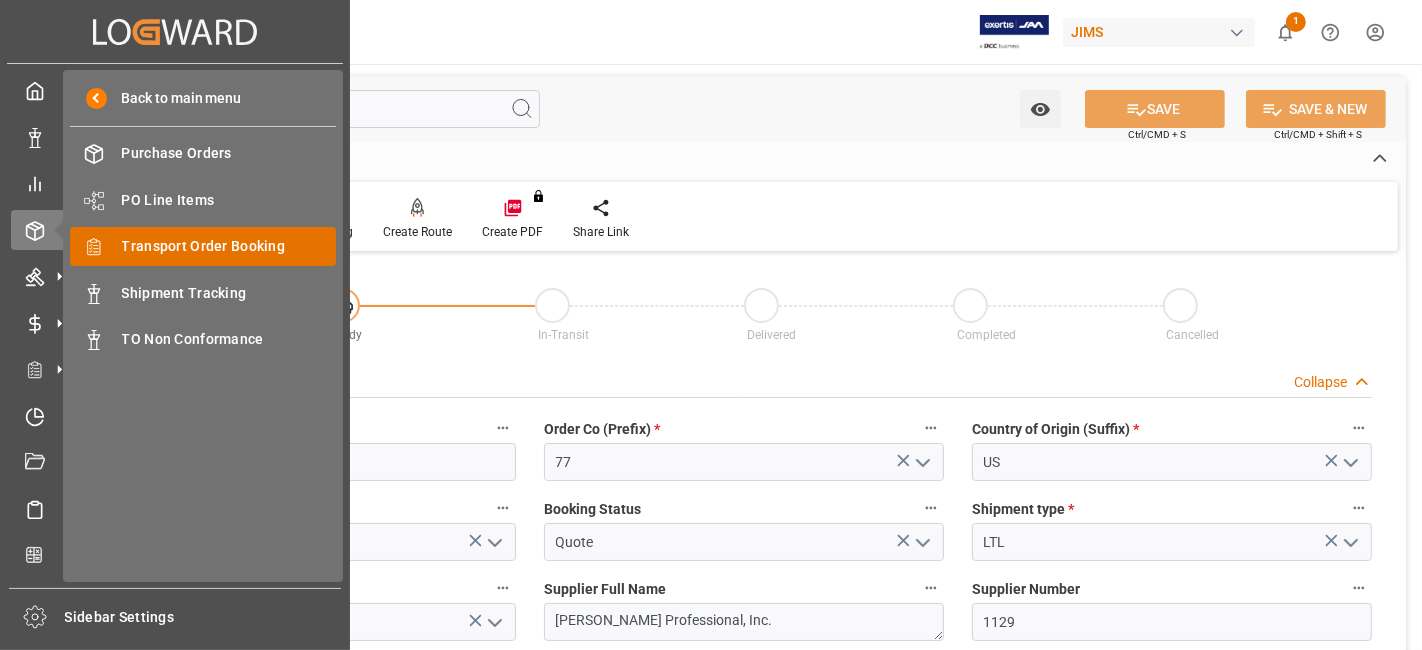 click on "Transport Order Booking" at bounding box center (229, 246) 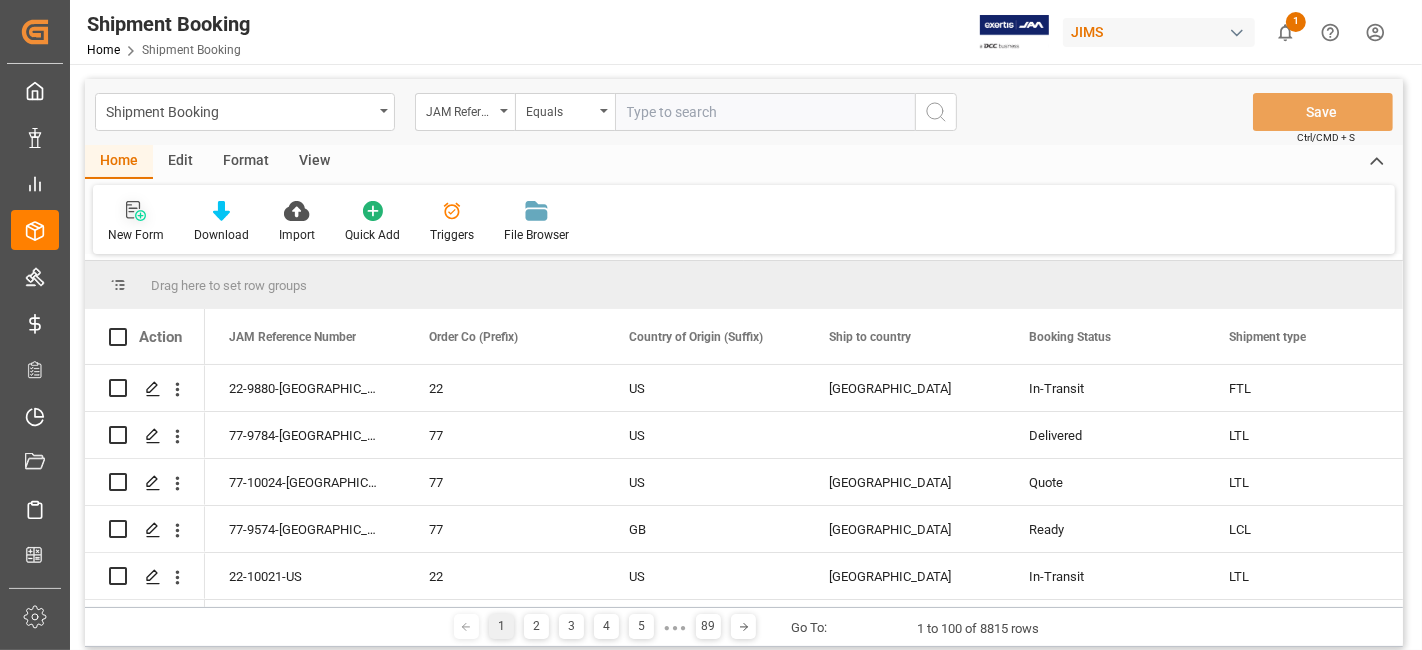 click on "New Form" at bounding box center (136, 222) 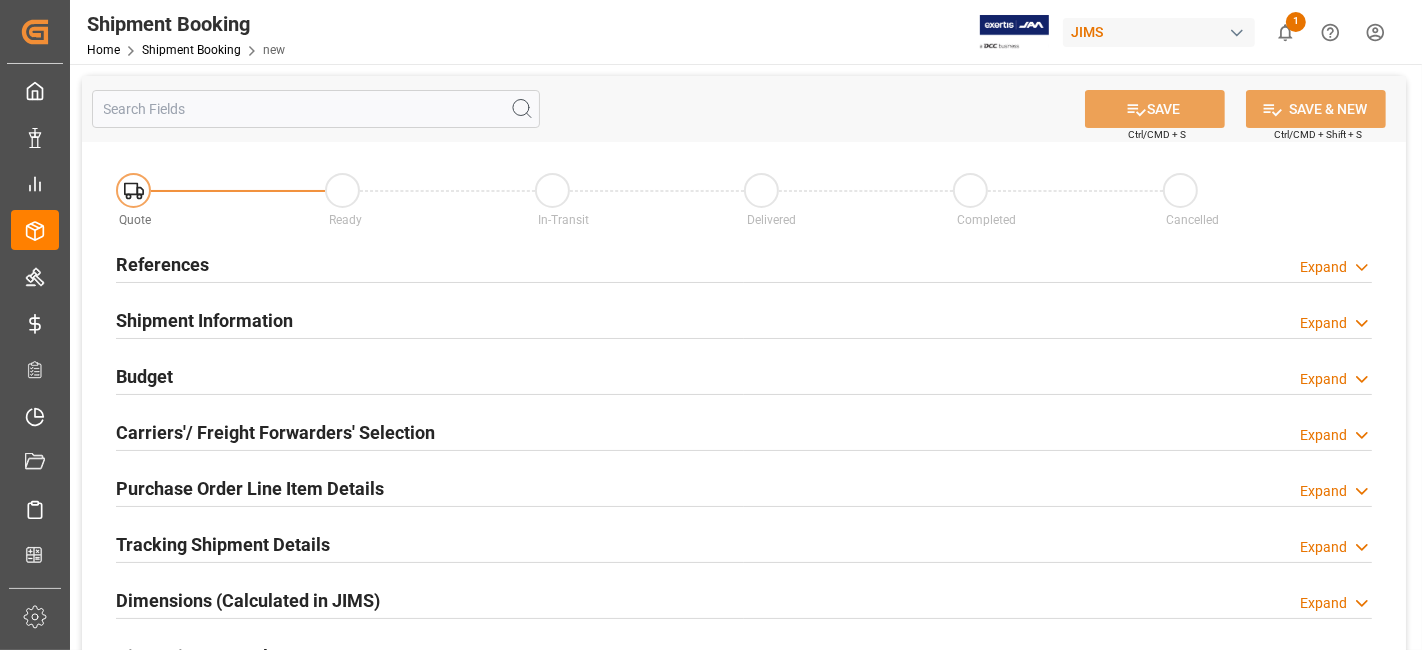 click on "References Expand" at bounding box center (744, 263) 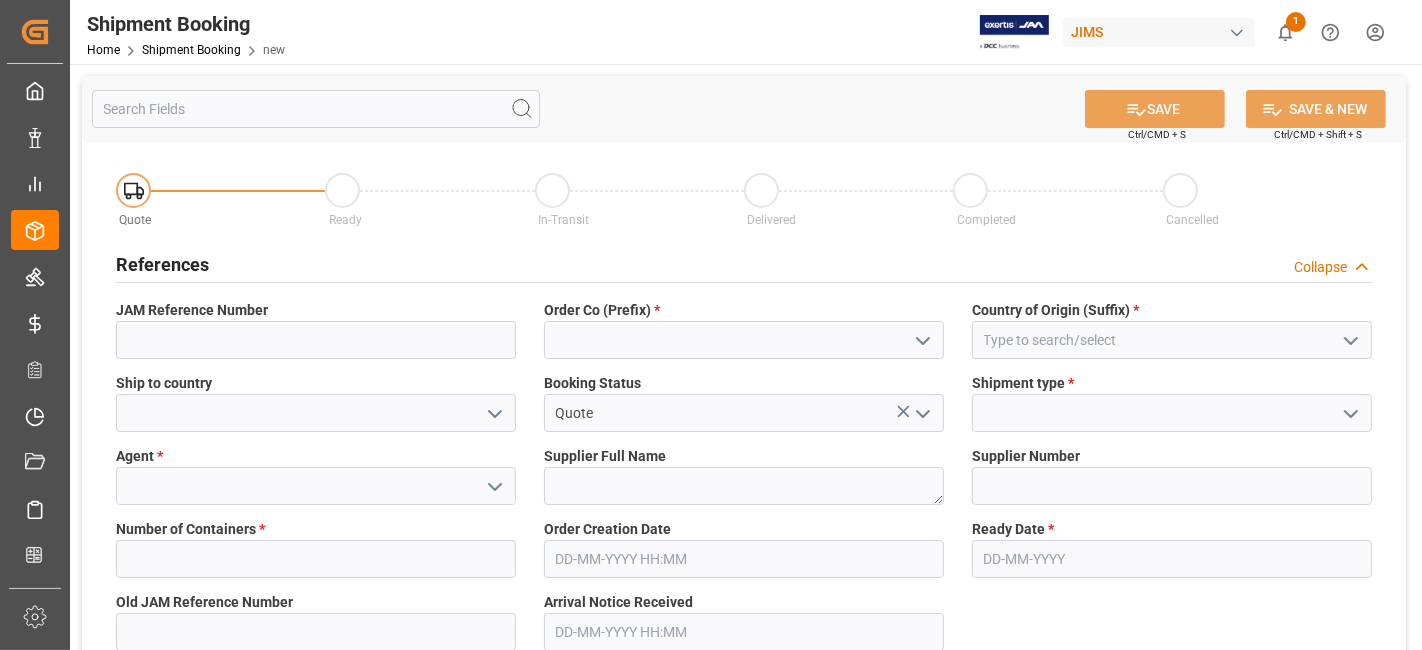 click 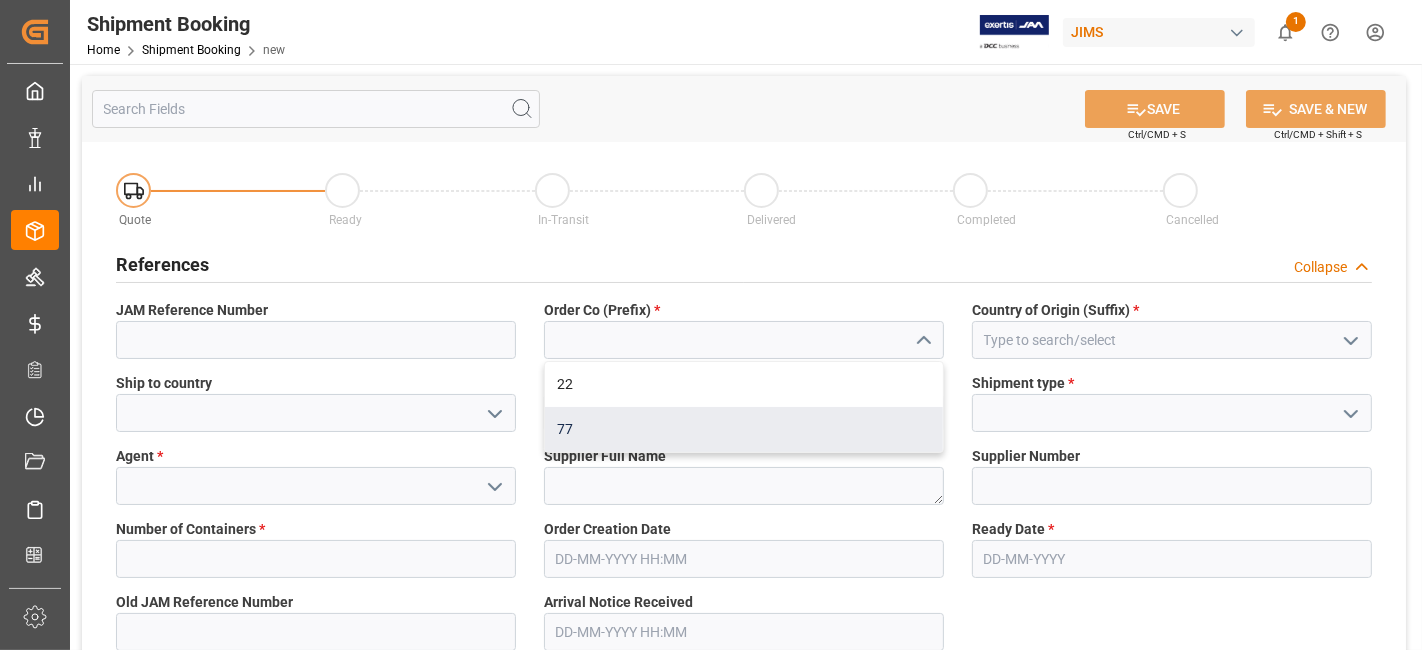 click on "77" at bounding box center (744, 429) 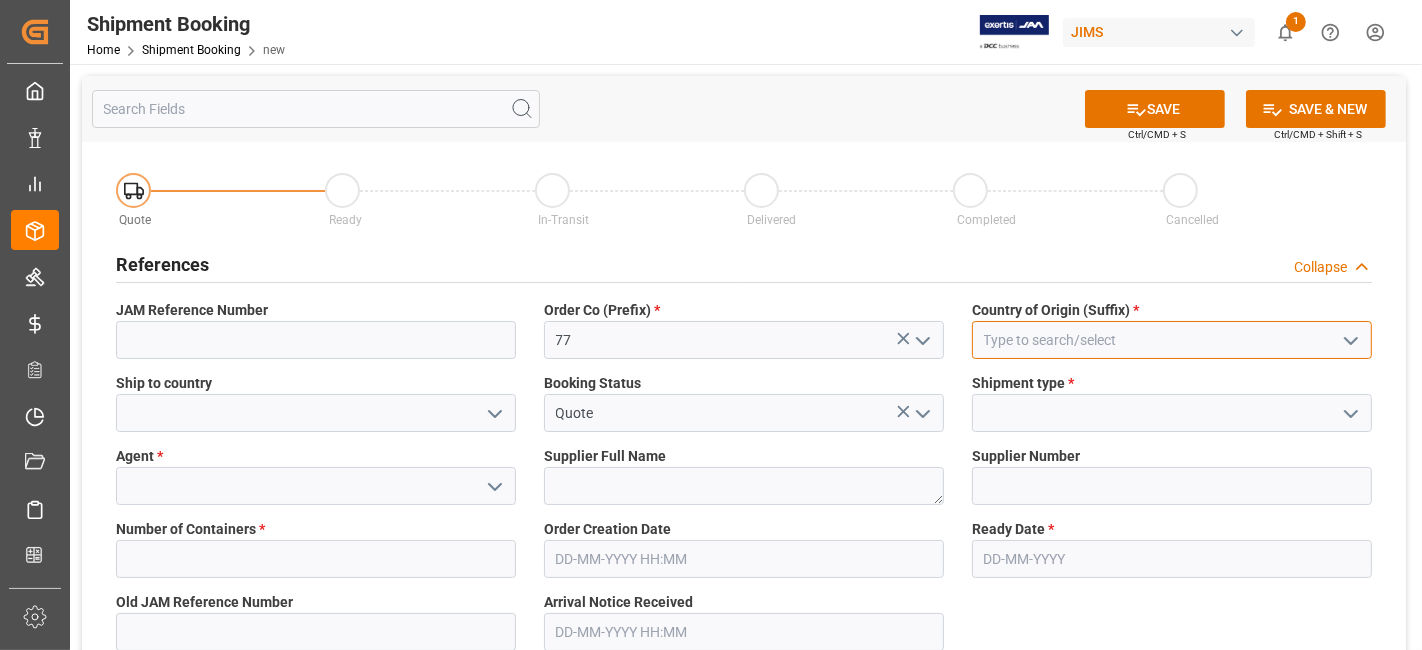 click at bounding box center [1172, 340] 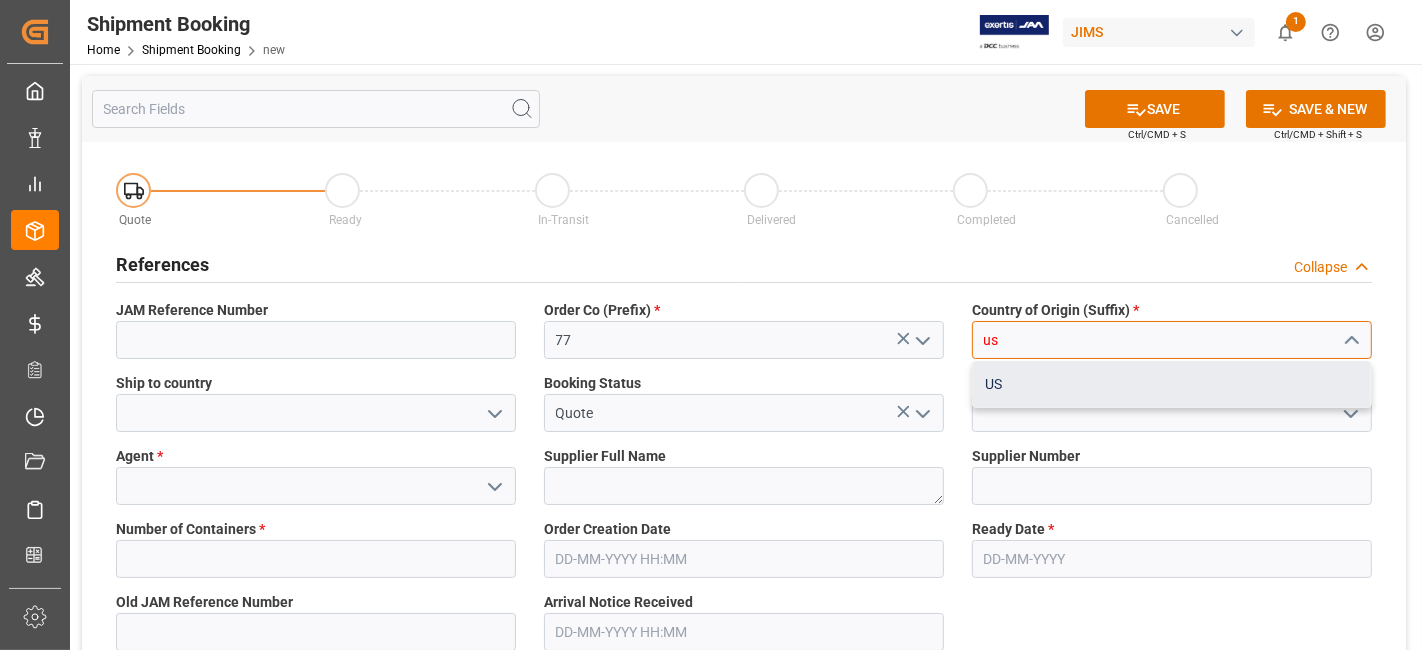 click on "US" at bounding box center (1172, 384) 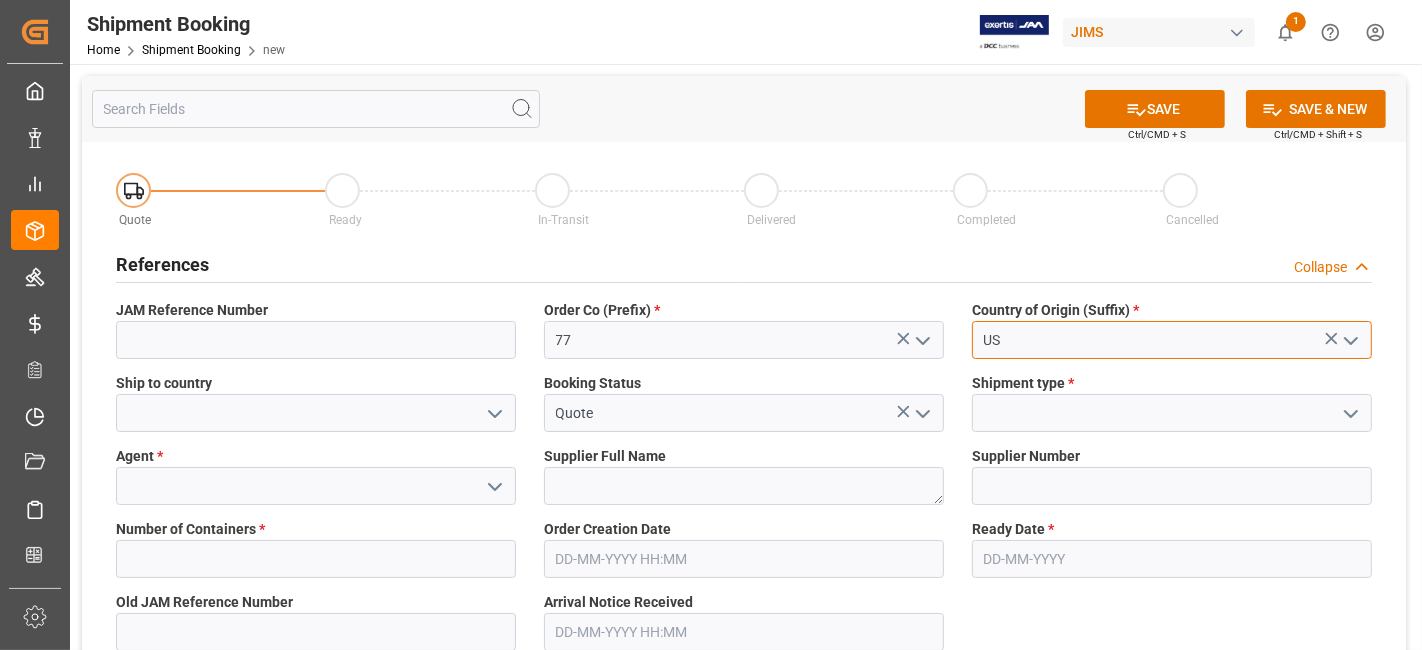 type on "US" 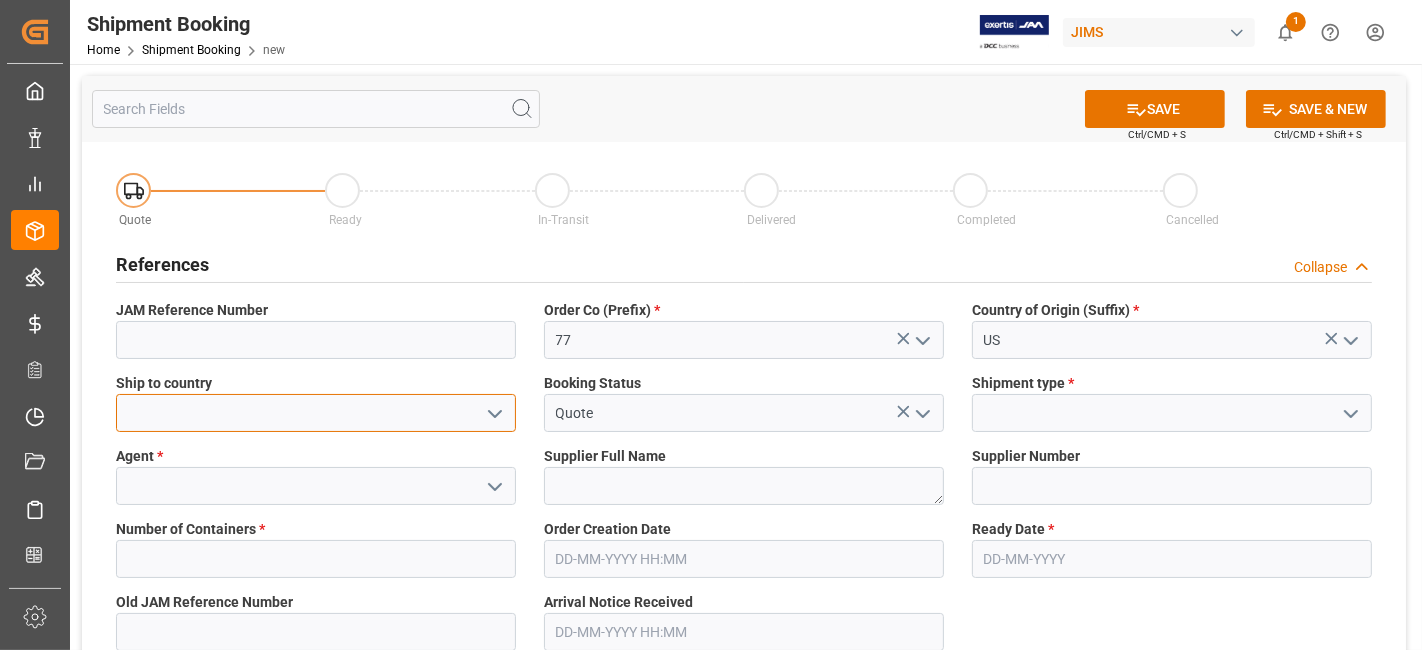 click at bounding box center (316, 413) 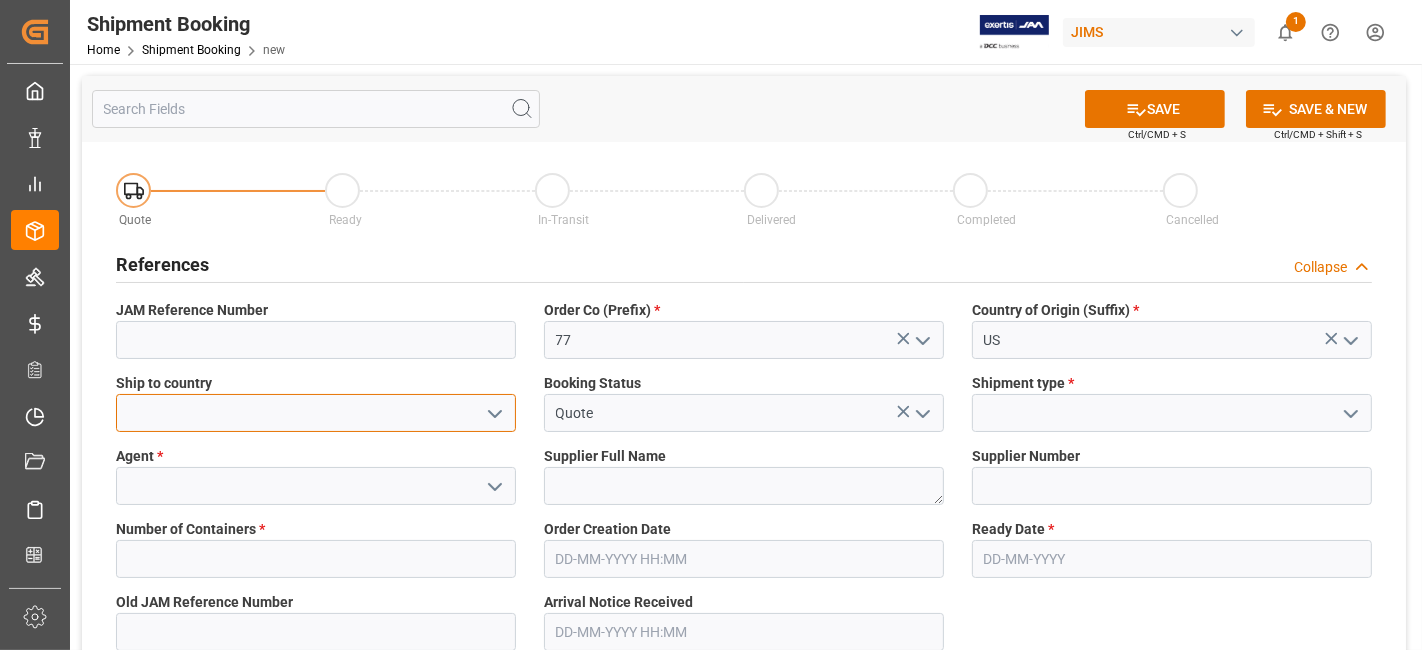 type on "[GEOGRAPHIC_DATA]" 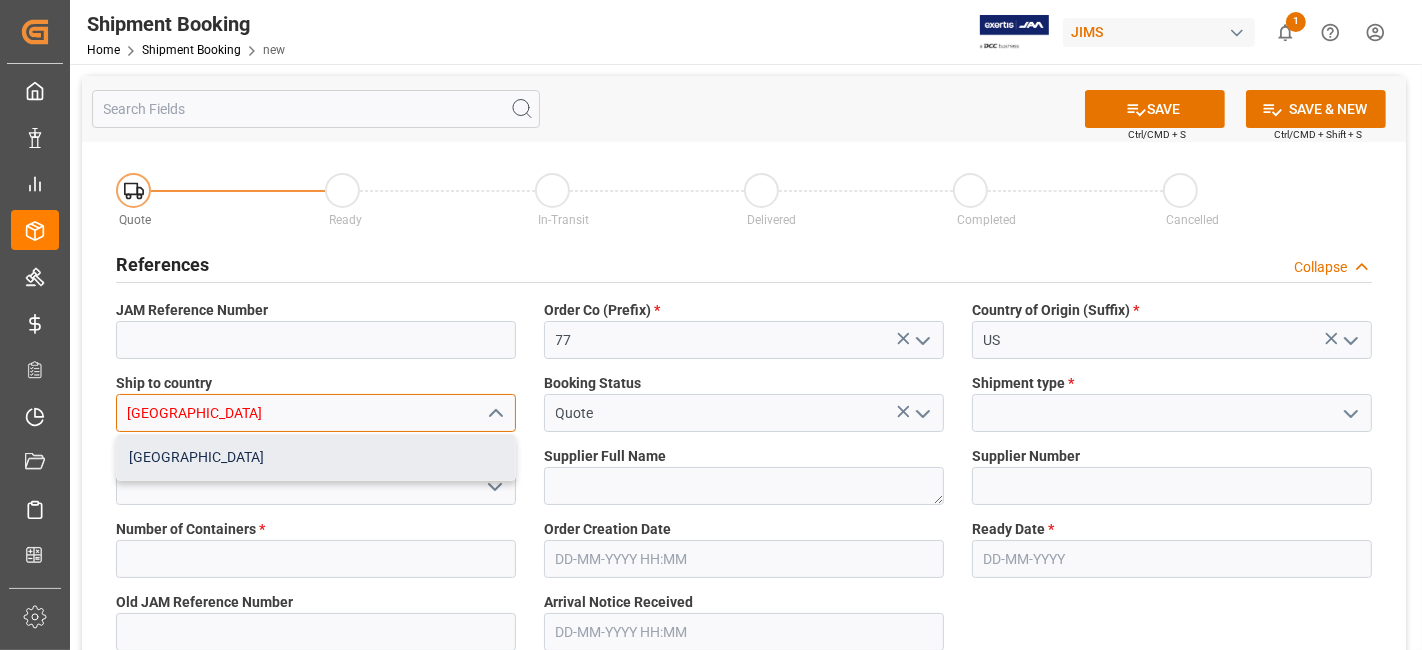 click on "[GEOGRAPHIC_DATA]" at bounding box center (316, 457) 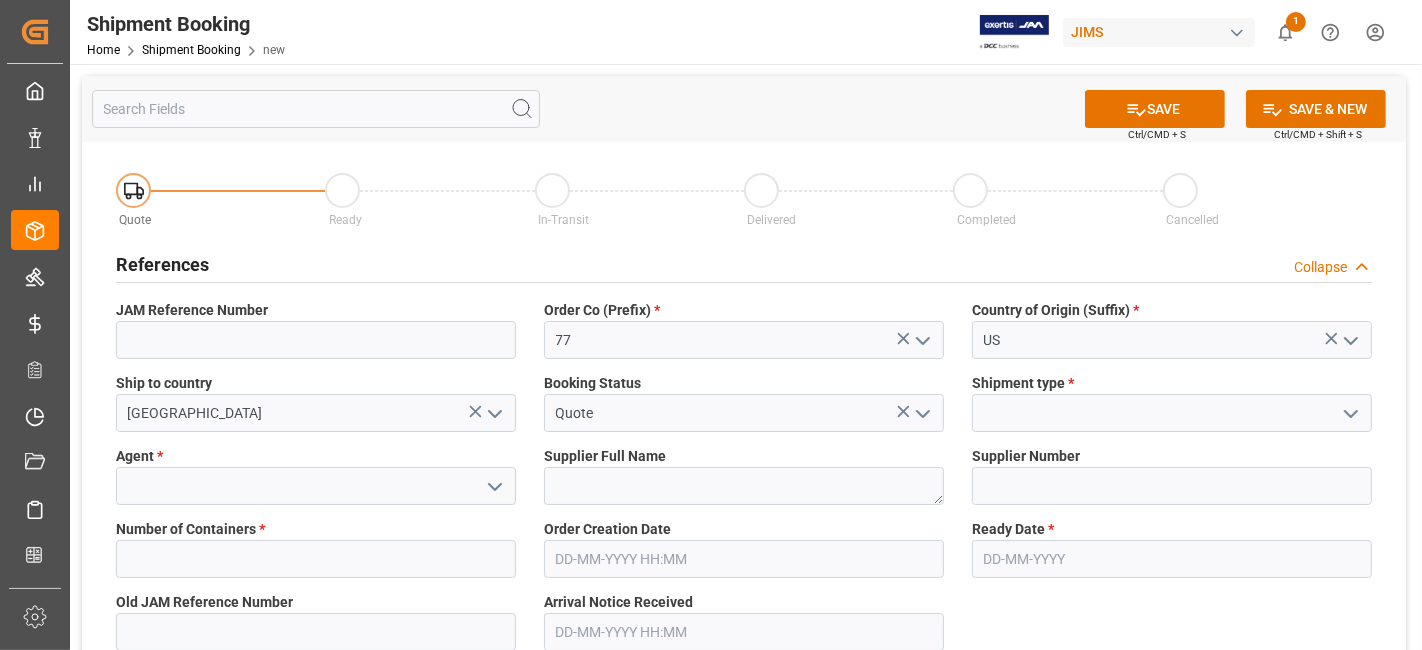 click 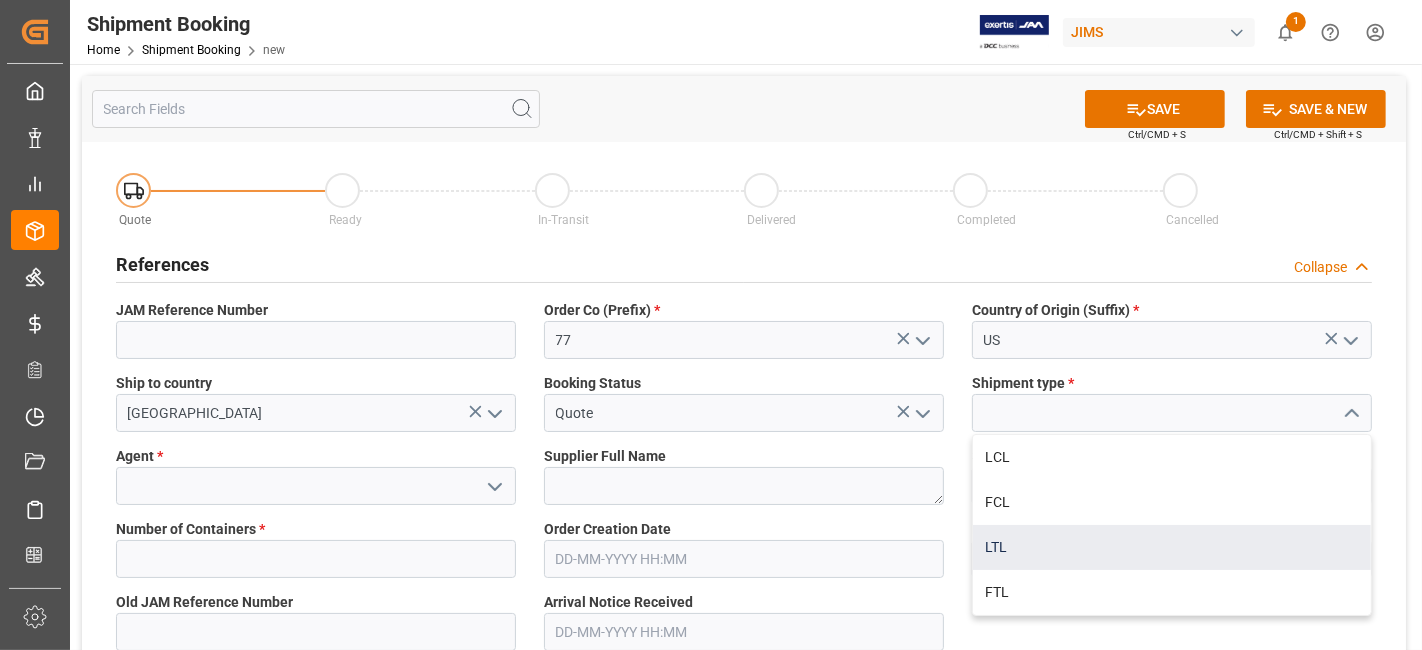 click on "LTL" at bounding box center (1172, 547) 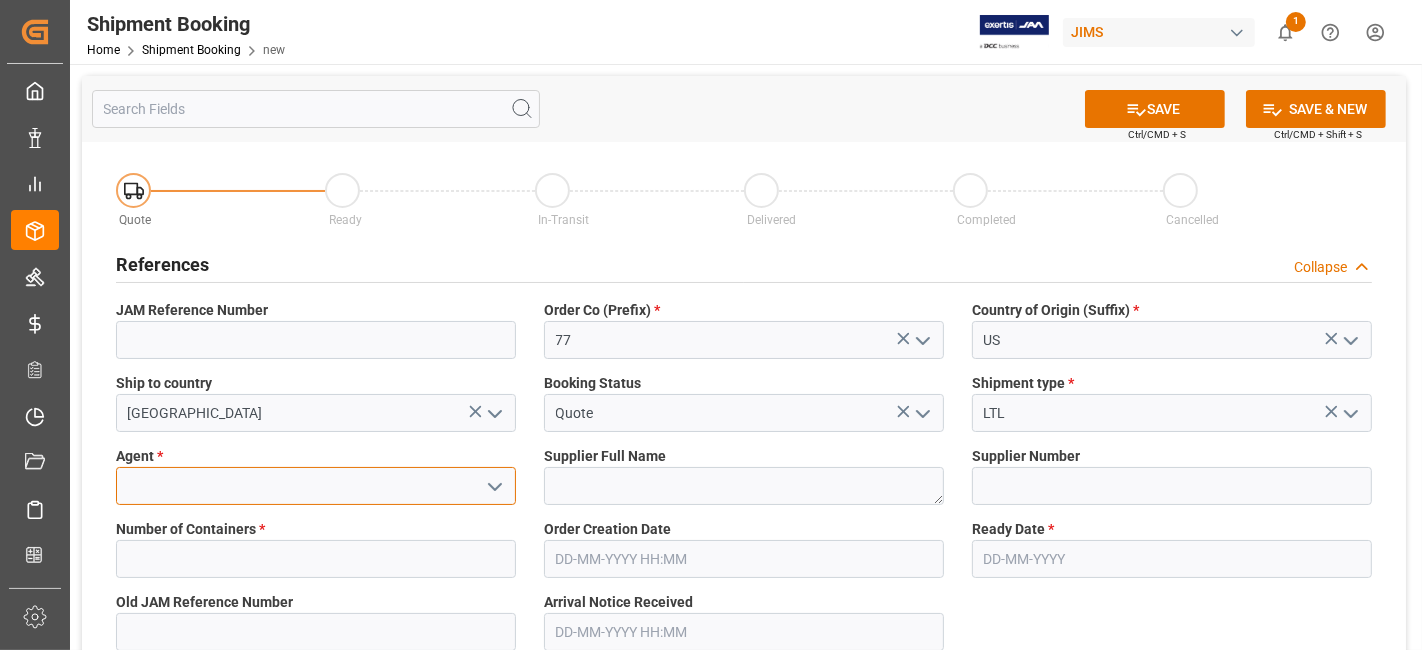 click at bounding box center [316, 486] 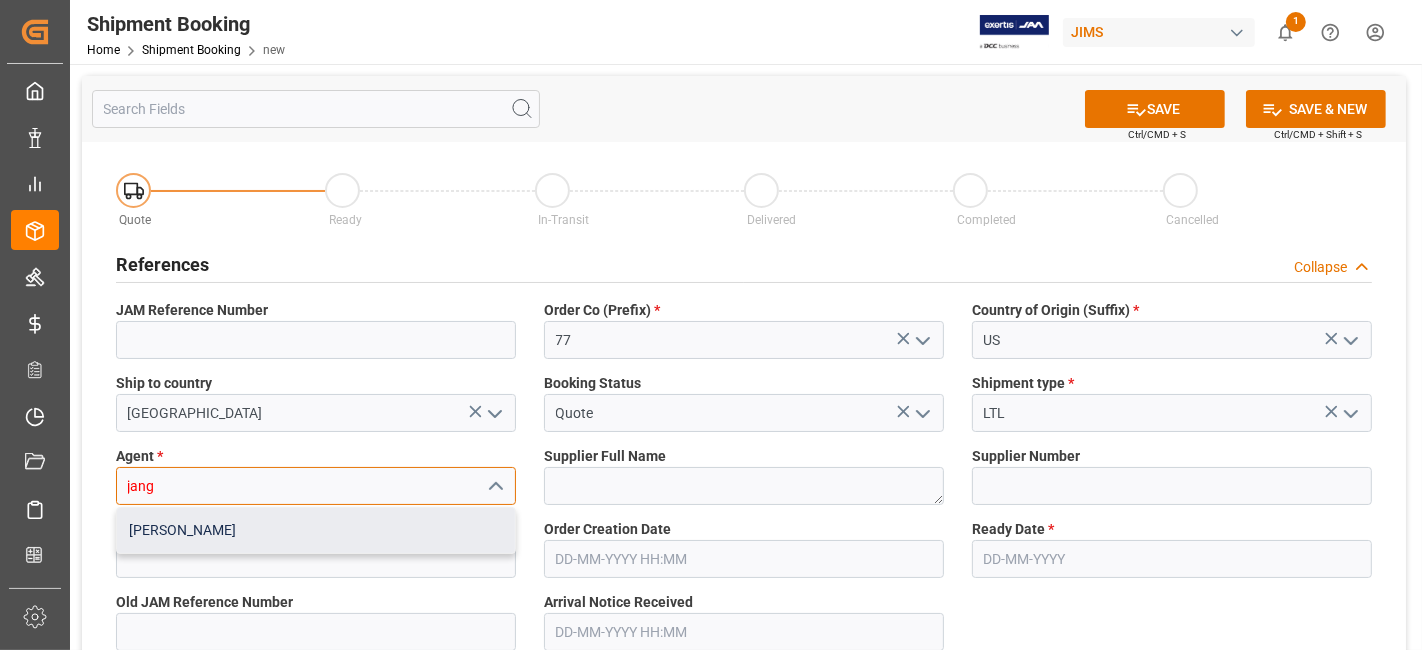 click on "[PERSON_NAME]" at bounding box center (316, 530) 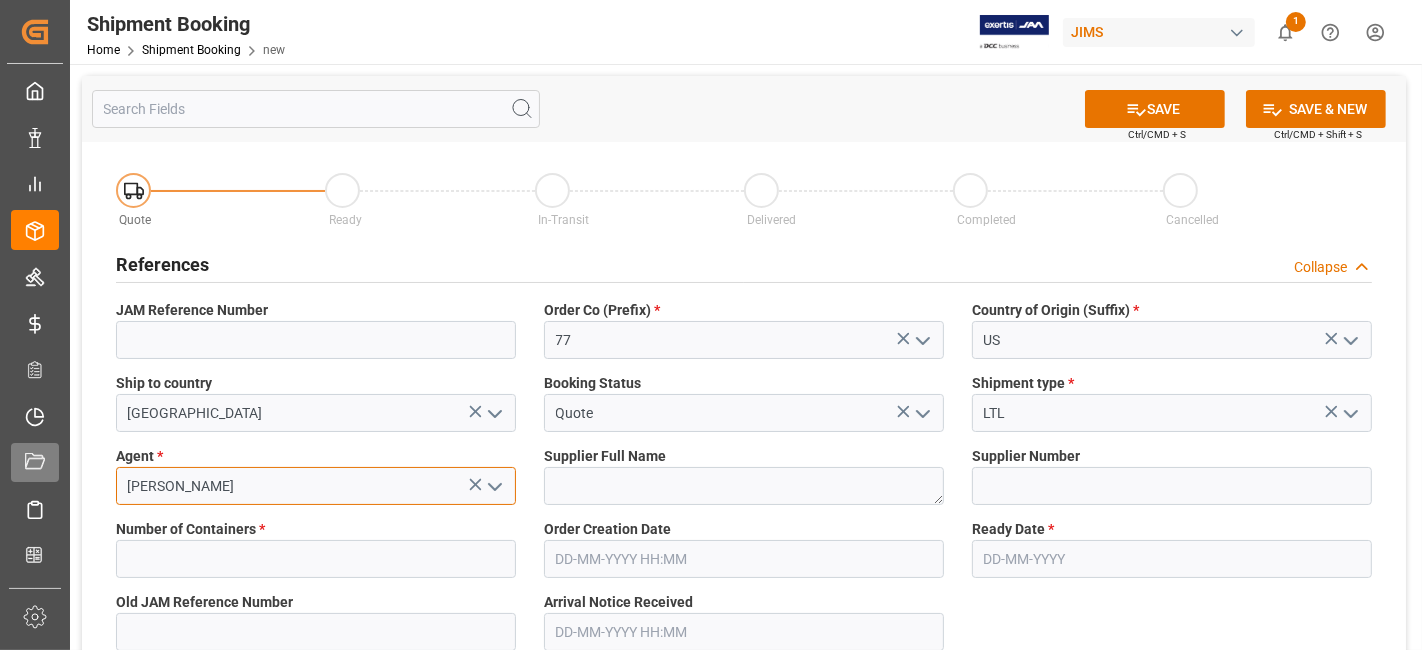 type on "[PERSON_NAME]" 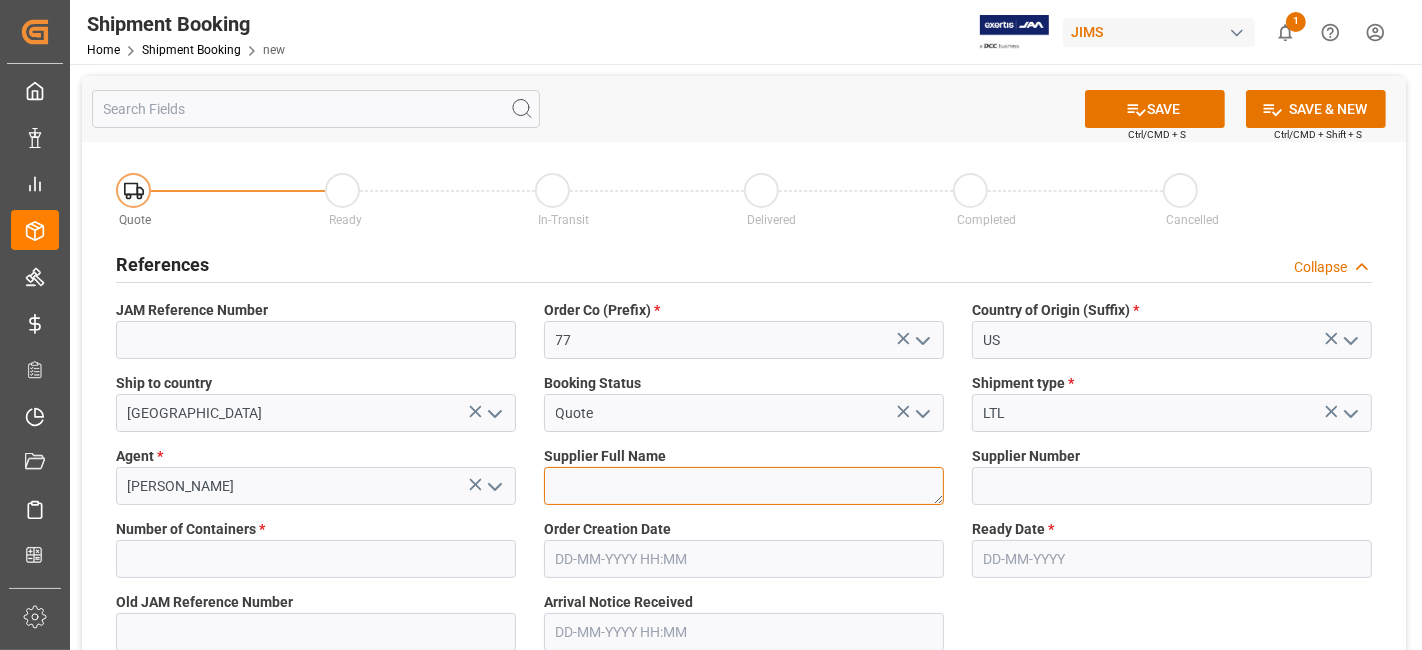 click at bounding box center (744, 486) 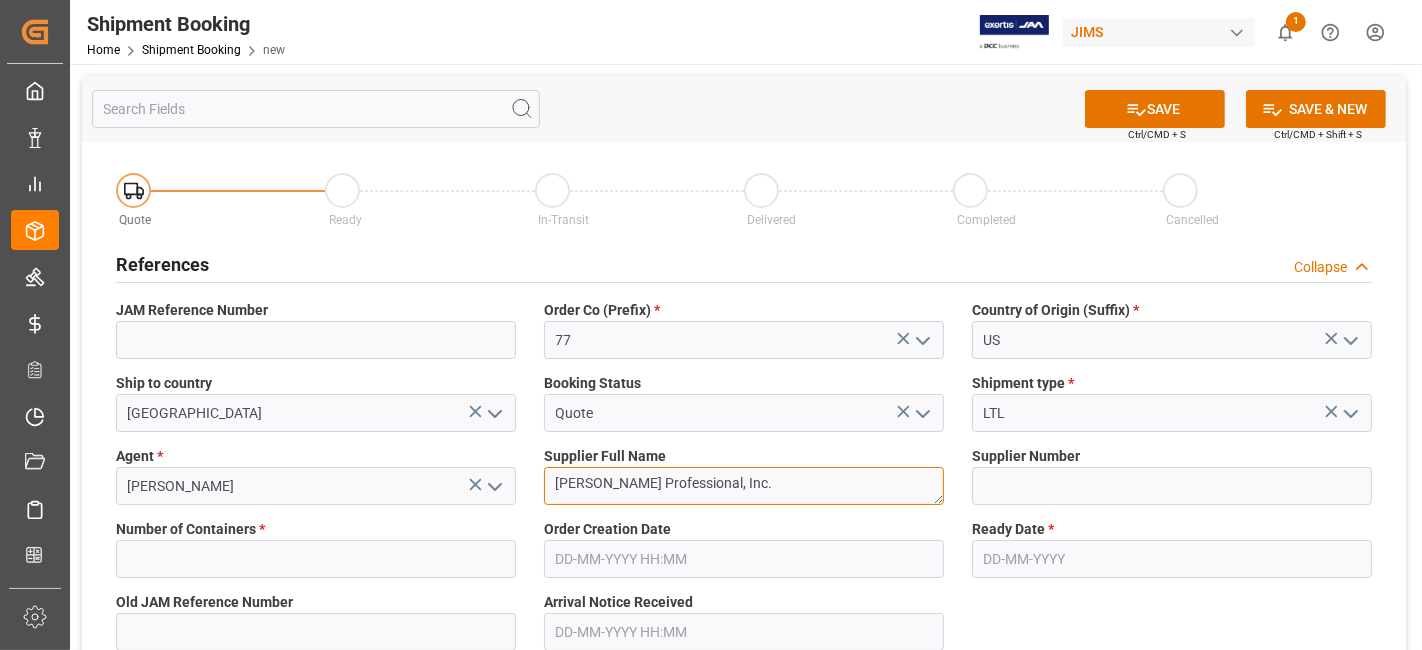 type on "[PERSON_NAME] Professional, Inc." 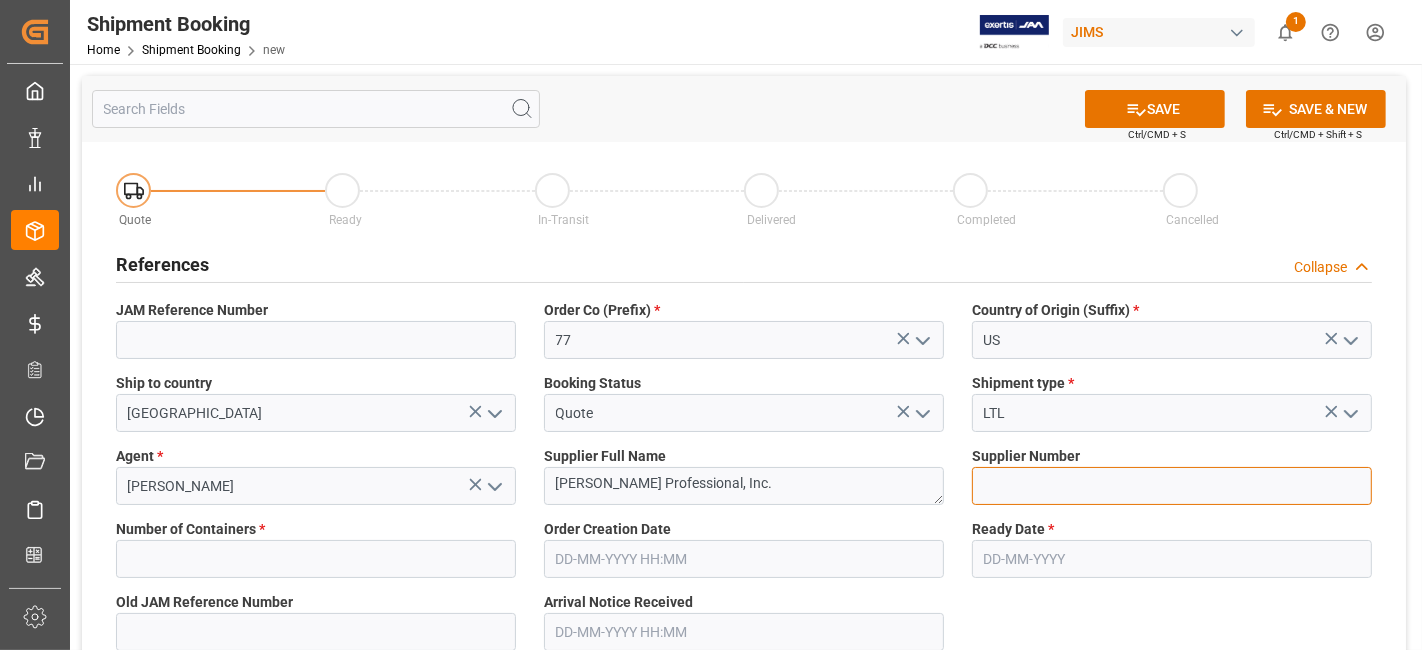 click at bounding box center [1172, 486] 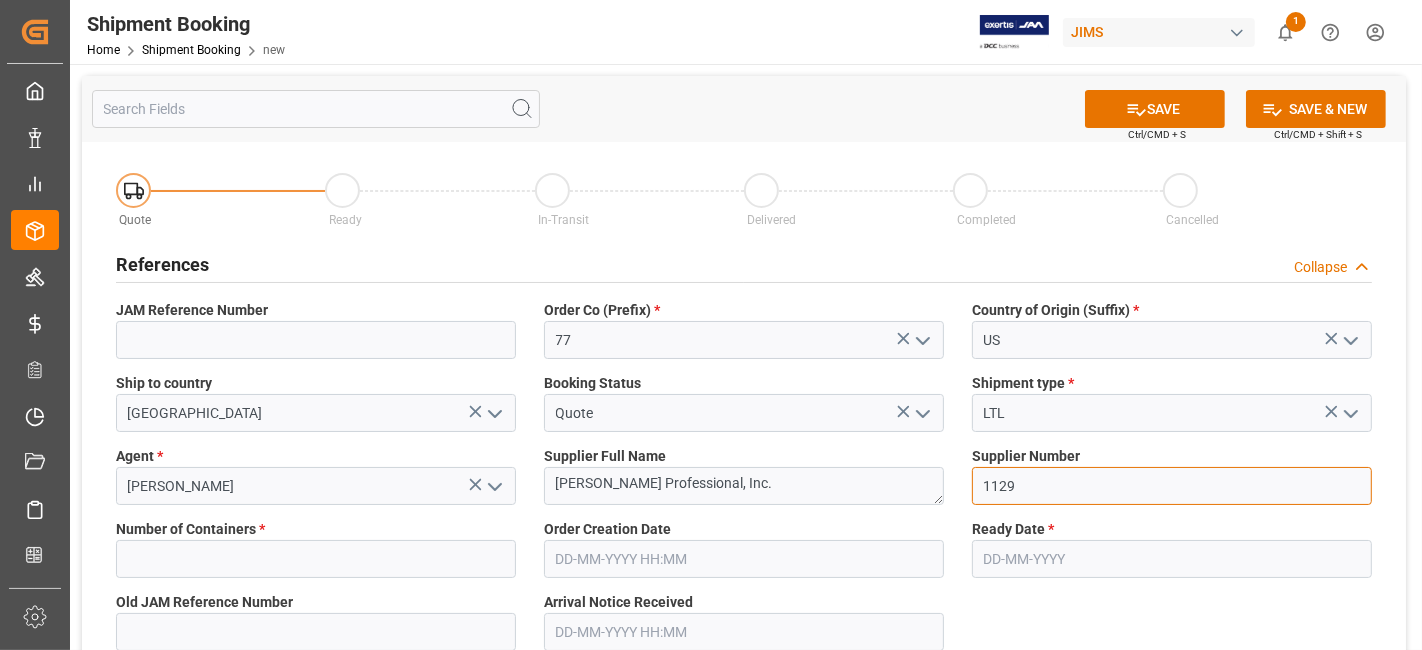type on "1129" 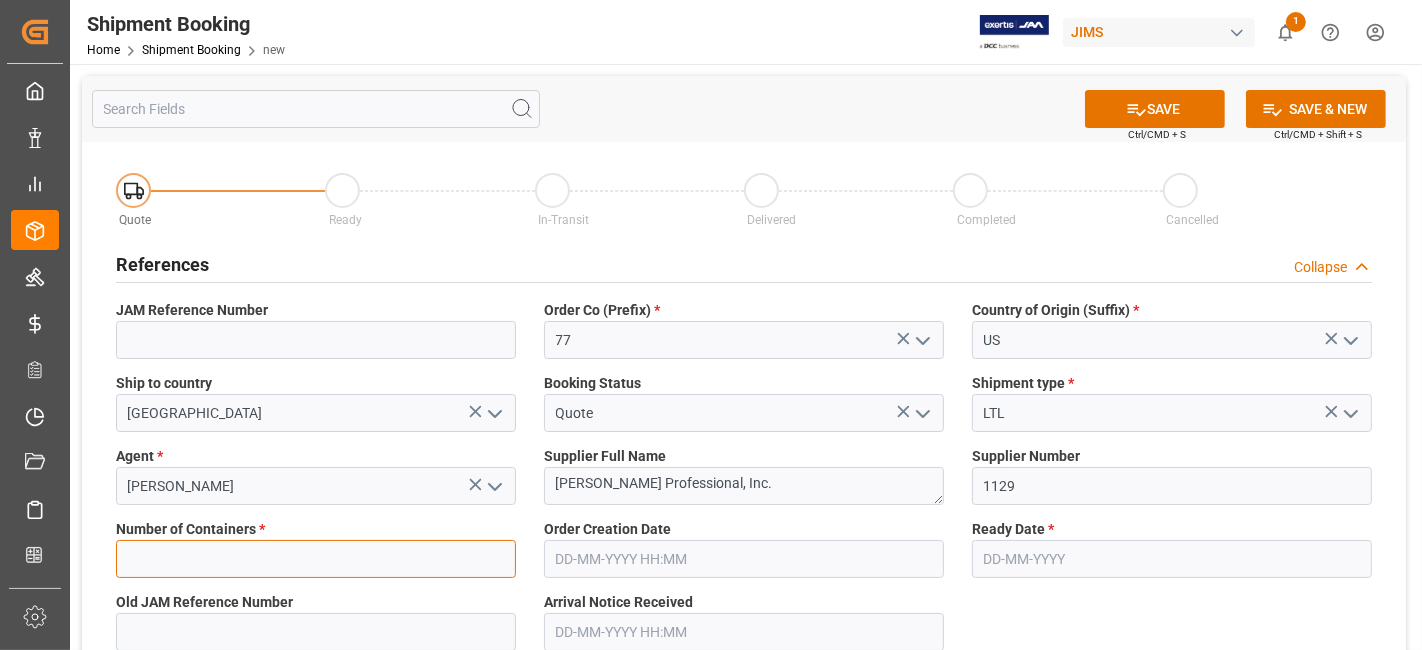 click at bounding box center [316, 559] 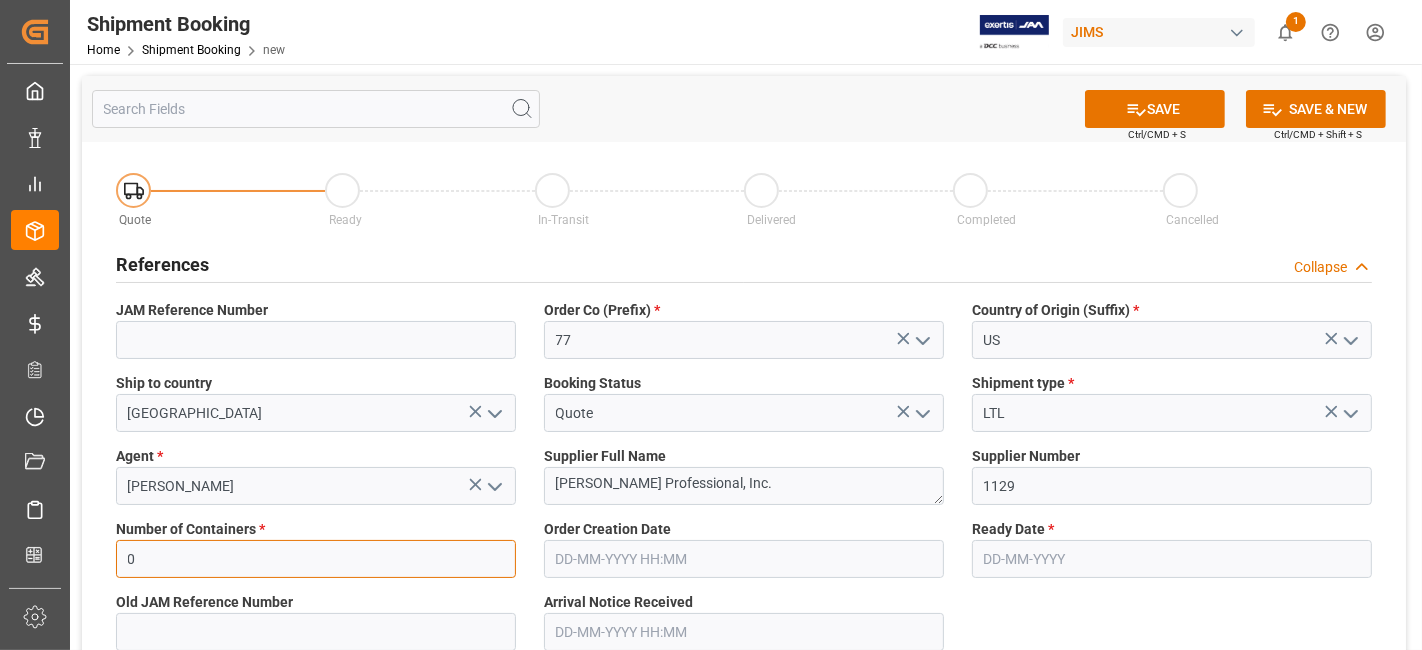 type on "0" 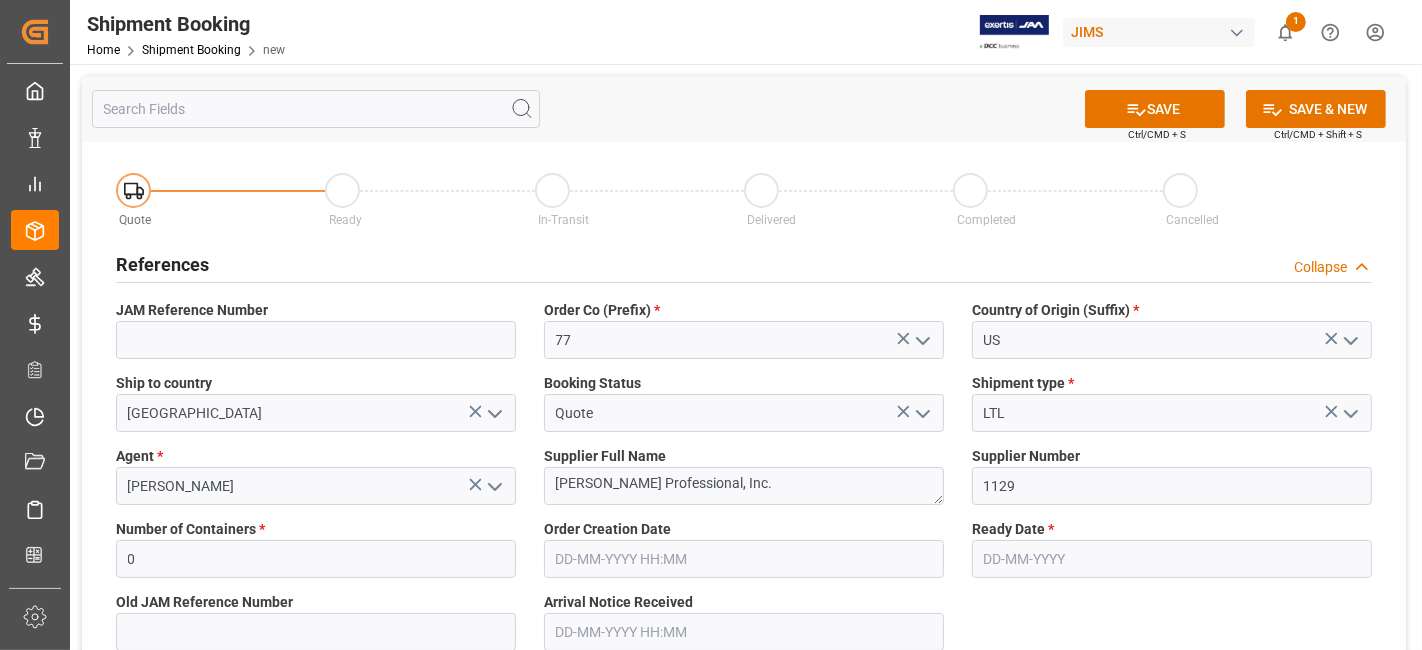 click at bounding box center [1172, 559] 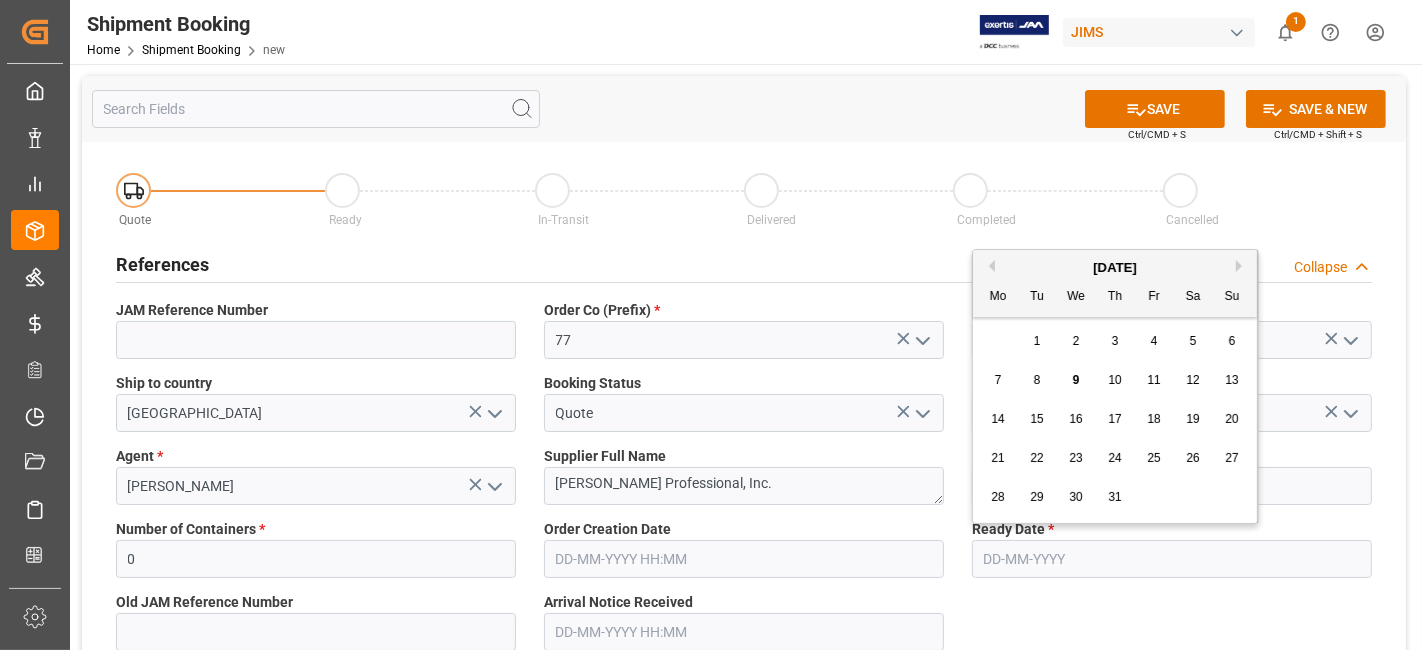 click on "Next Month" at bounding box center [1242, 266] 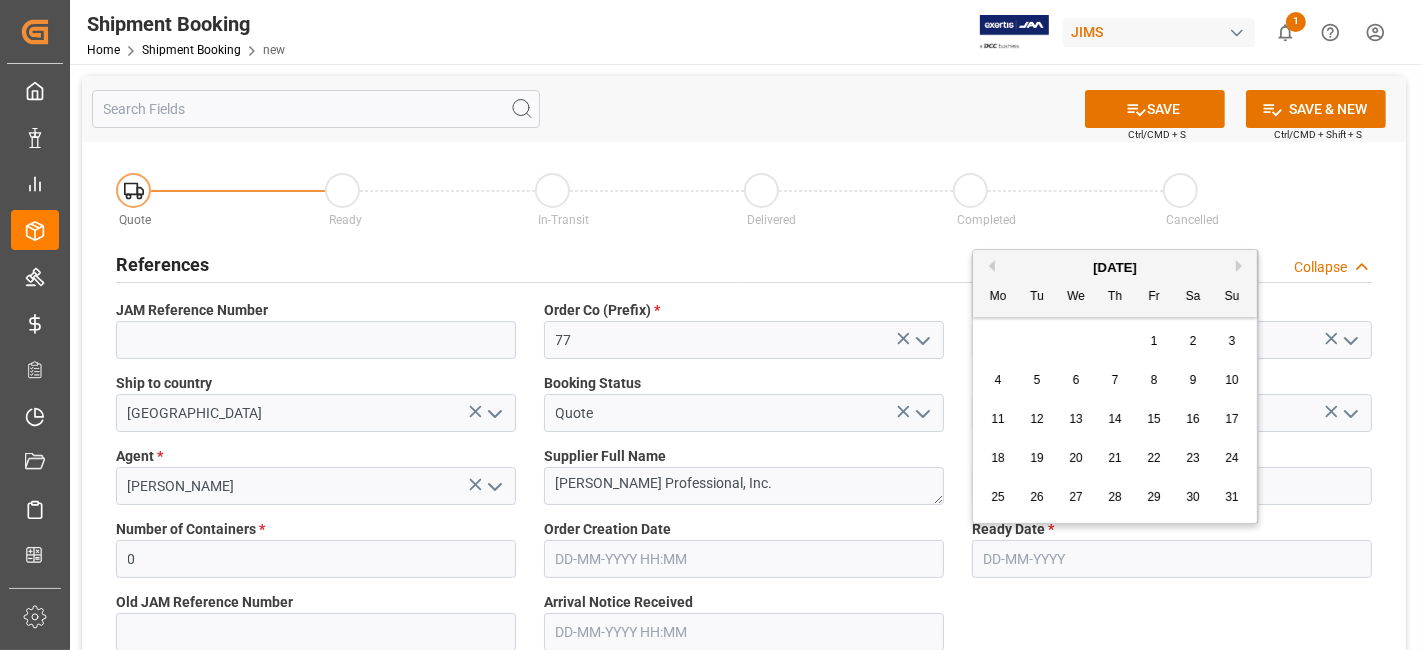 click on "4" at bounding box center [998, 381] 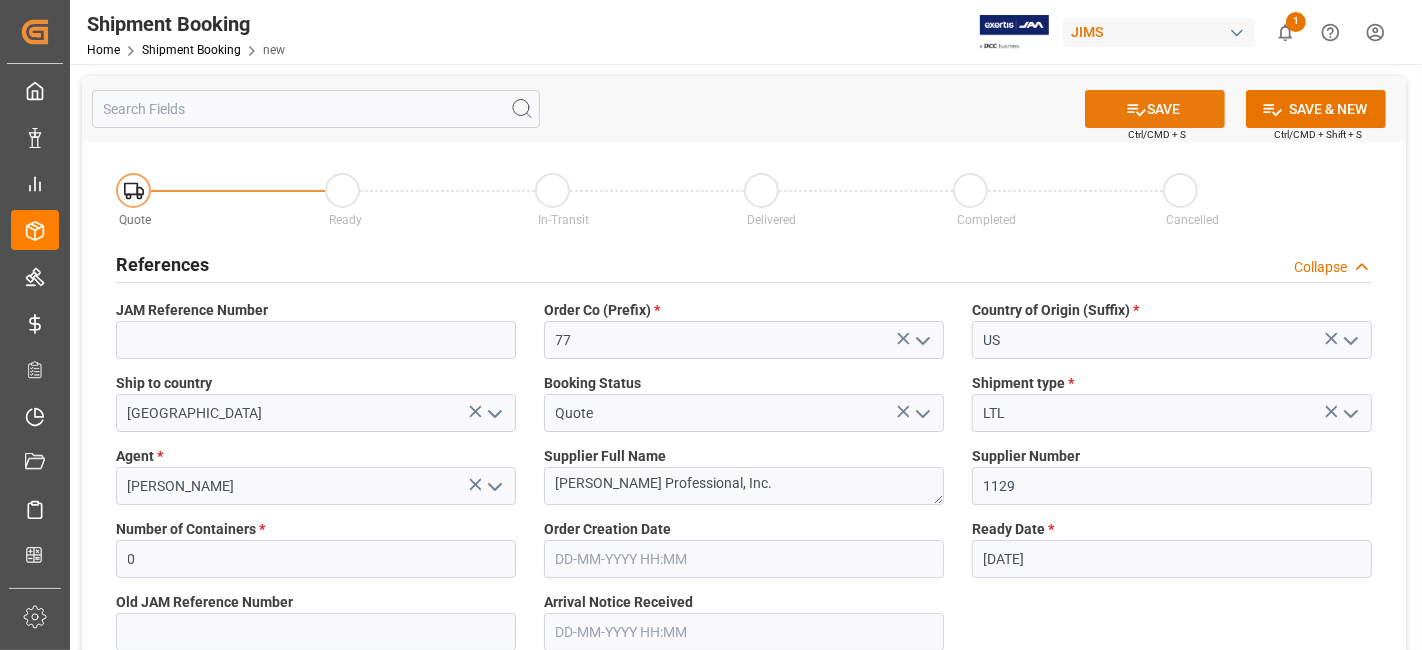 click on "SAVE" at bounding box center (1155, 109) 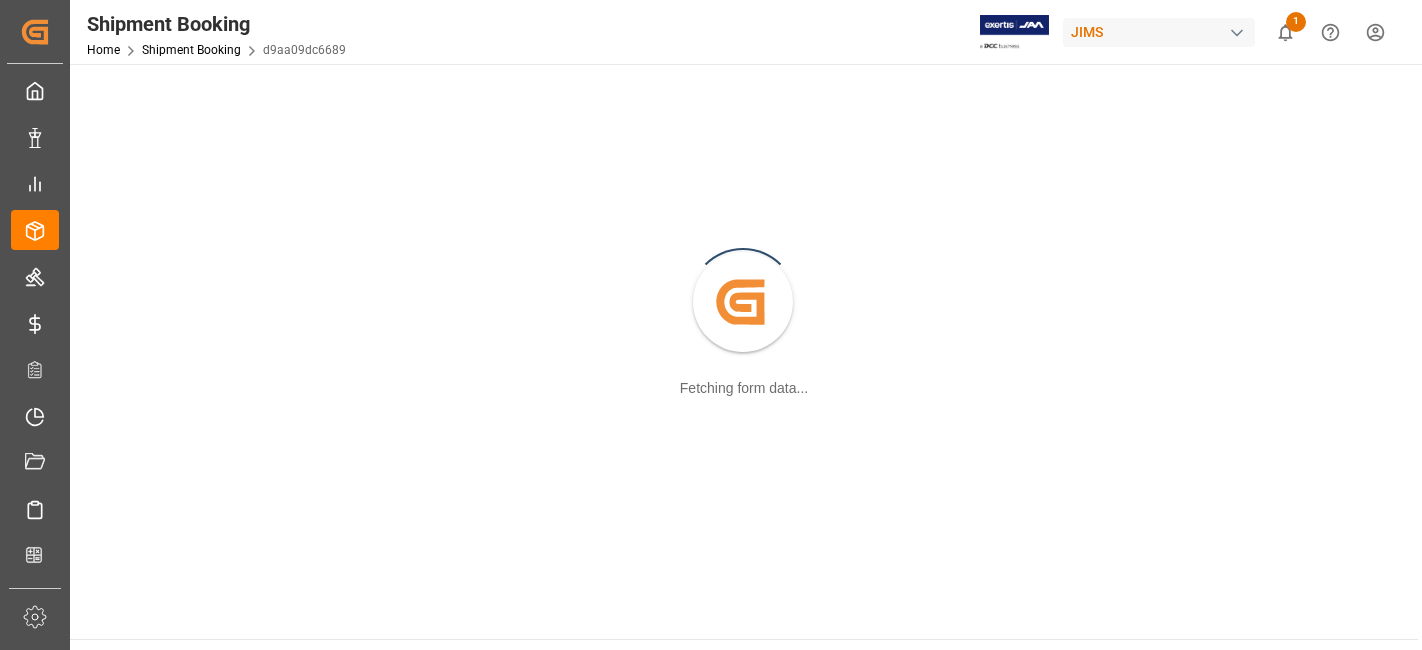 scroll, scrollTop: 0, scrollLeft: 0, axis: both 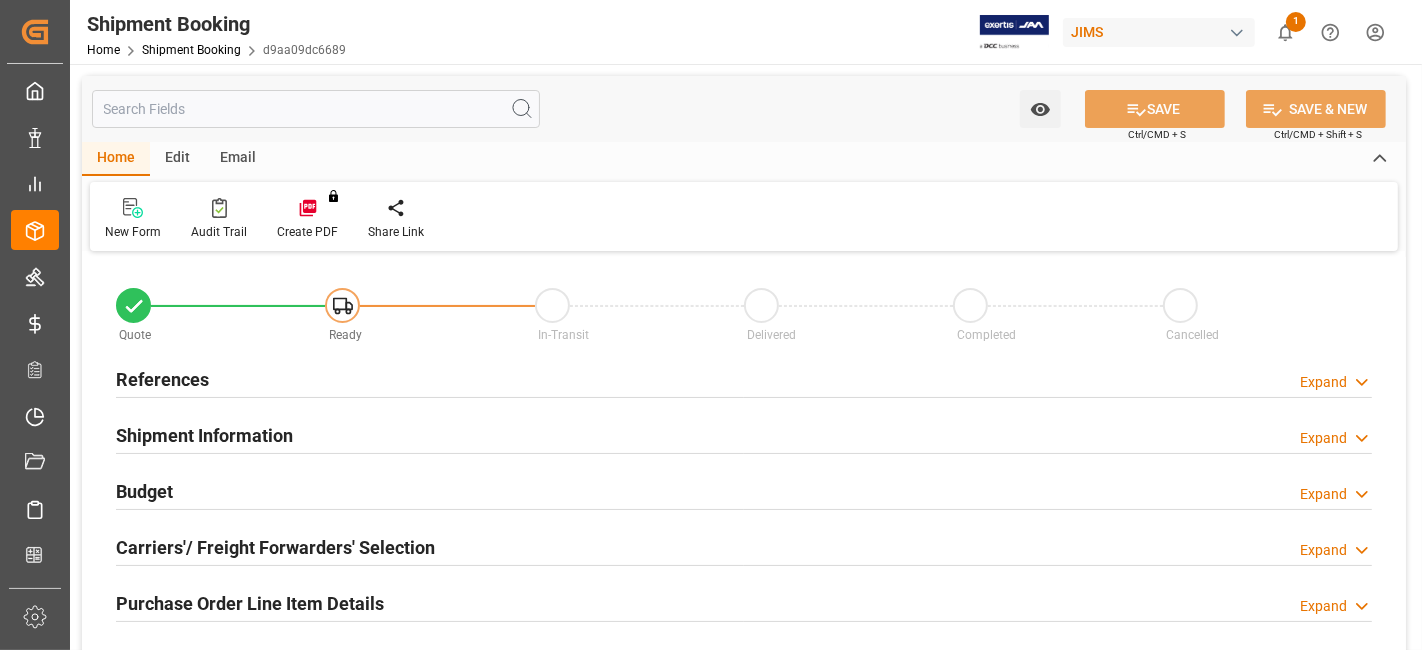 type on "0" 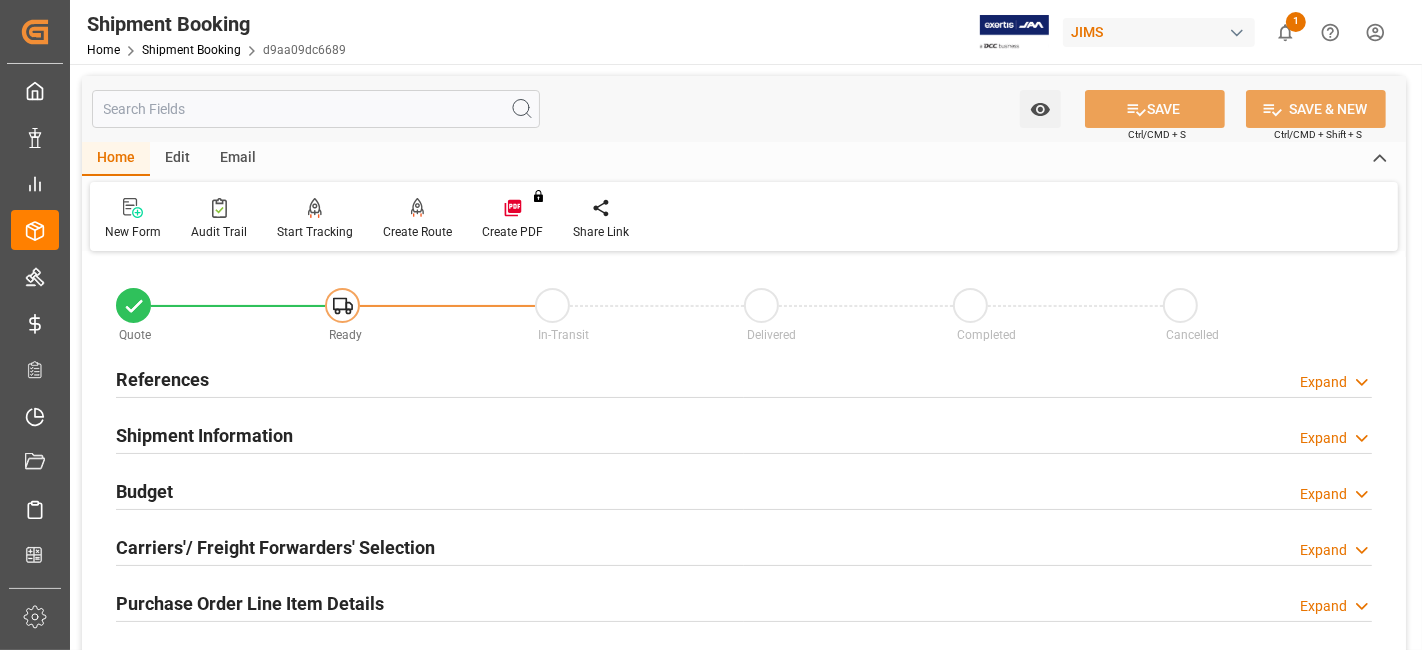 type on "[DATE]" 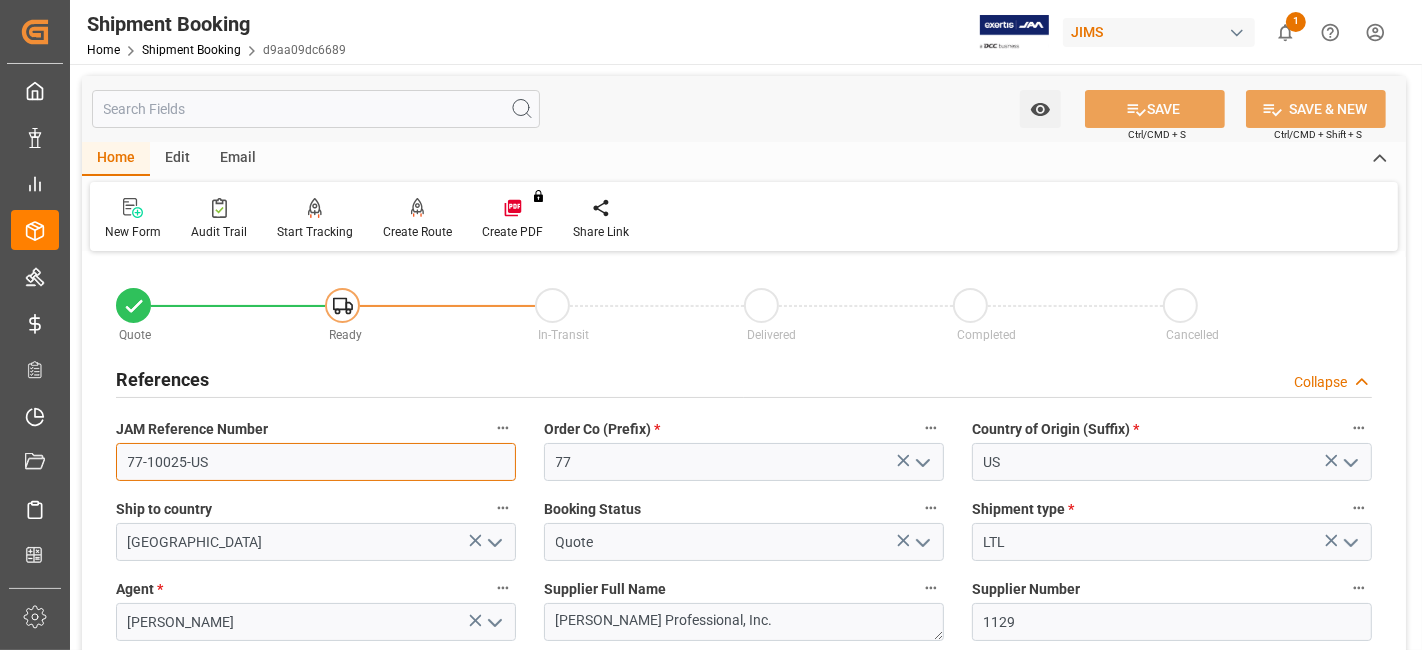 drag, startPoint x: 260, startPoint y: 459, endPoint x: 118, endPoint y: 454, distance: 142.088 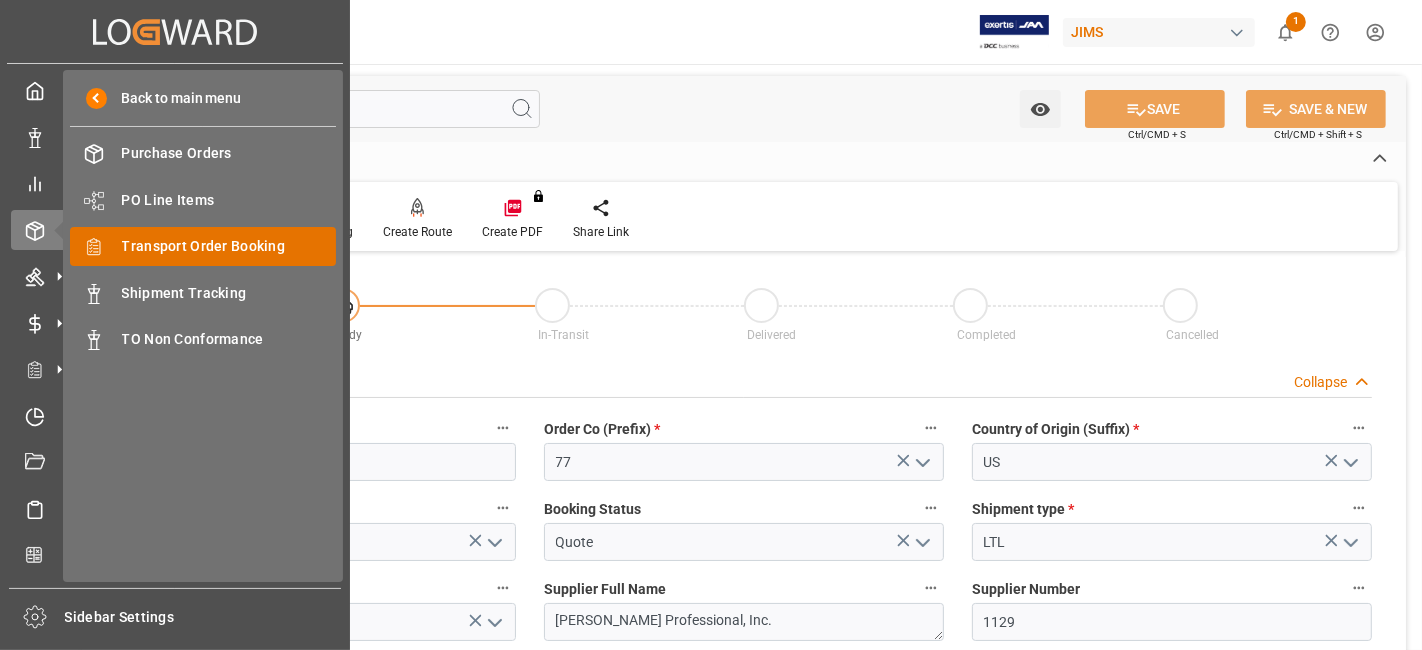 click on "Transport Order Booking" at bounding box center (229, 246) 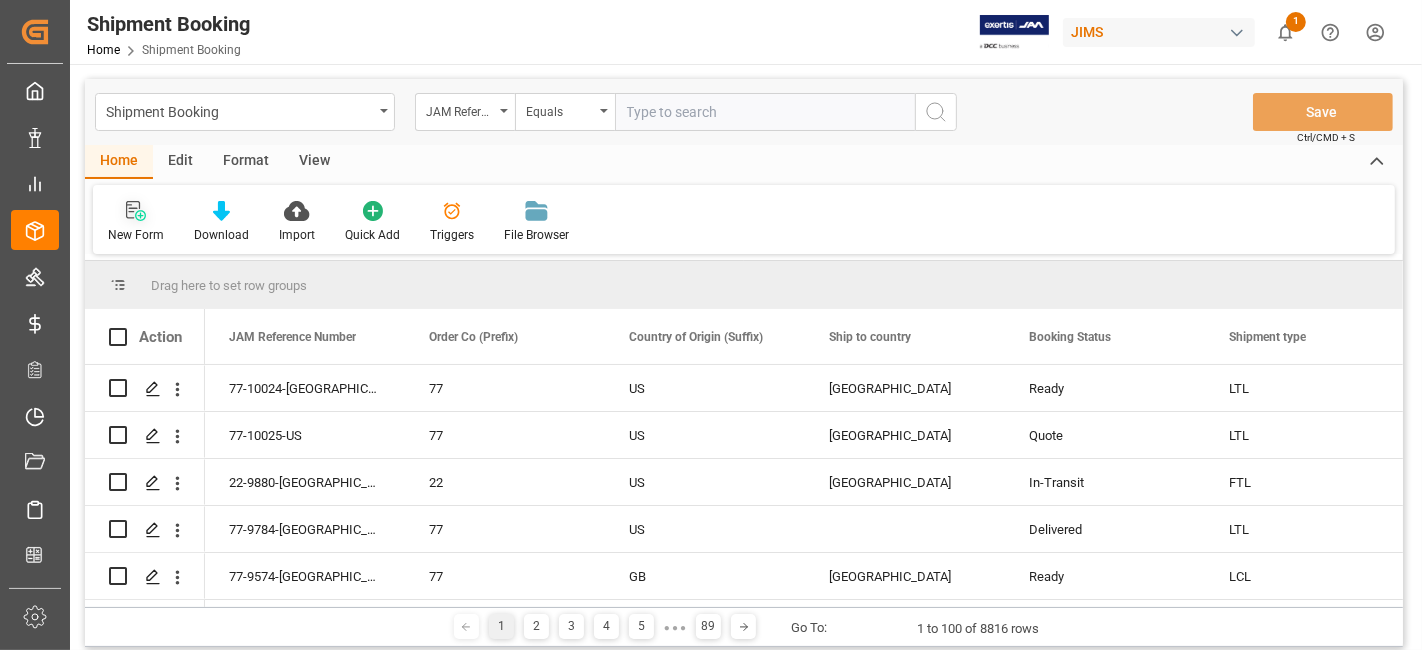 click on "New Form" at bounding box center (136, 235) 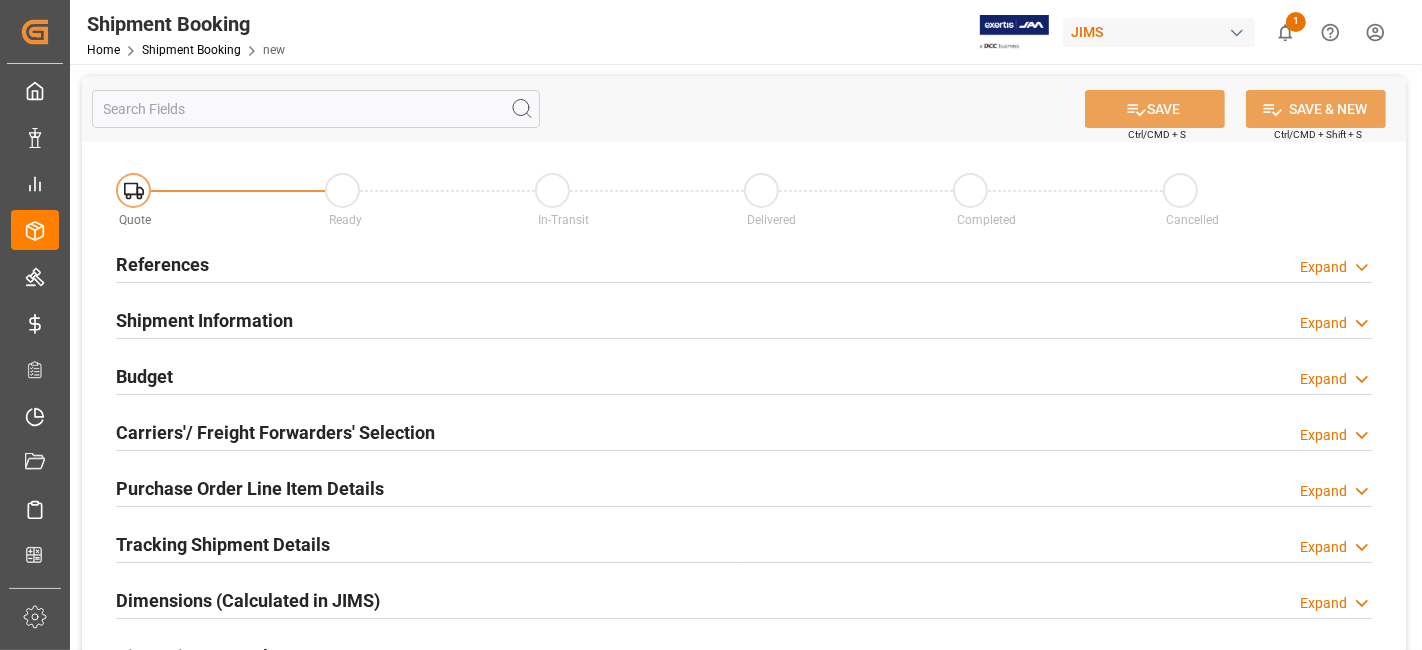 click on "References" at bounding box center [162, 264] 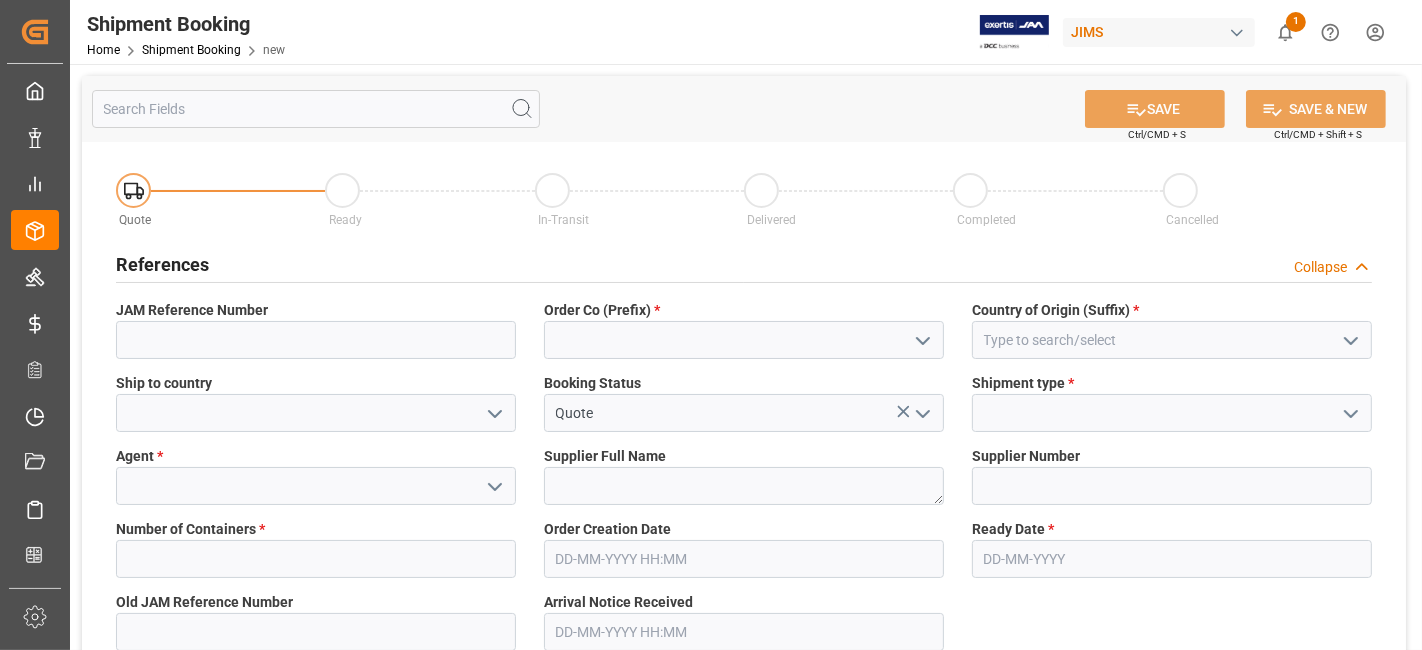 click 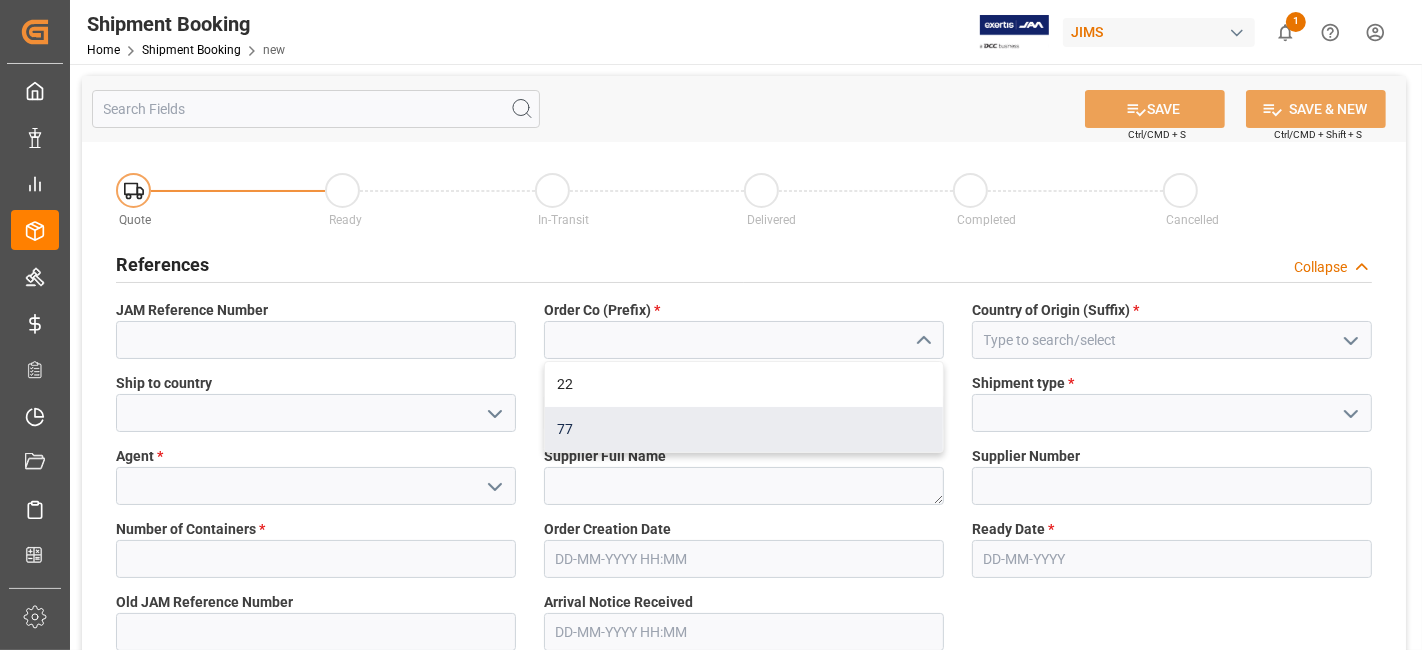 click on "77" at bounding box center (744, 429) 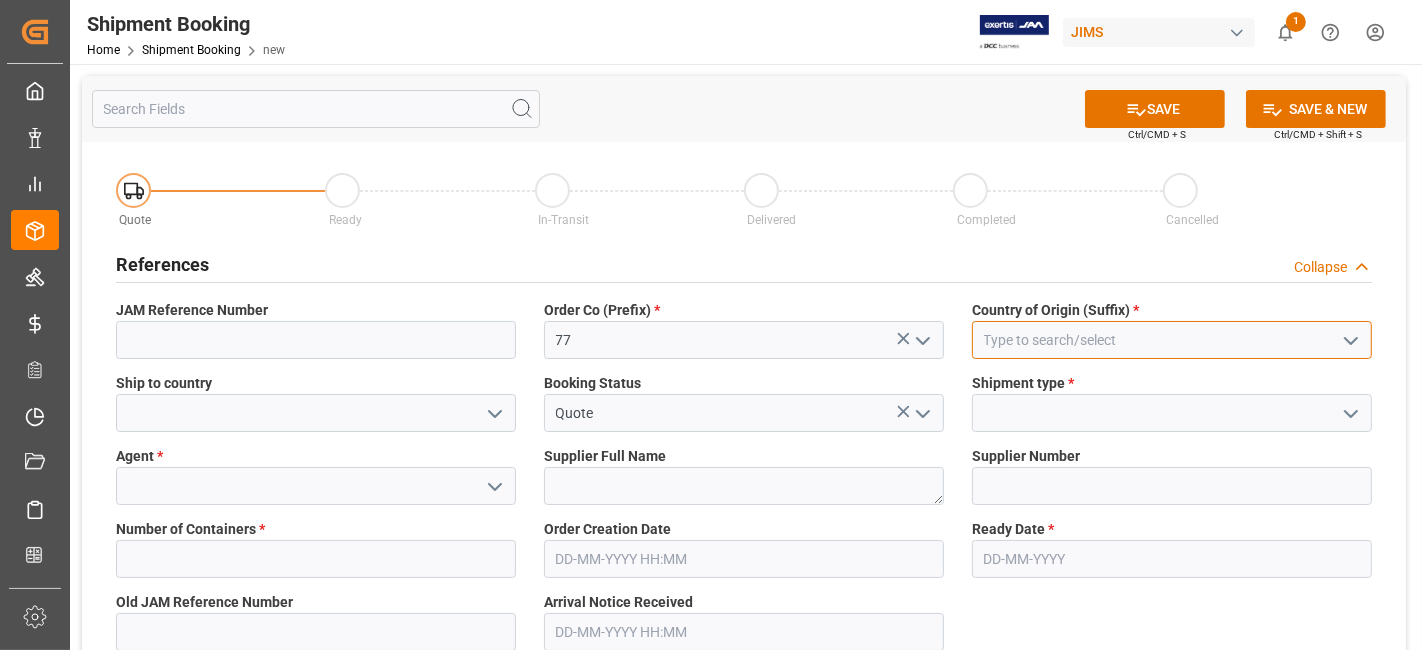 click at bounding box center [1172, 340] 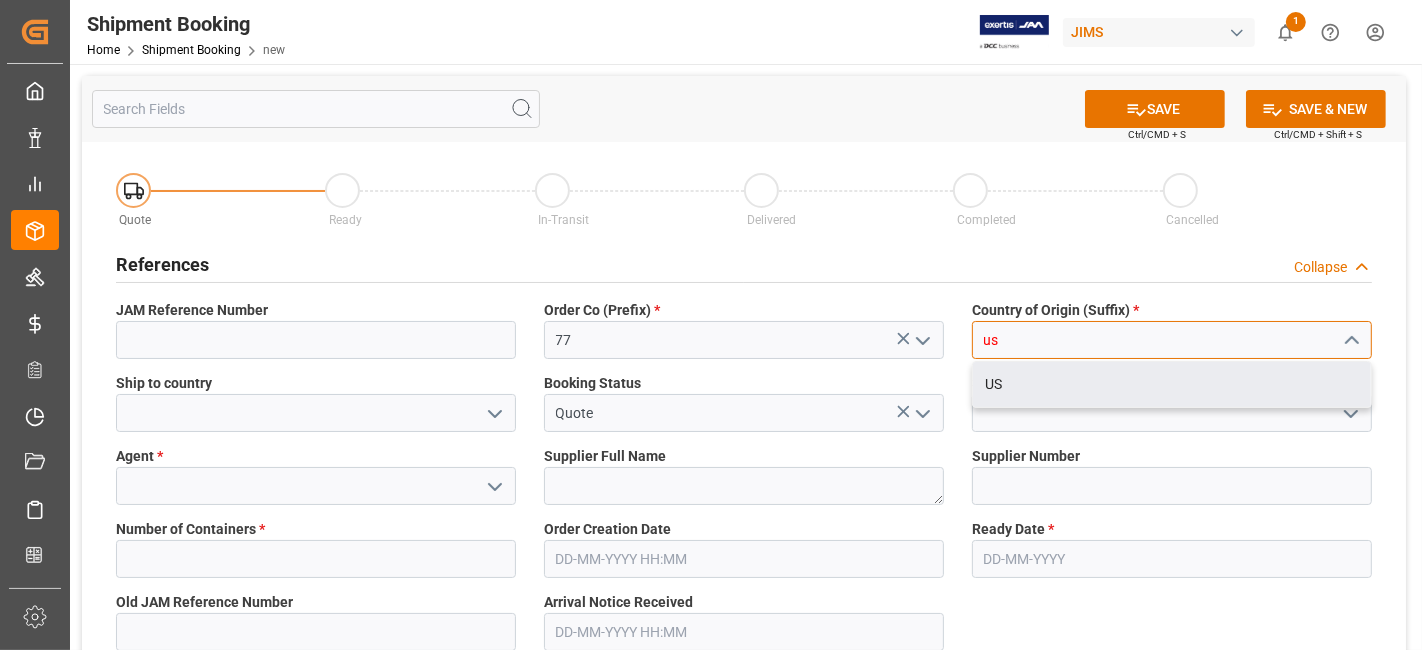drag, startPoint x: 1022, startPoint y: 378, endPoint x: 1008, endPoint y: 380, distance: 14.142136 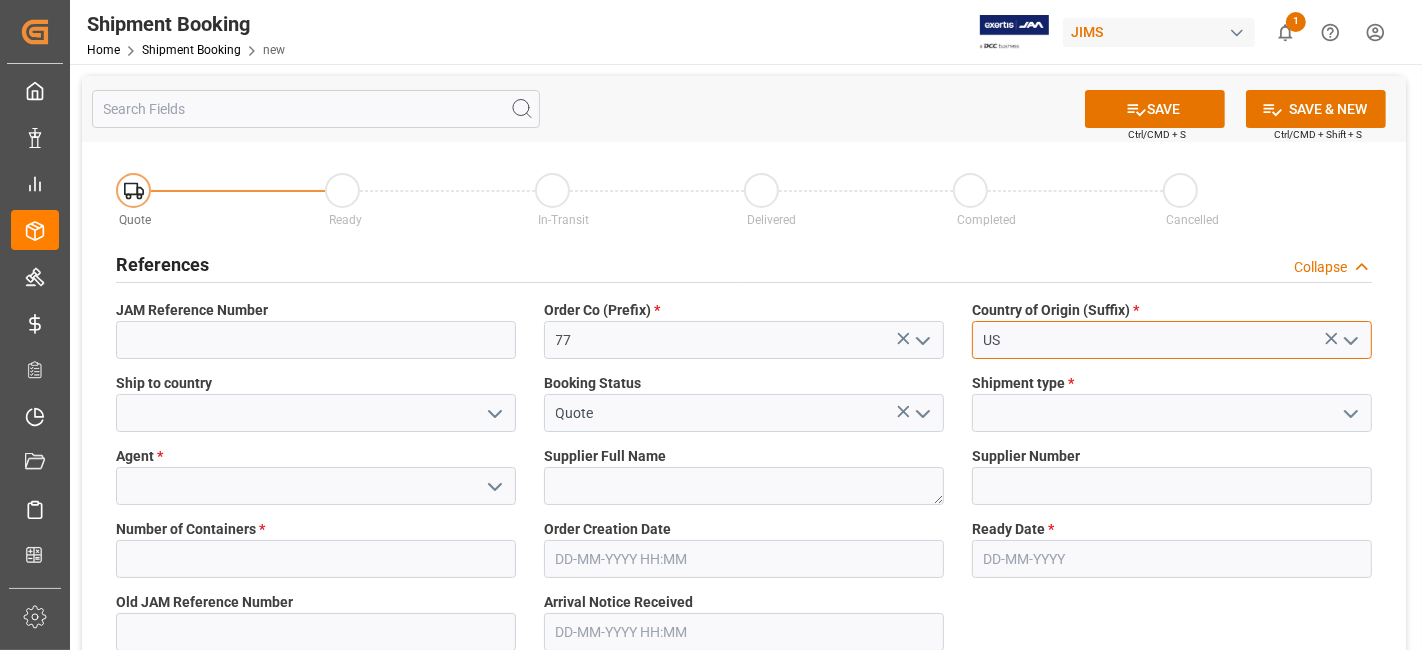 type on "US" 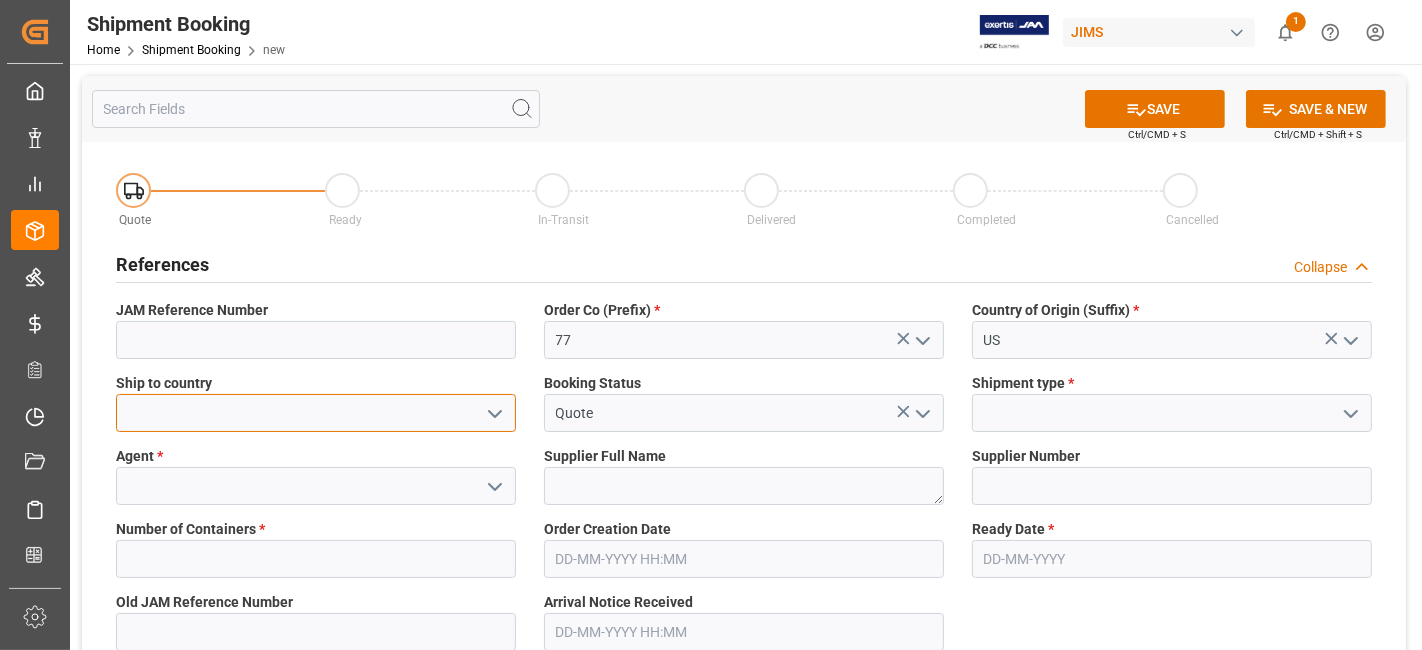 click at bounding box center (316, 413) 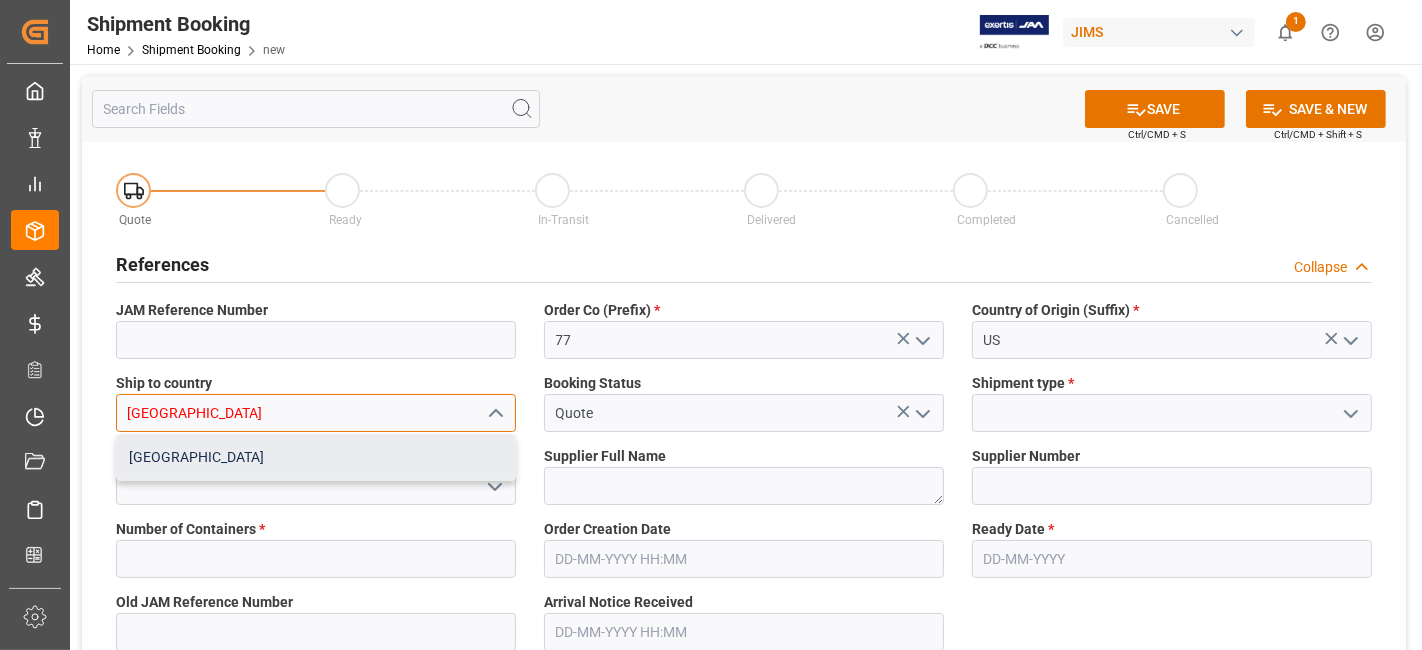 click on "[GEOGRAPHIC_DATA]" at bounding box center (316, 457) 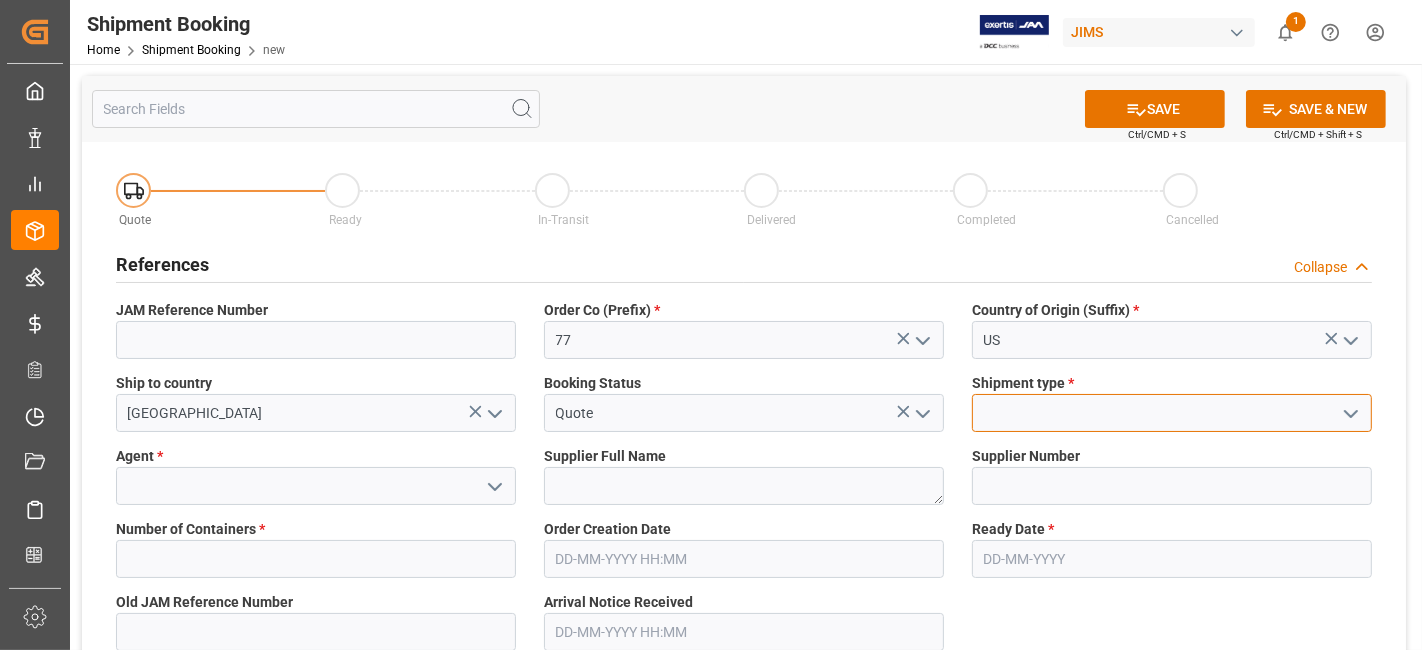 click at bounding box center (1172, 413) 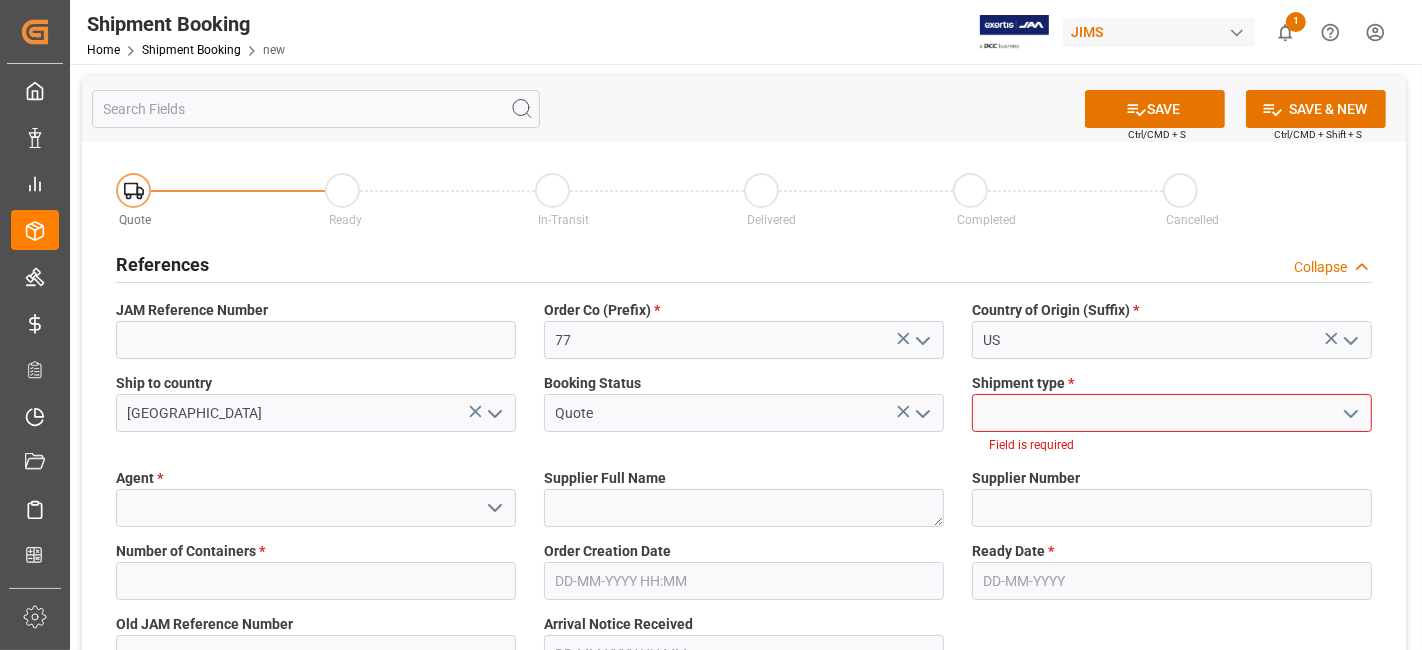 click 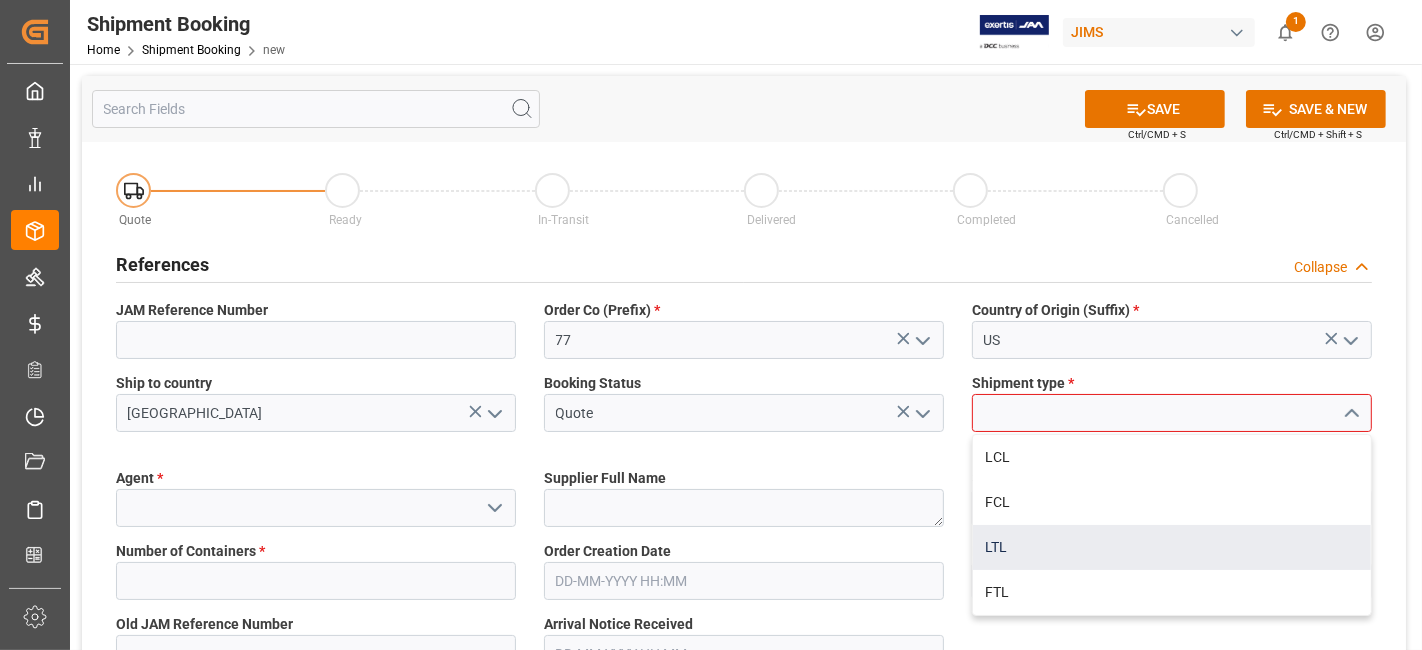 click on "LTL" at bounding box center [1172, 547] 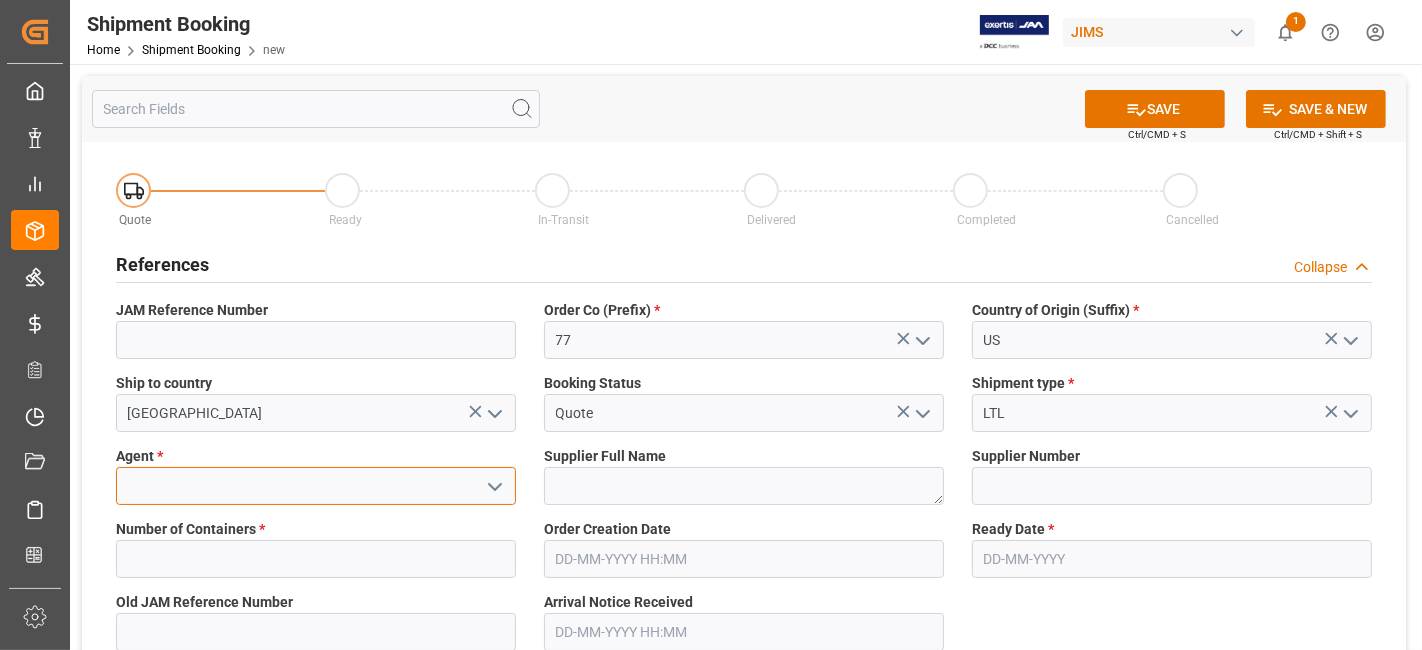 click at bounding box center [316, 486] 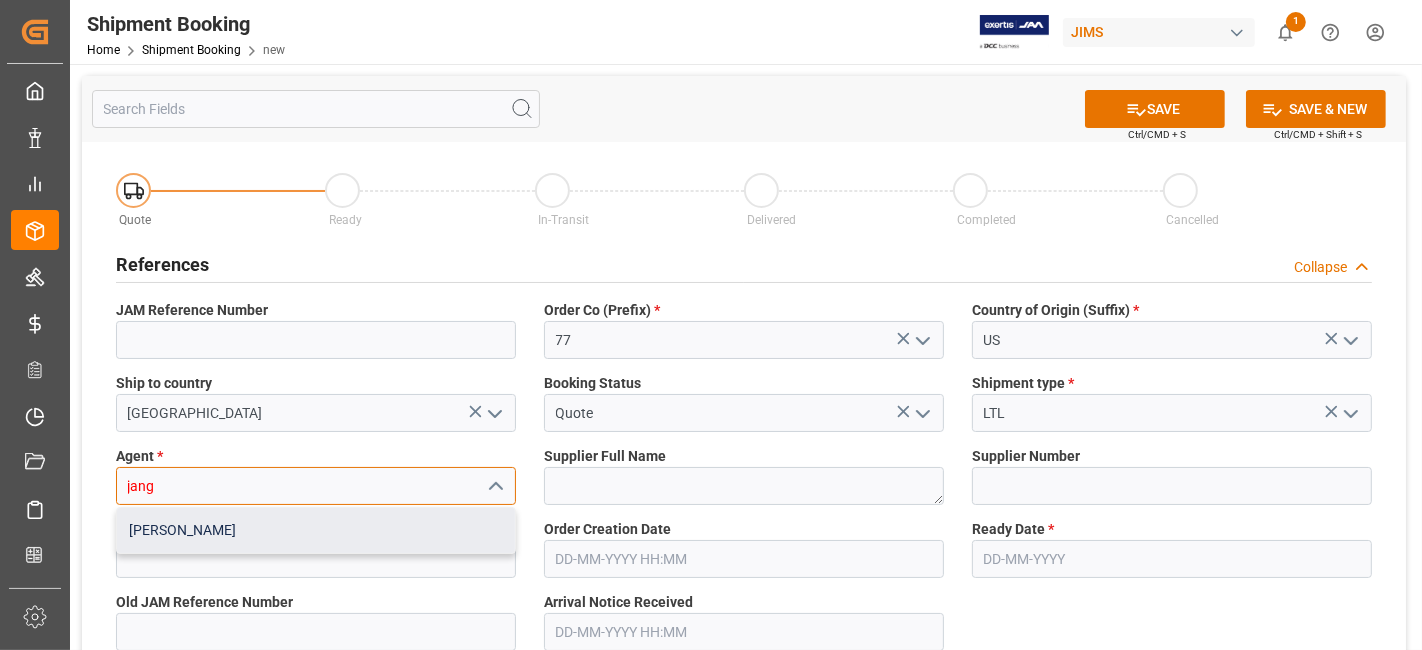 click on "[PERSON_NAME]" at bounding box center [316, 530] 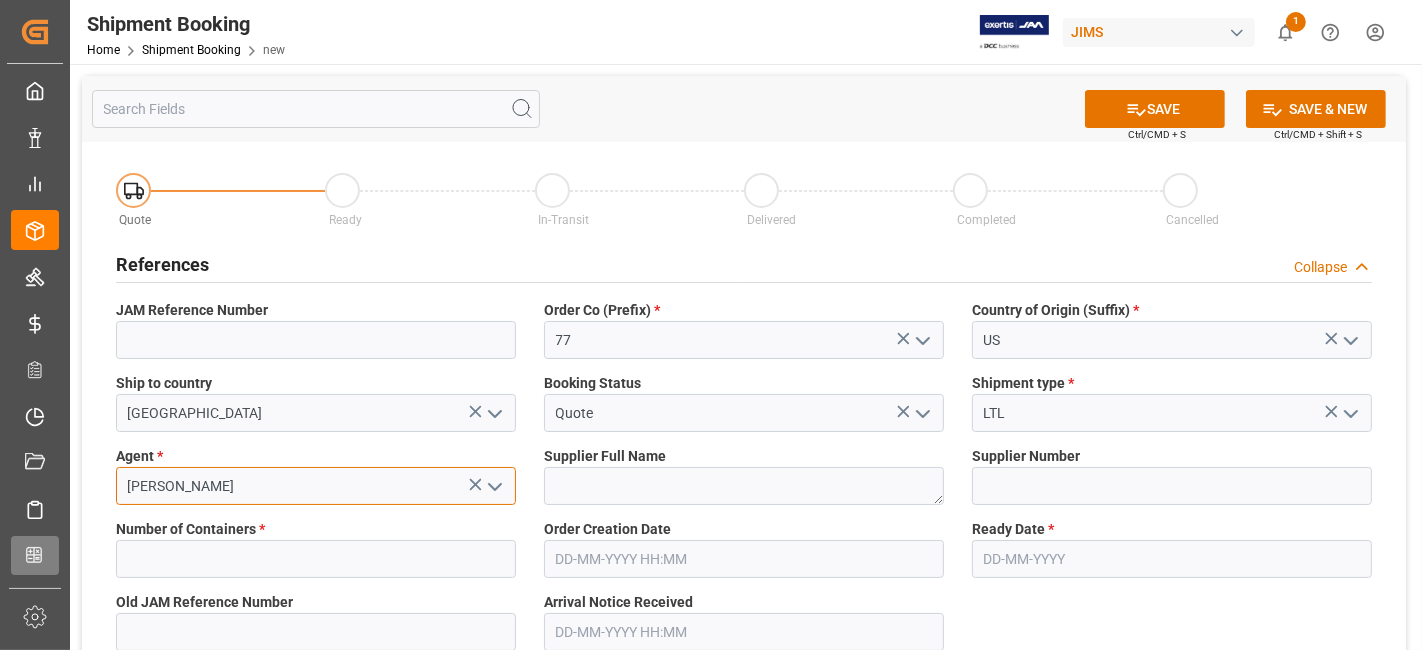 type on "[PERSON_NAME]" 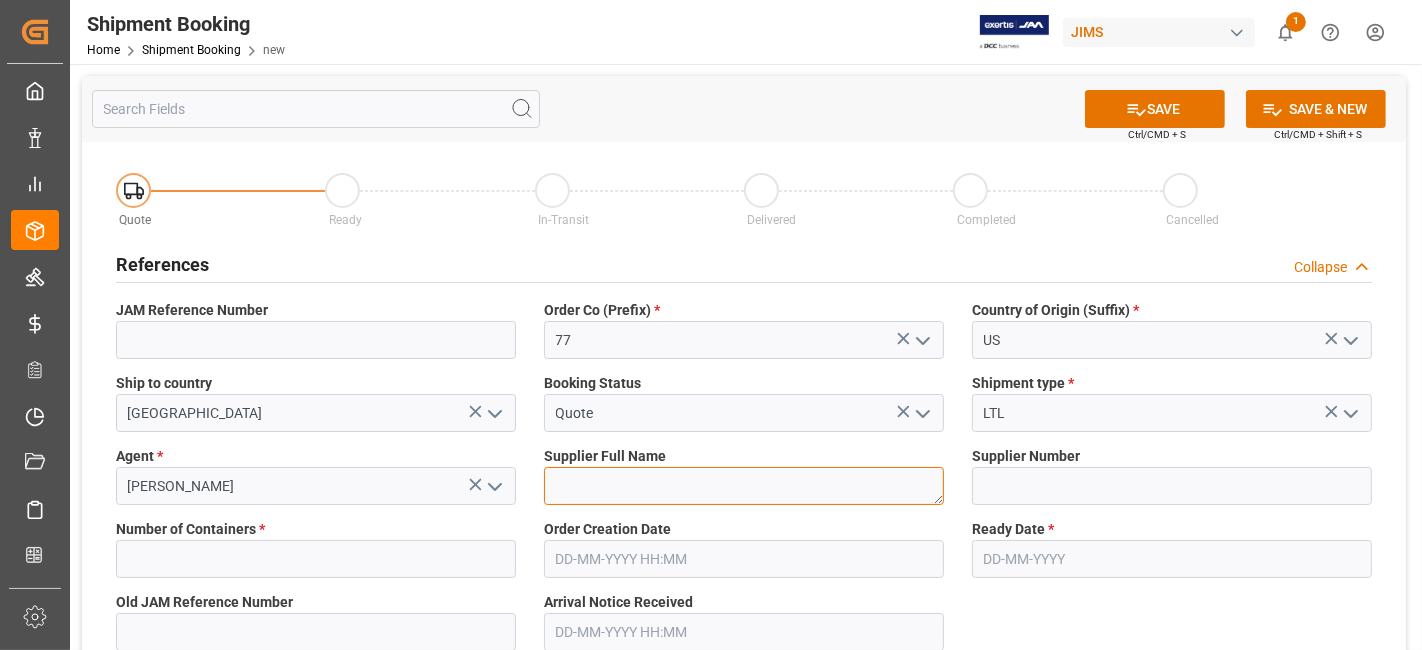 click at bounding box center (744, 486) 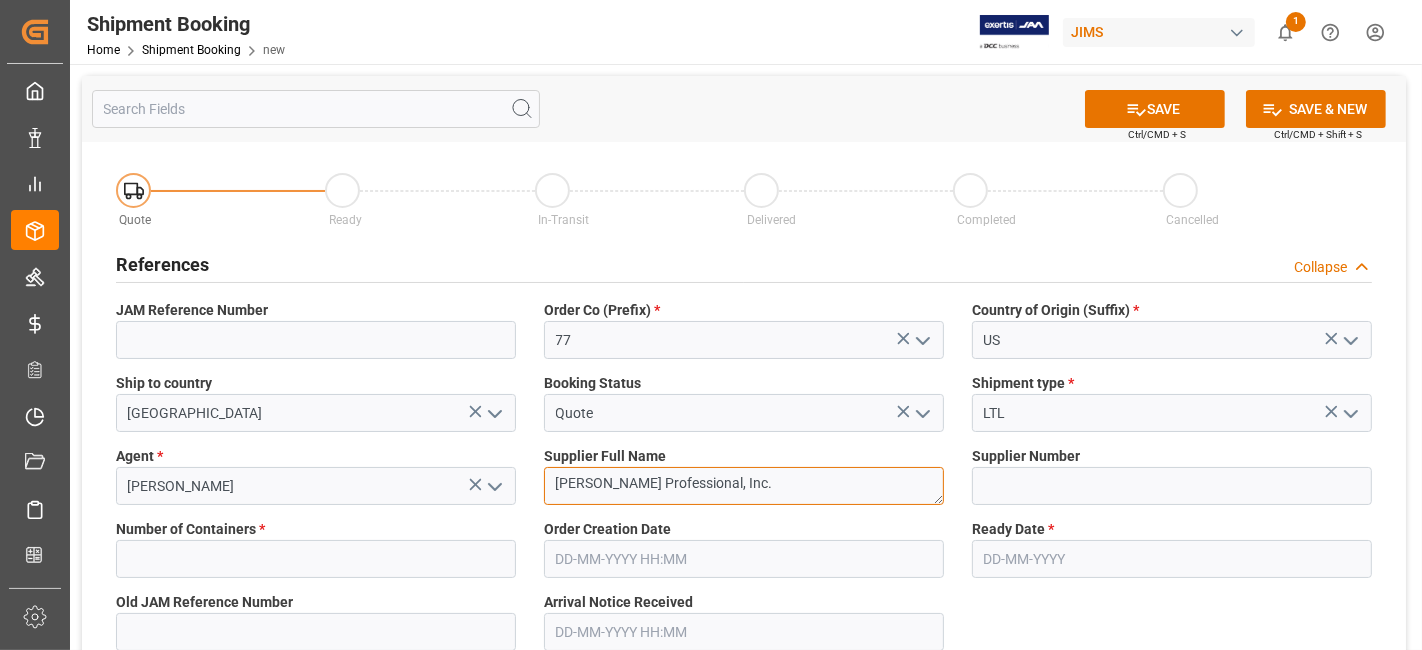 type on "[PERSON_NAME] Professional, Inc." 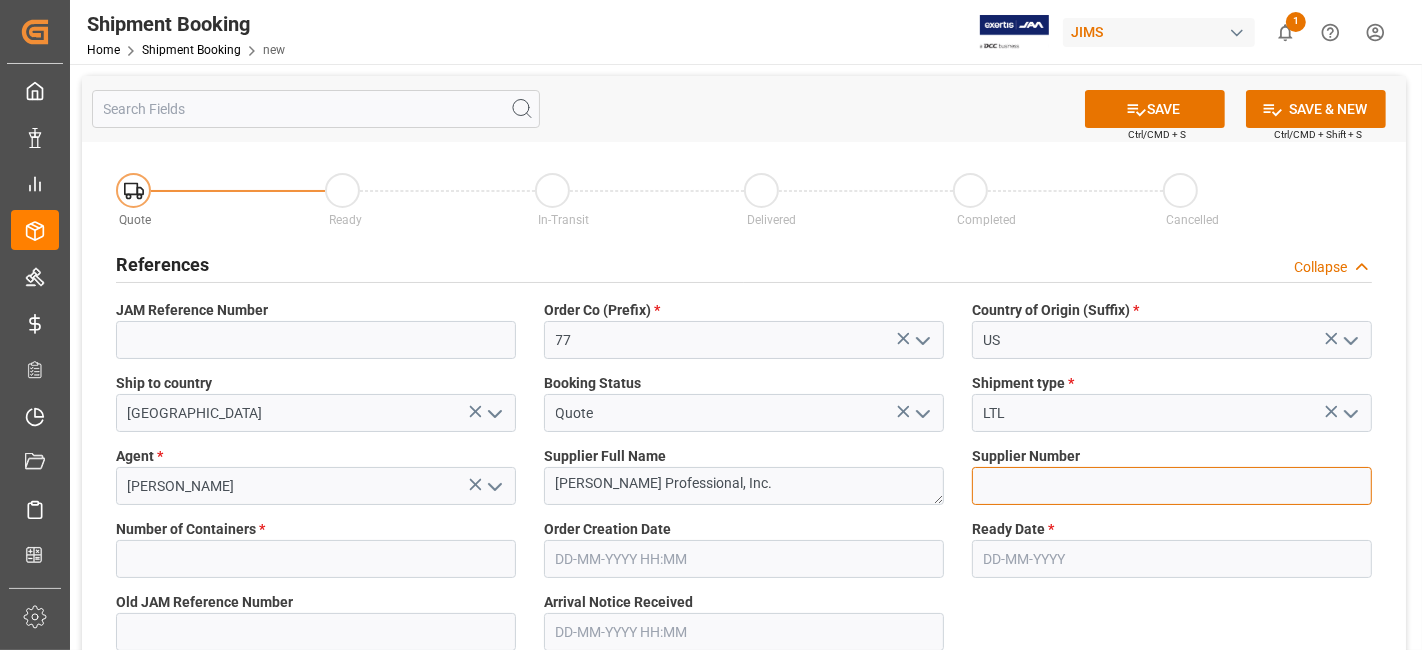 click at bounding box center [1172, 486] 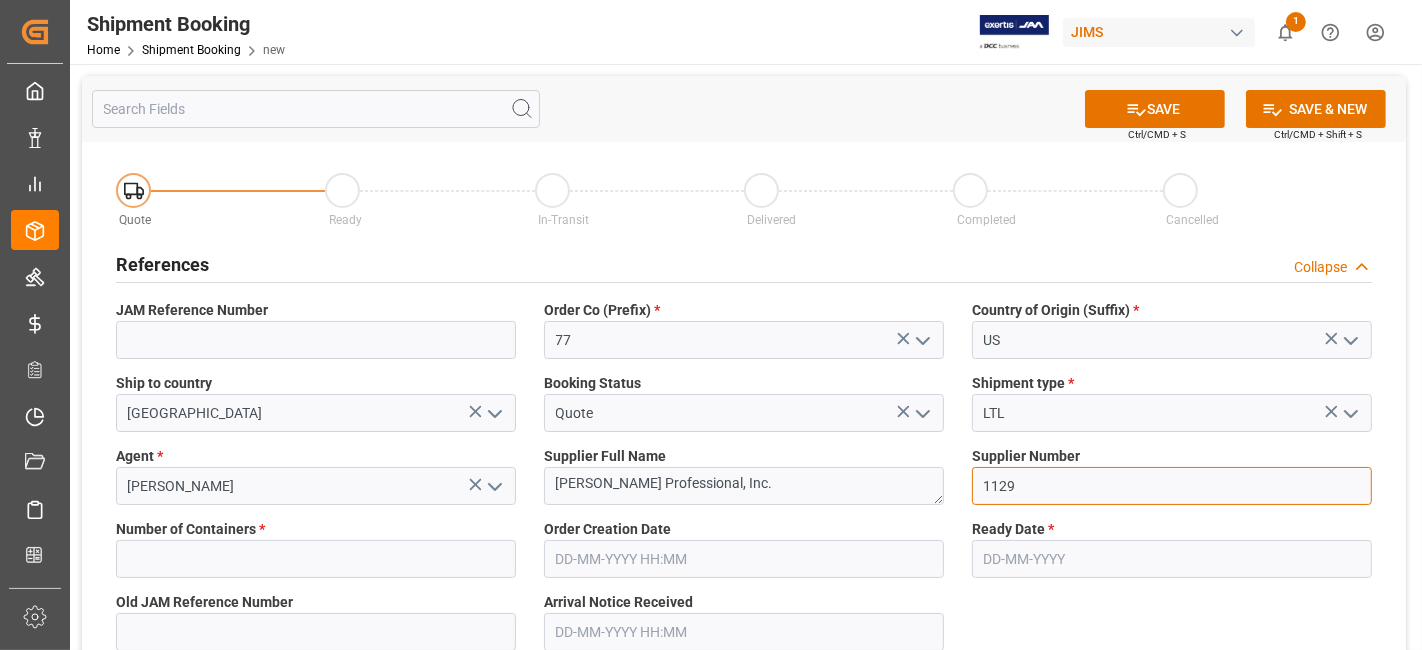 type on "1129" 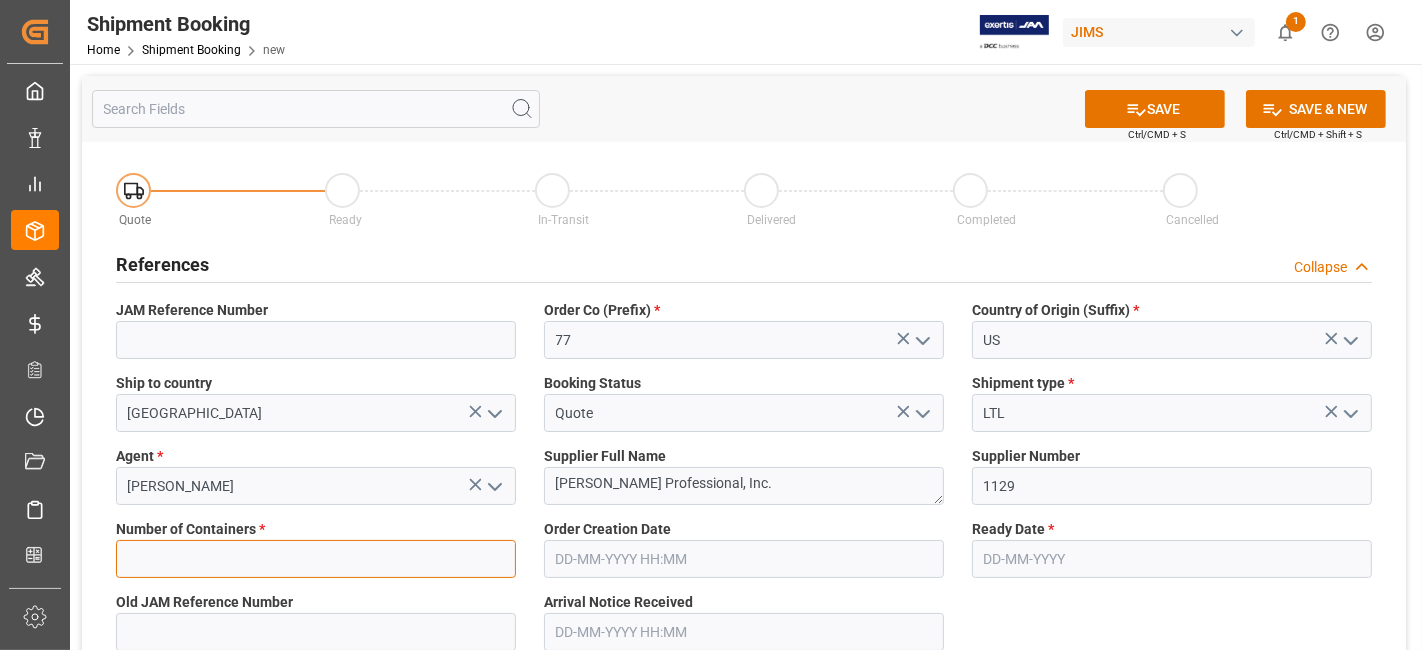click at bounding box center (316, 559) 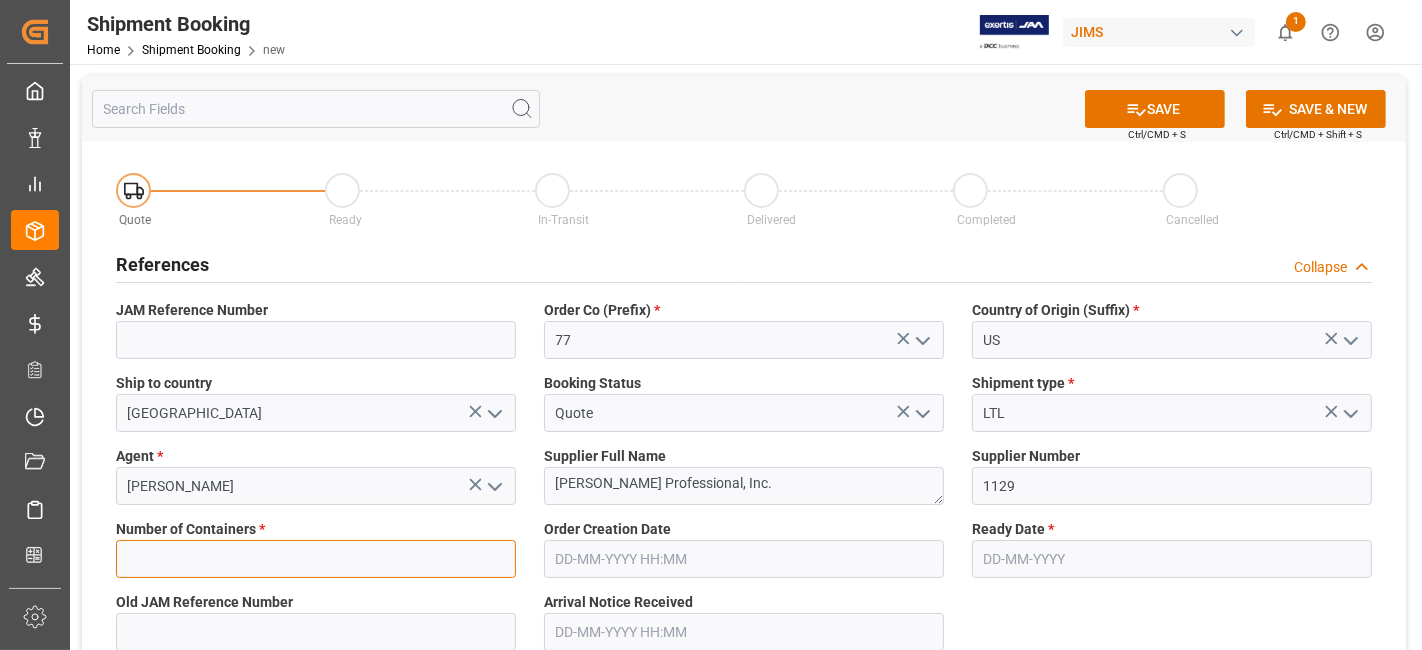 type on "0" 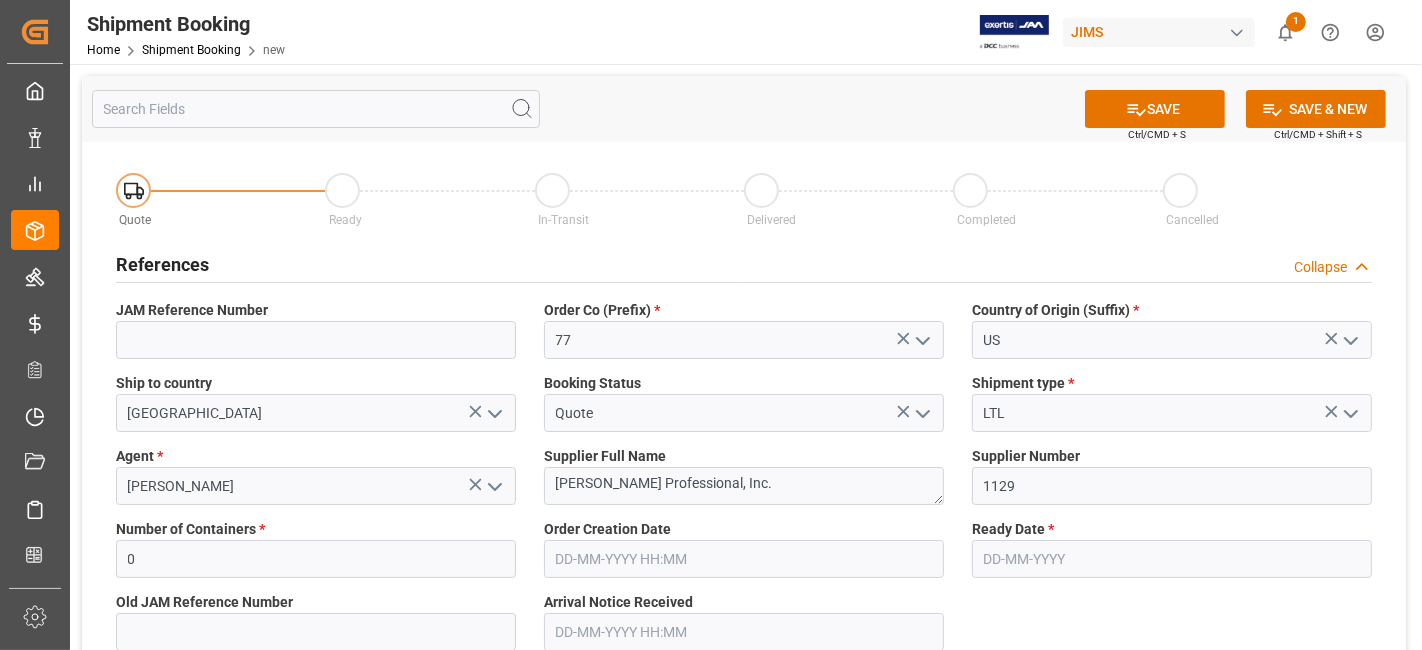 click at bounding box center [1172, 559] 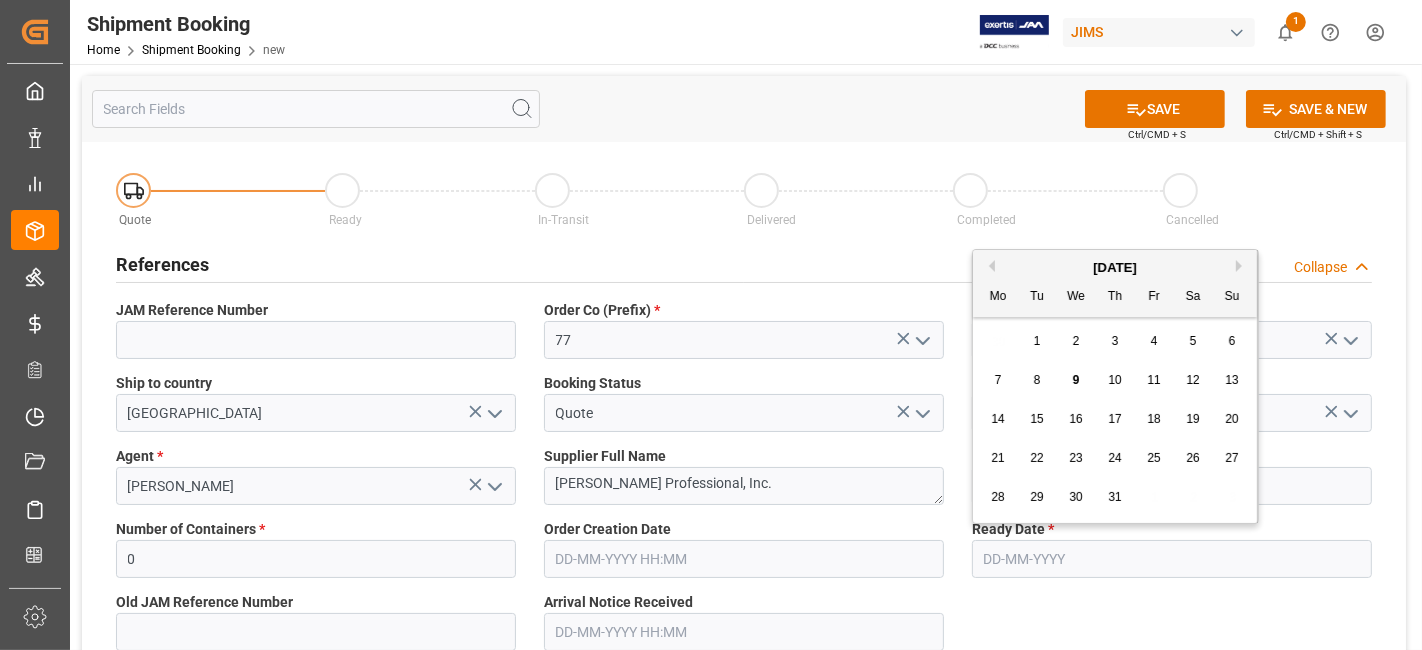 click on "[DATE]" at bounding box center (1115, 268) 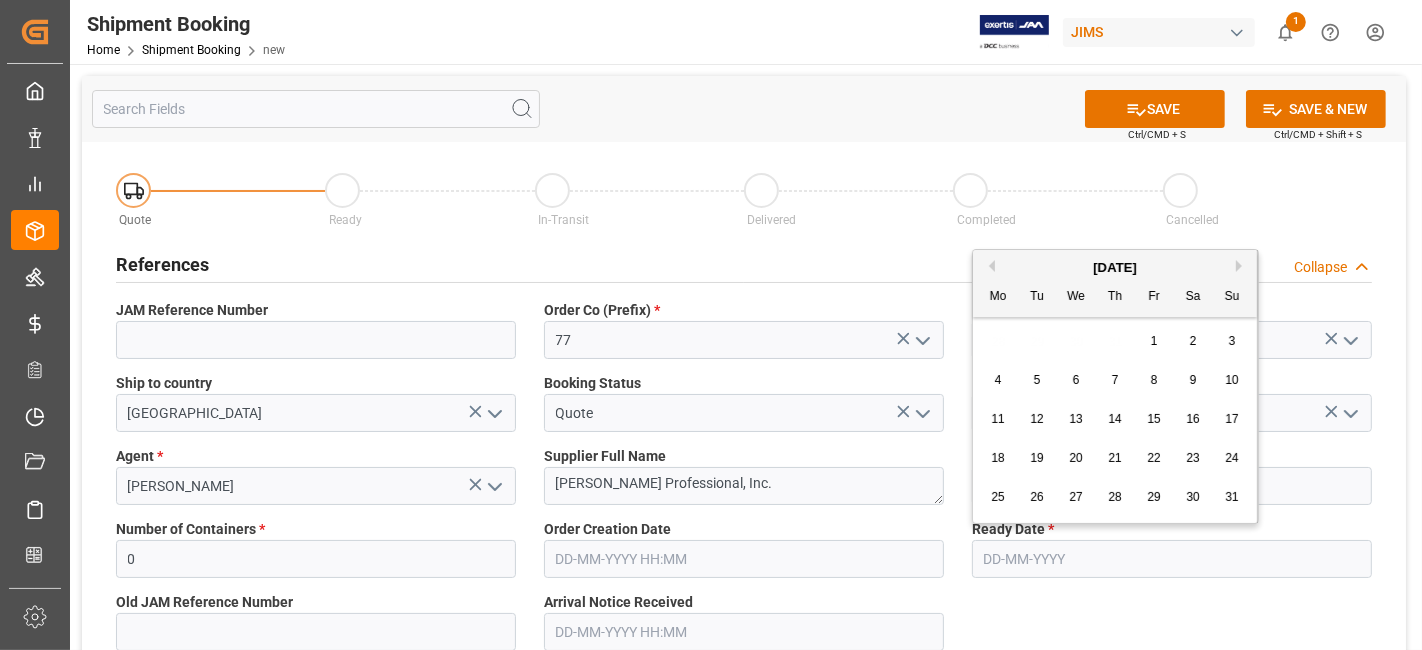 click on "4" at bounding box center [998, 381] 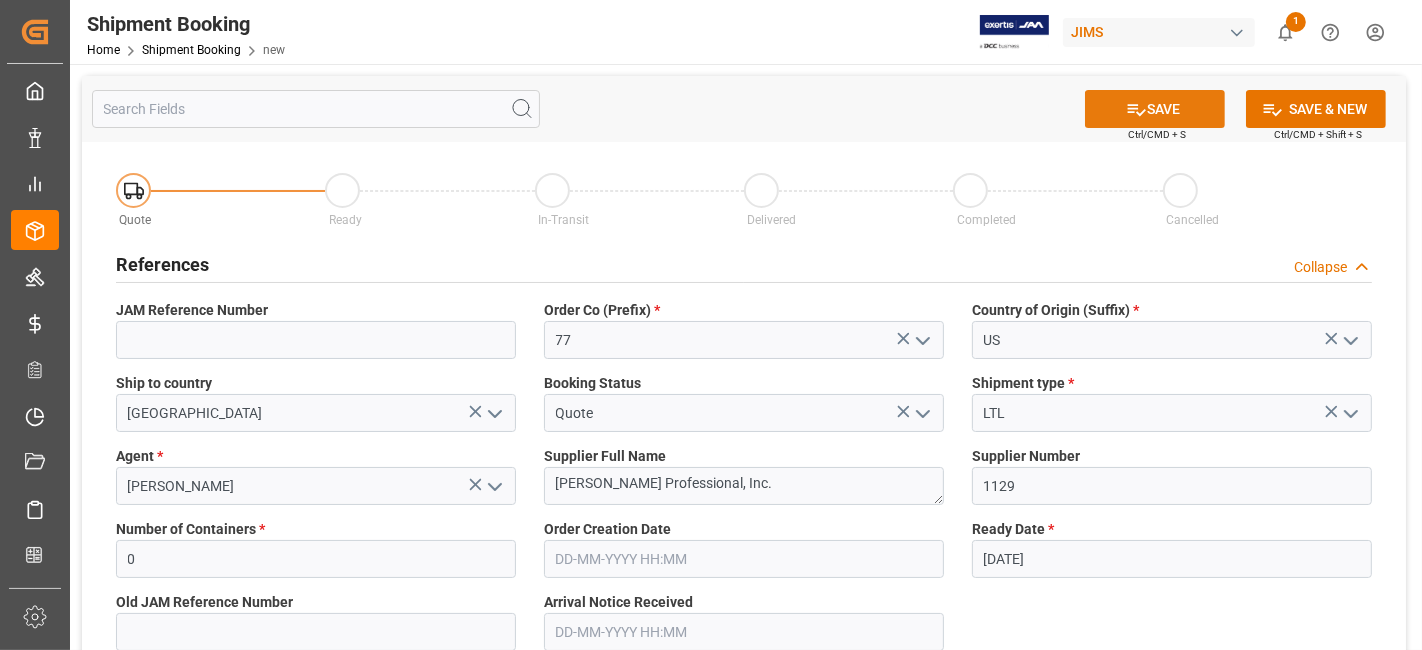 click on "SAVE" at bounding box center [1155, 109] 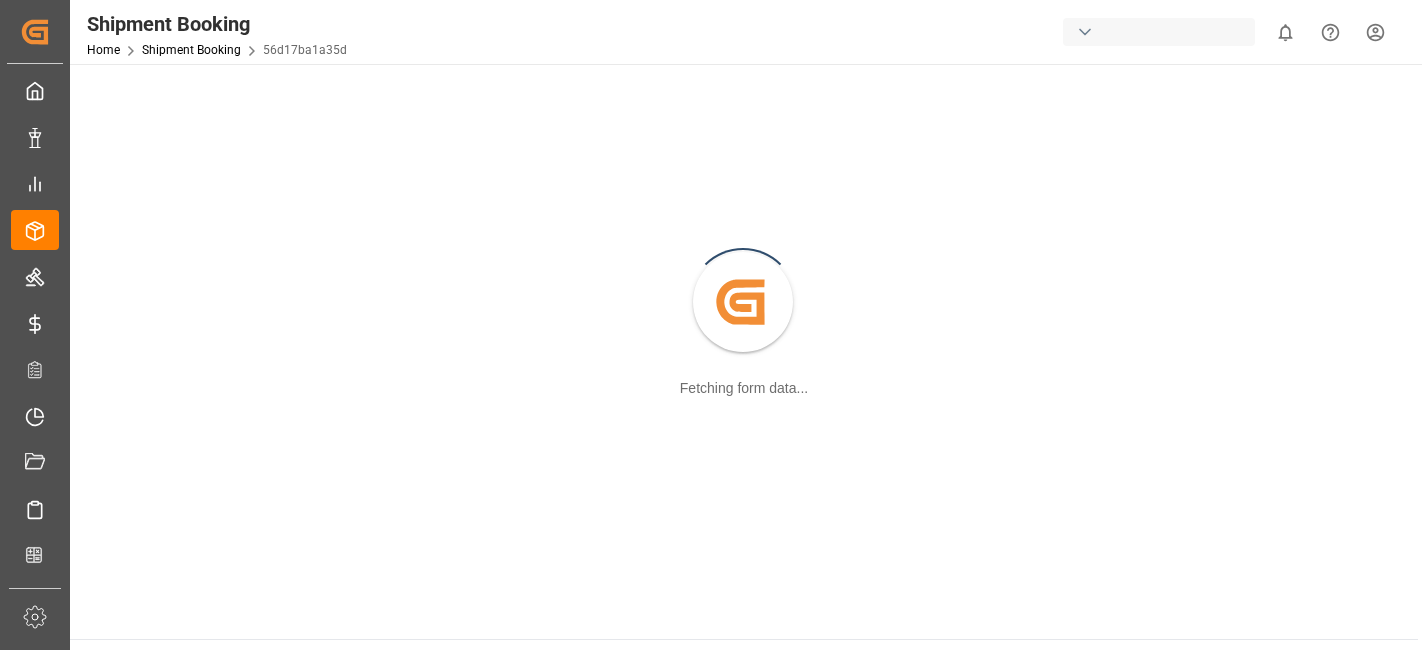 scroll, scrollTop: 0, scrollLeft: 0, axis: both 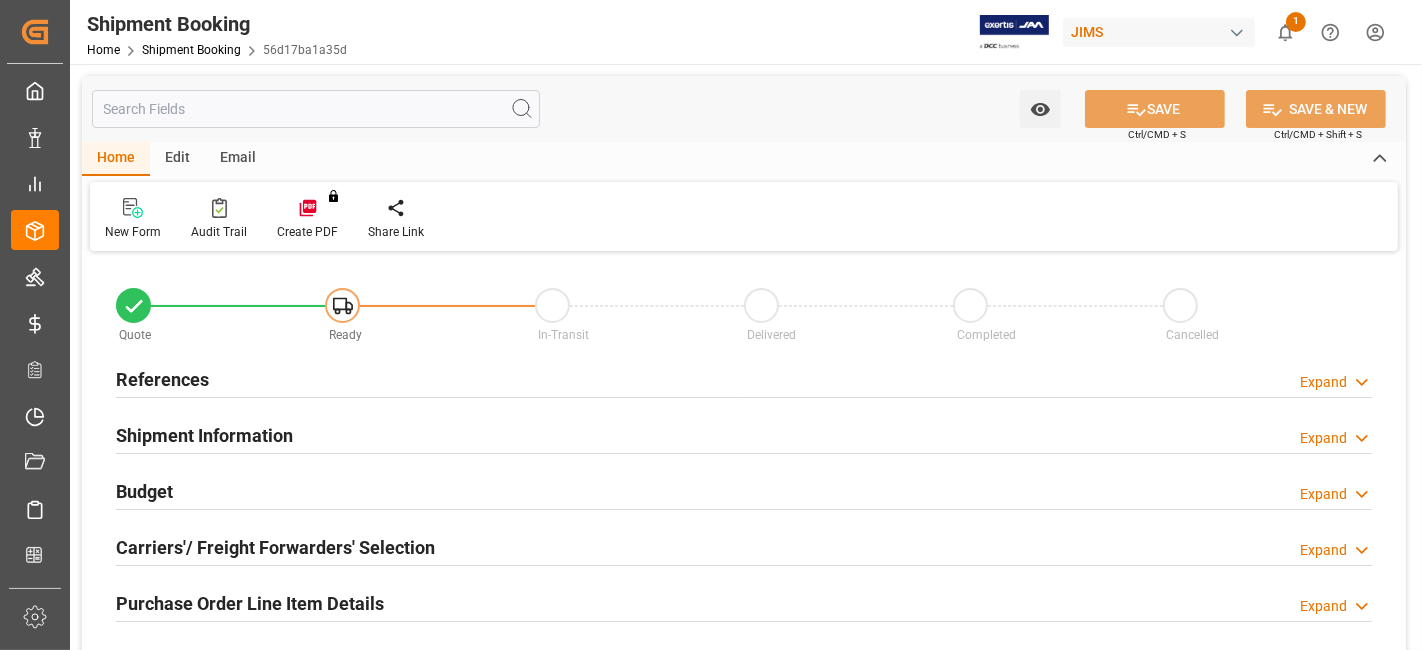 type on "0" 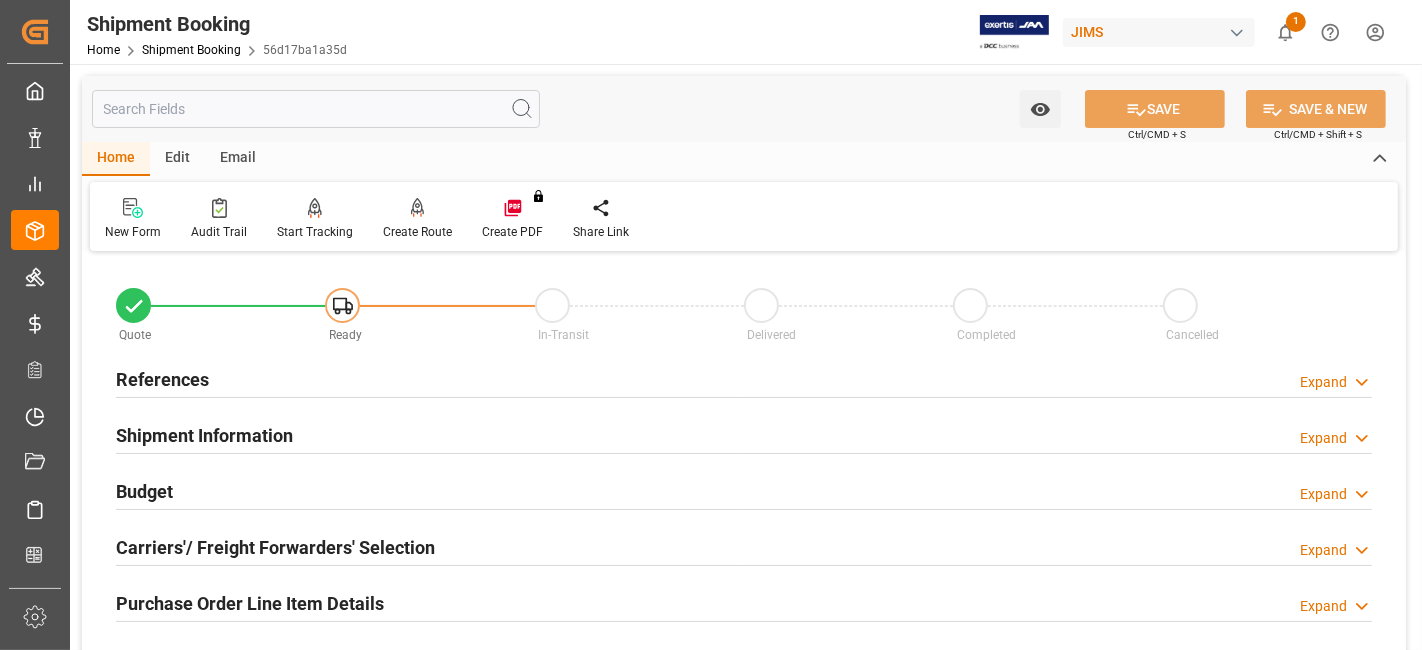 click on "References" at bounding box center [162, 379] 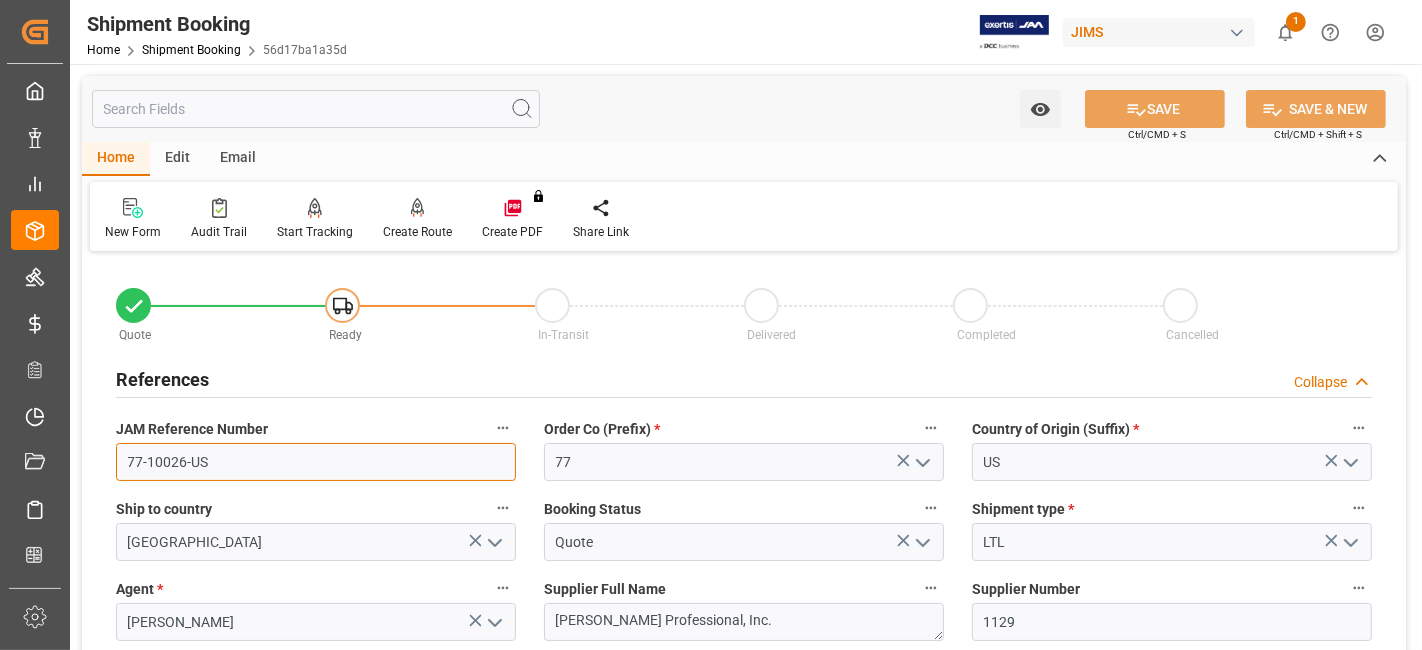 drag, startPoint x: 251, startPoint y: 458, endPoint x: 109, endPoint y: 458, distance: 142 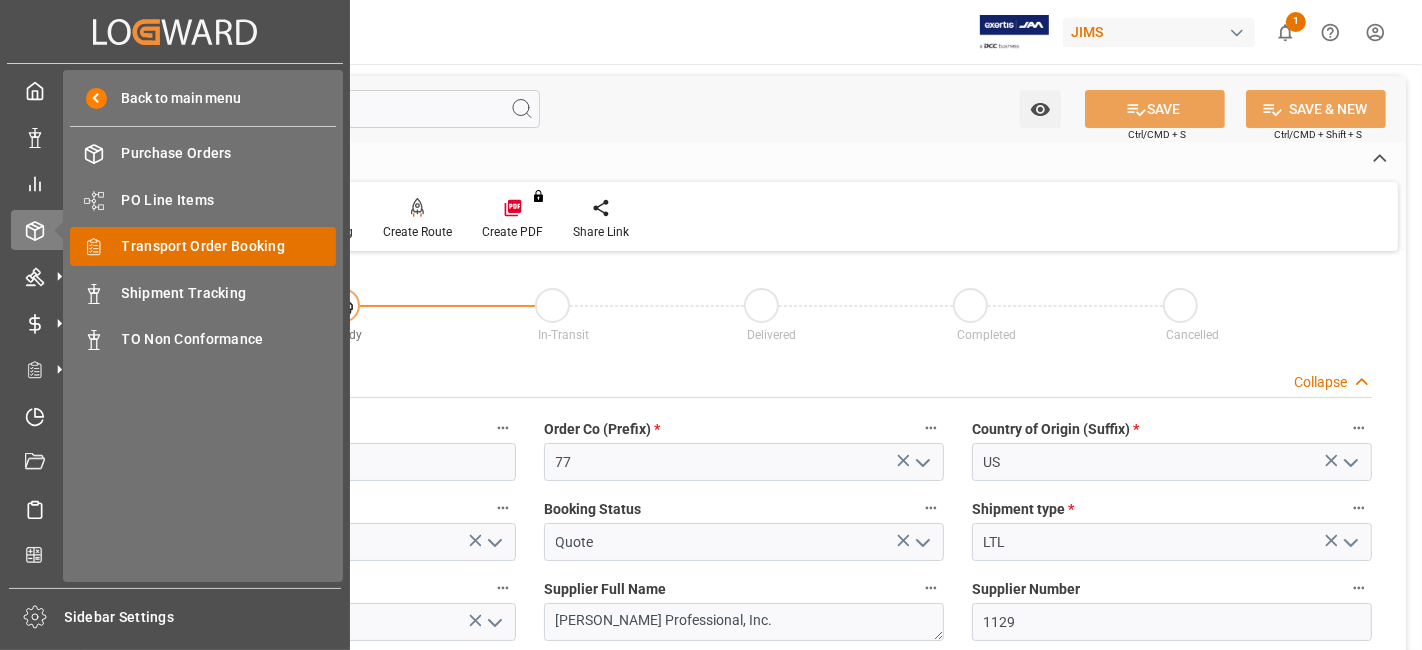 click on "Transport Order Booking" at bounding box center (229, 246) 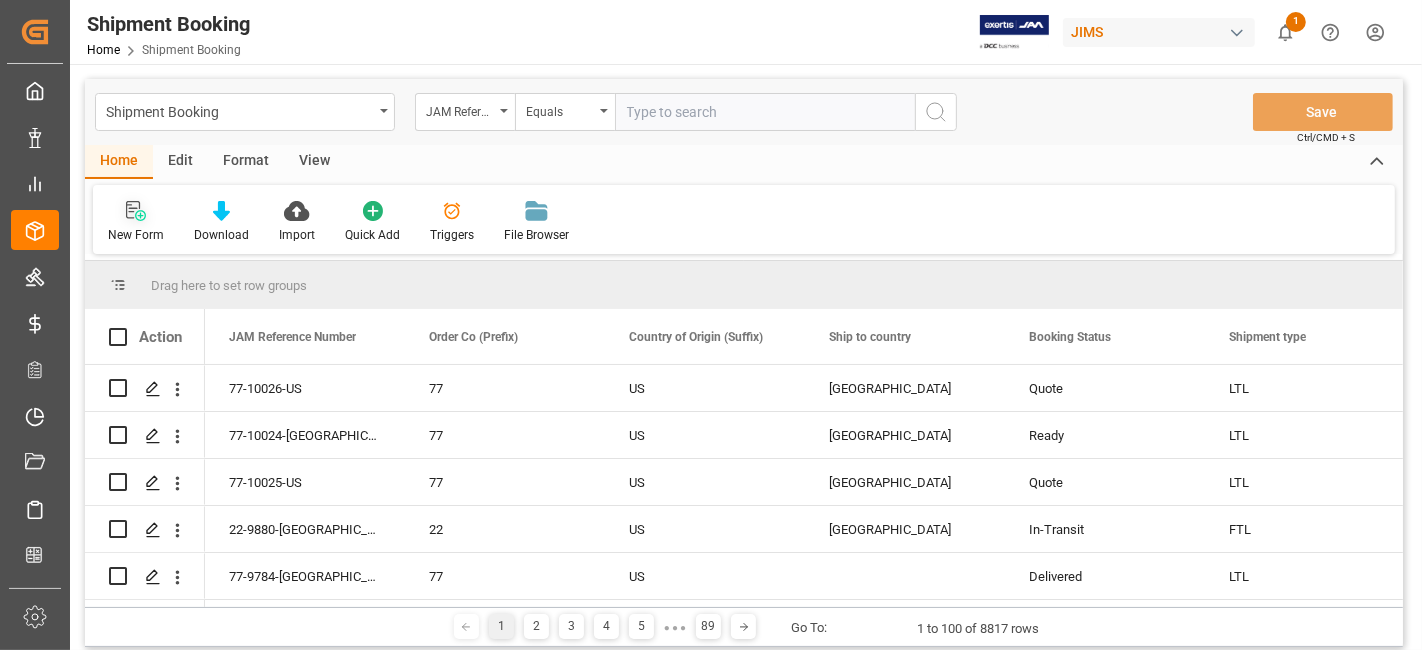 click on "Home" at bounding box center [119, 162] 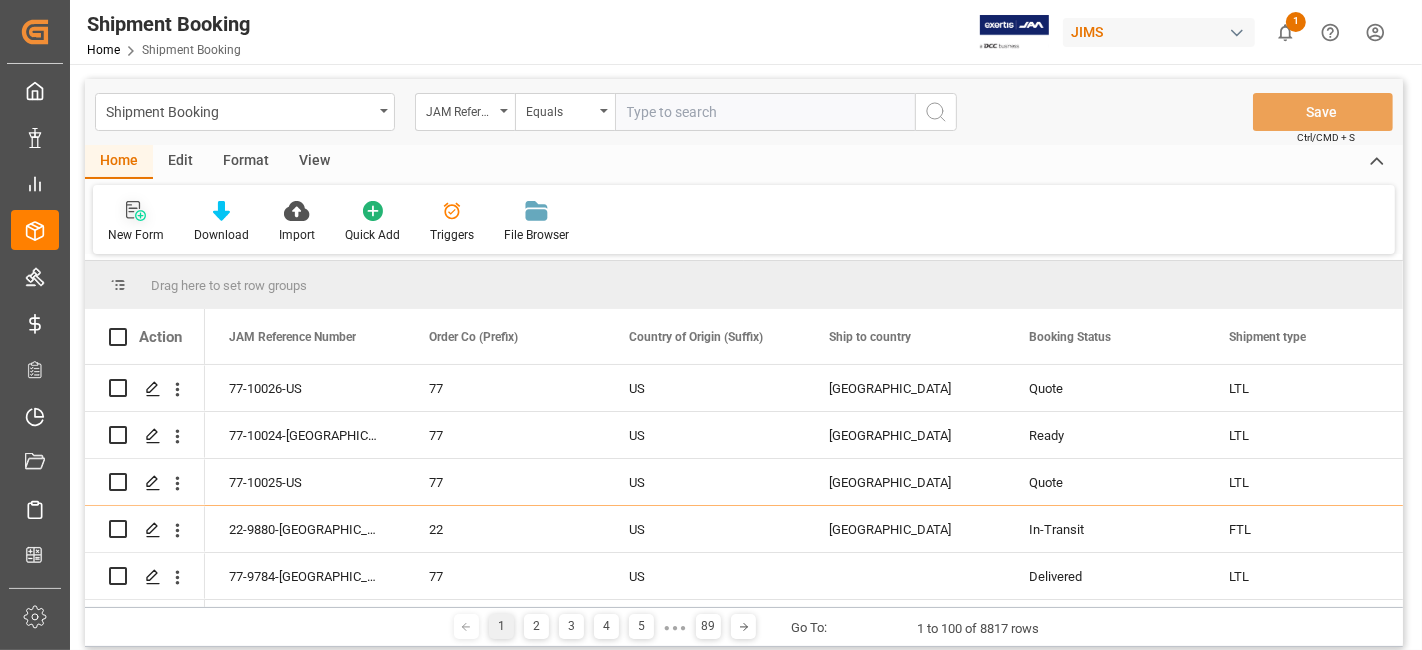 click 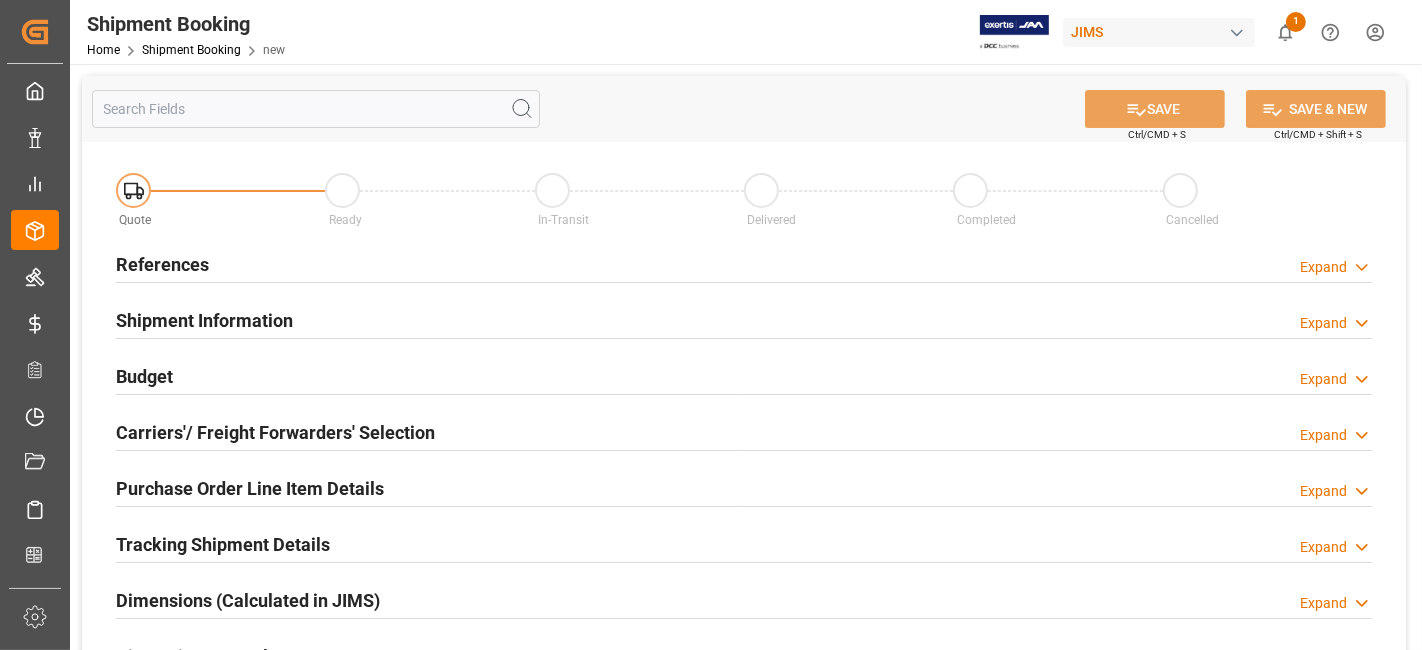 click on "References" at bounding box center (162, 264) 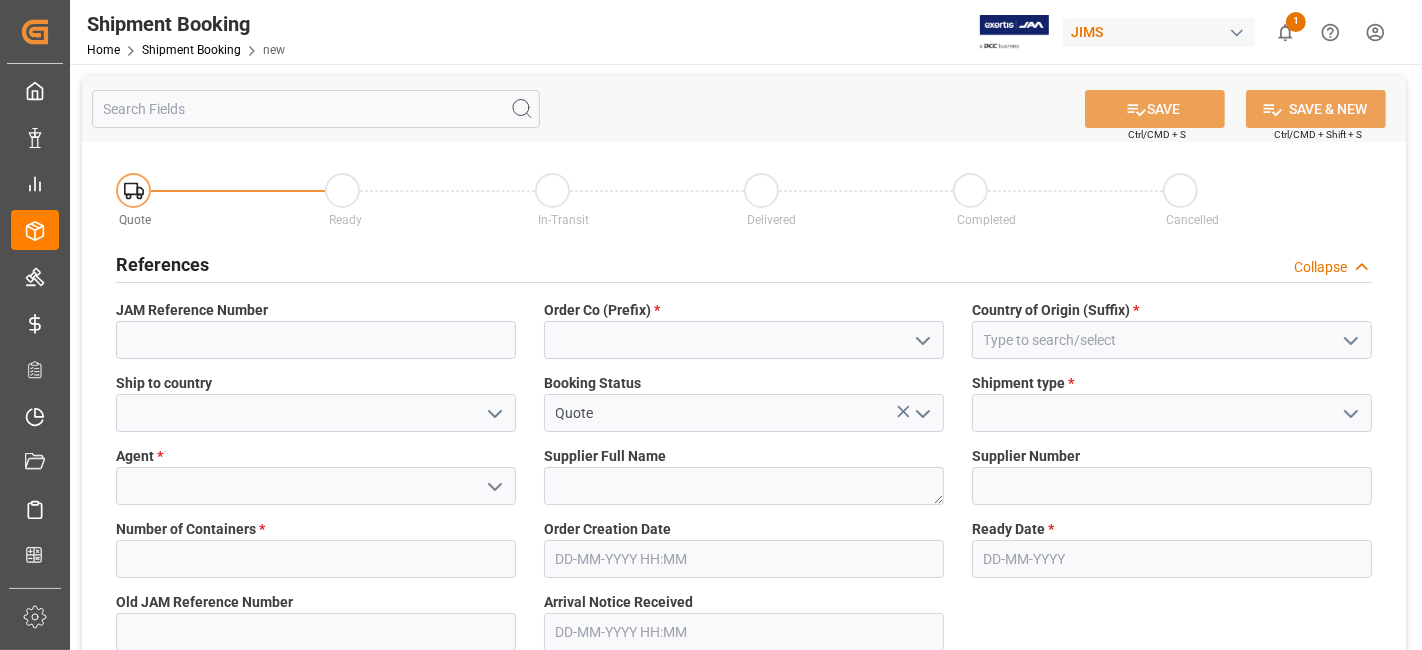 click 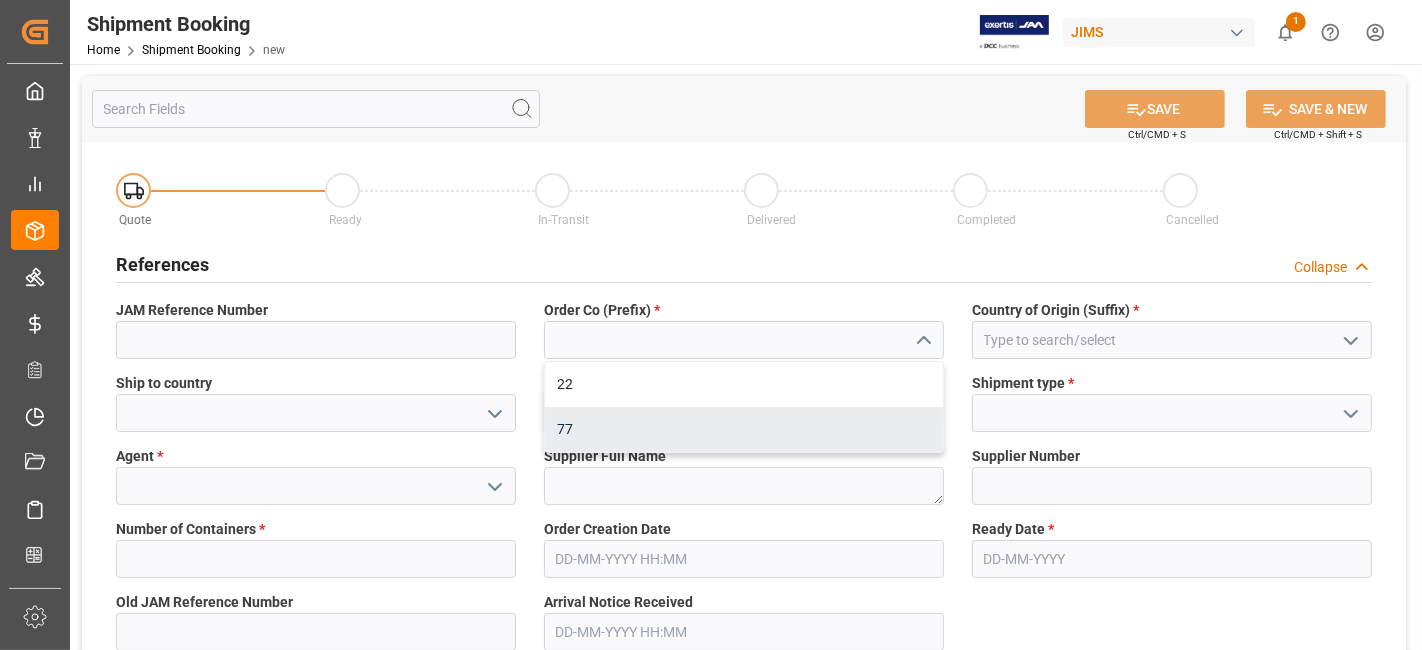 click on "77" at bounding box center (744, 429) 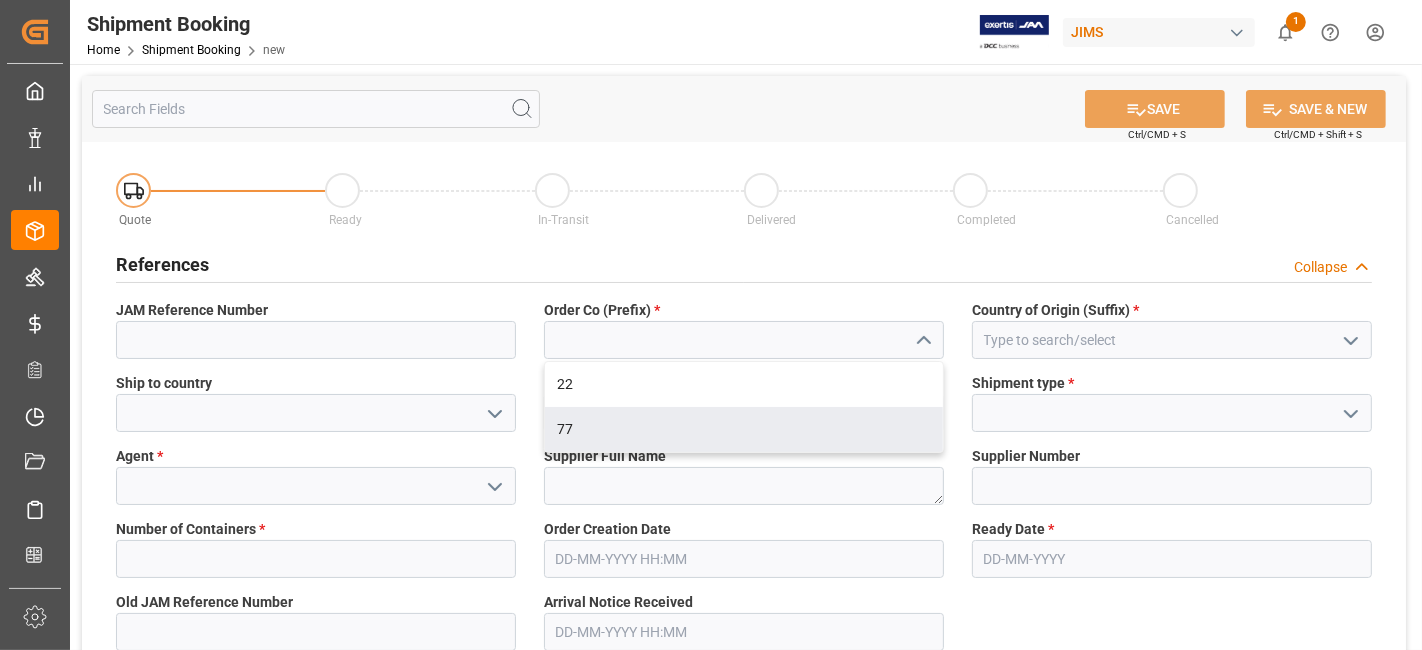 type on "77" 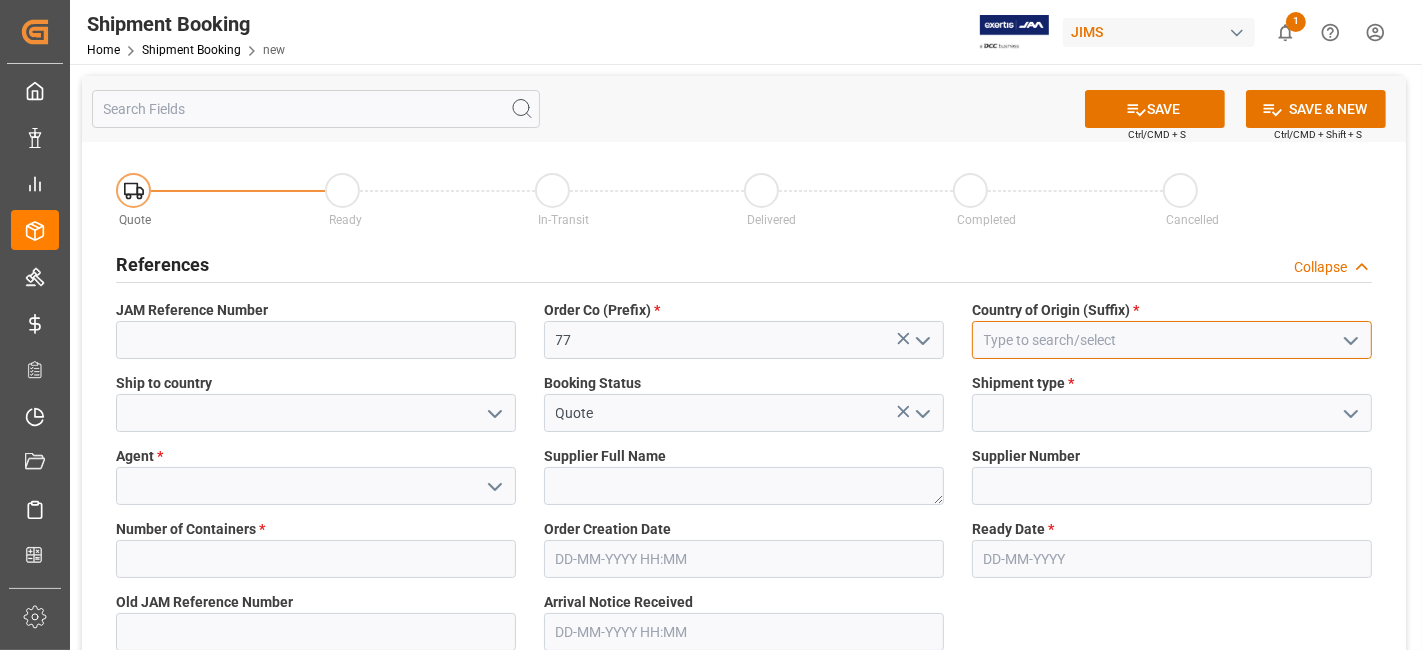 click at bounding box center [1172, 340] 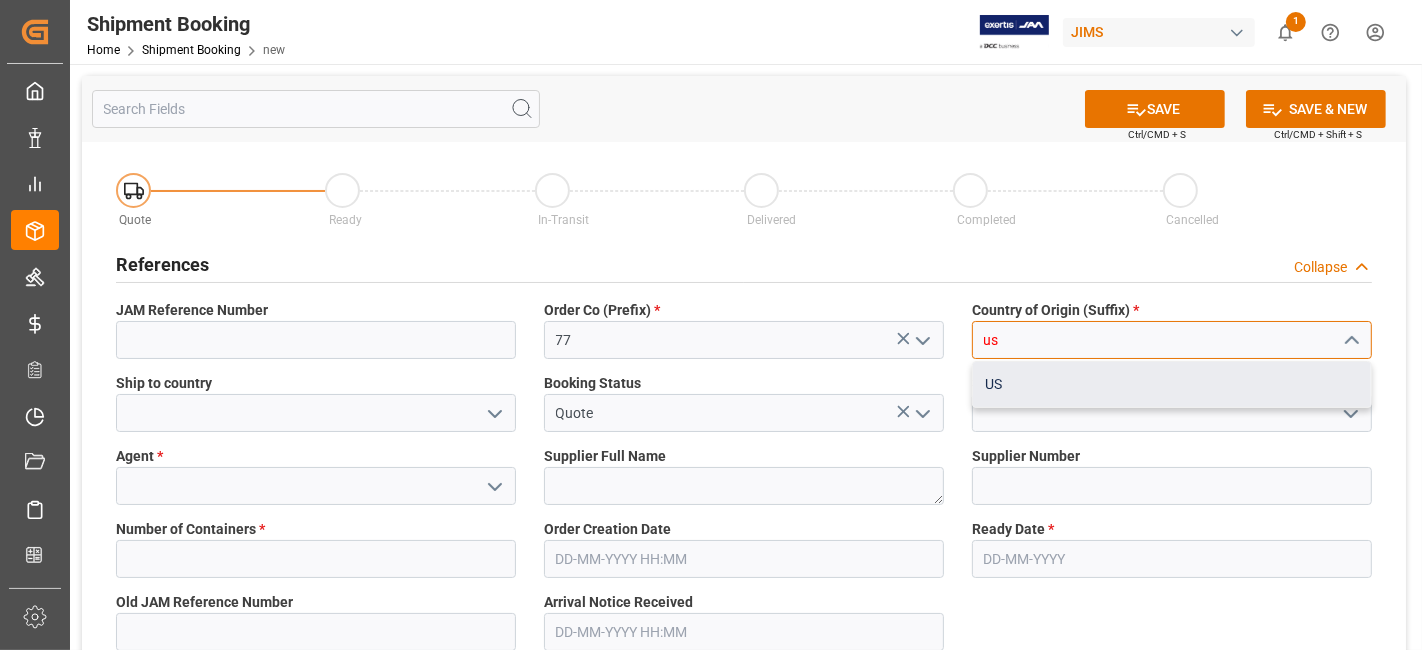 click on "US" at bounding box center [1172, 384] 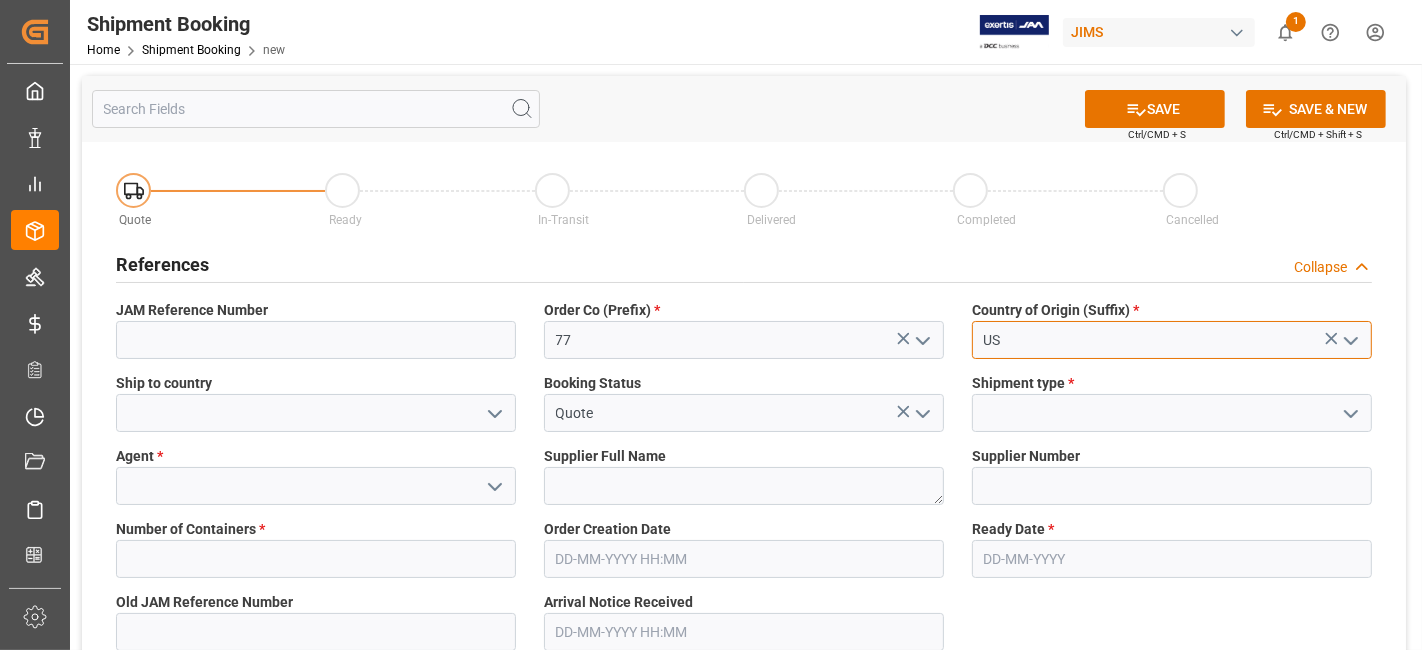 type on "US" 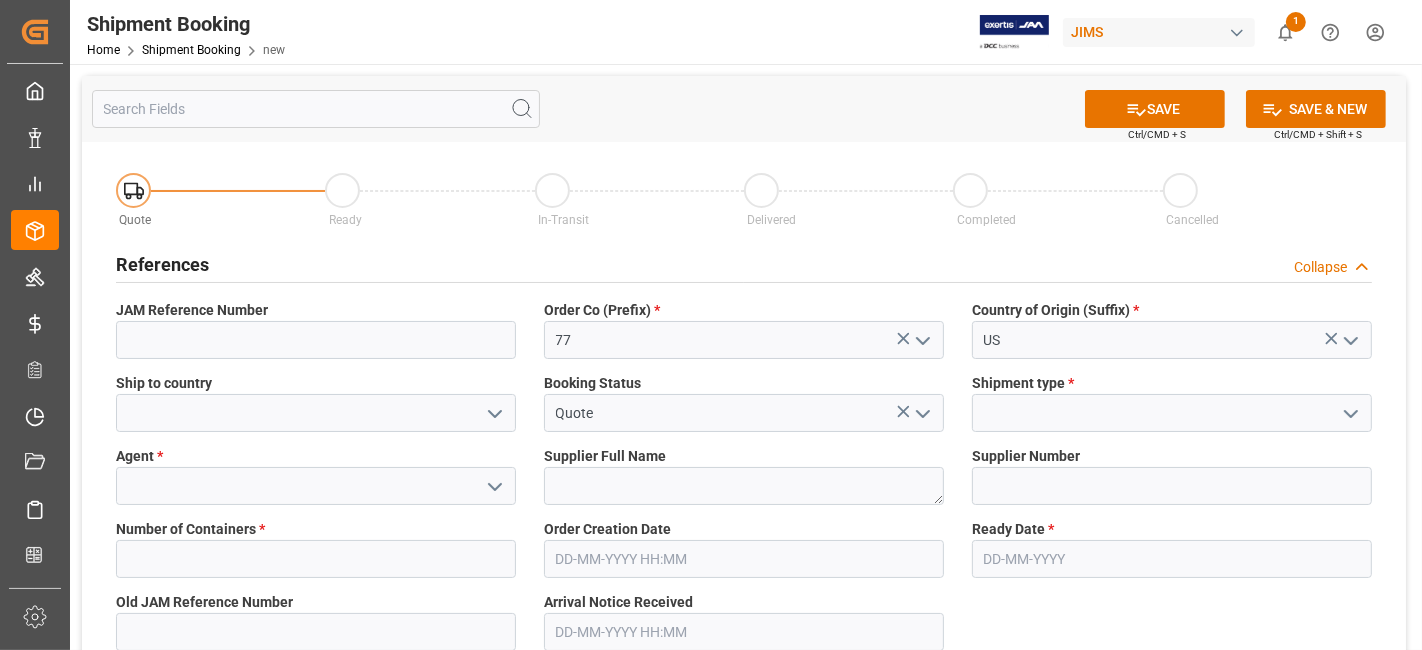 click 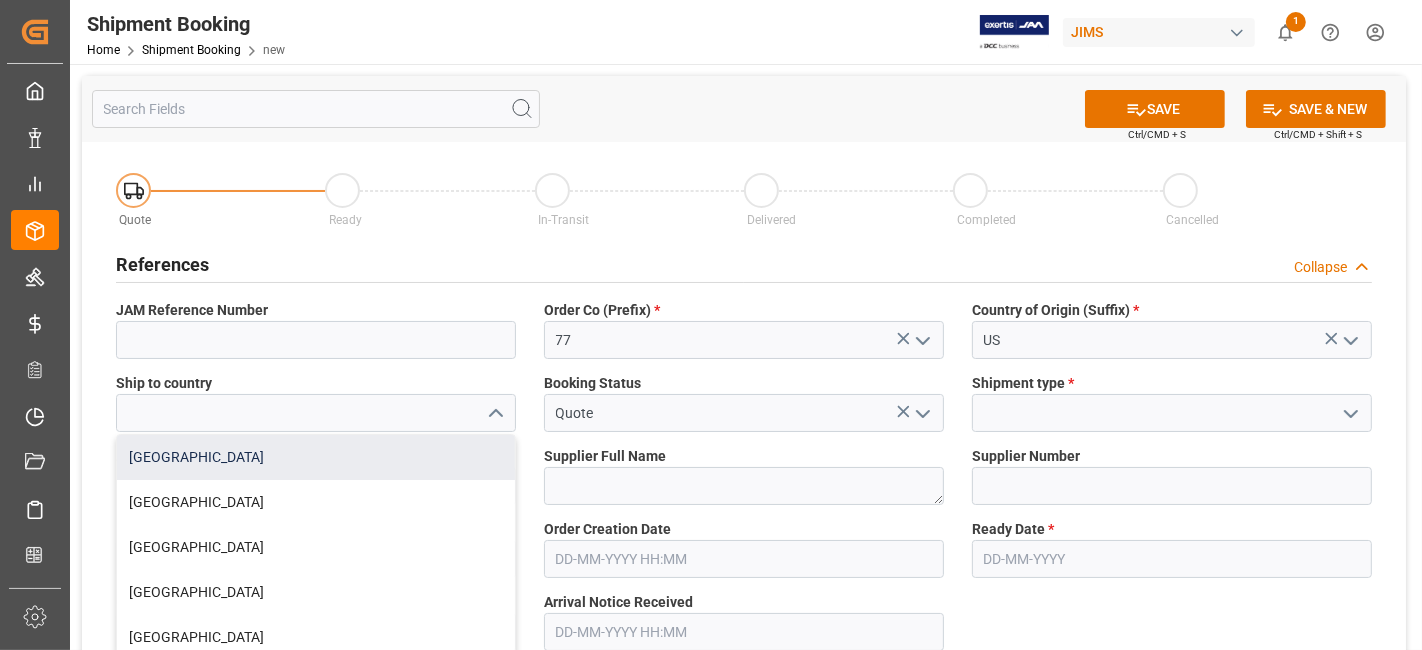 click on "[GEOGRAPHIC_DATA]" at bounding box center (316, 457) 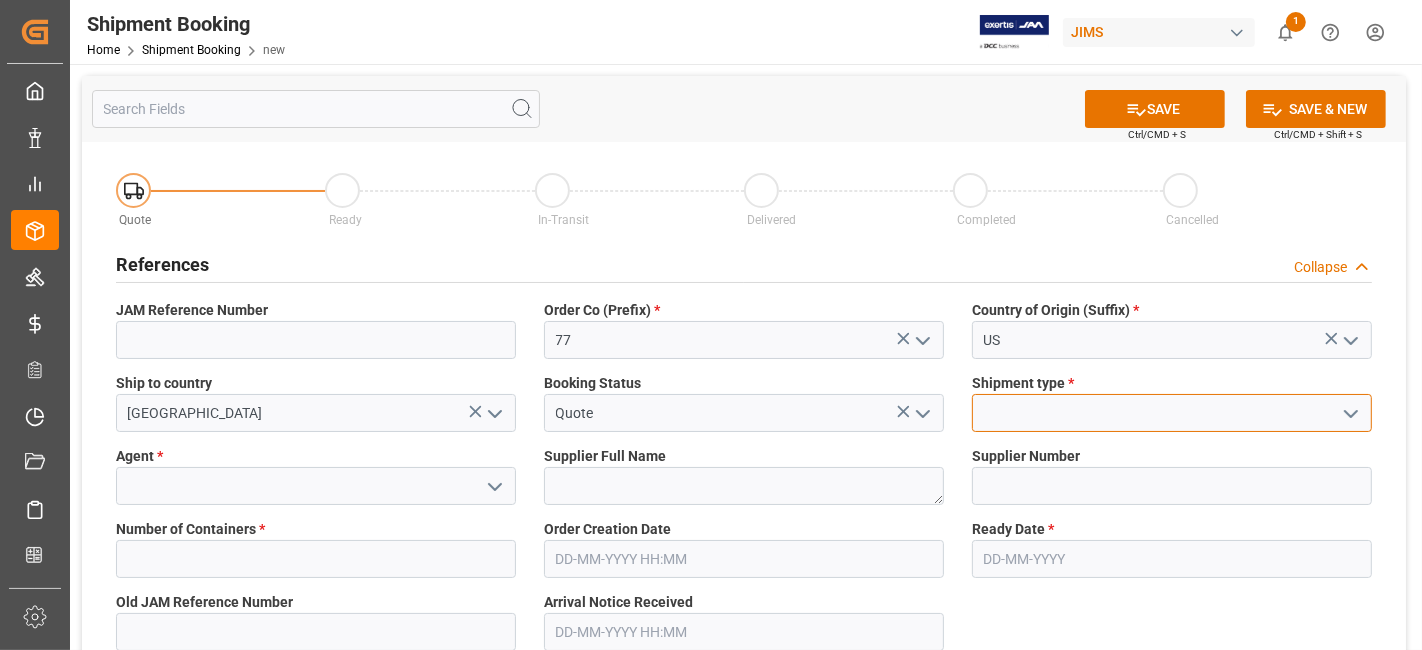 click at bounding box center [1172, 413] 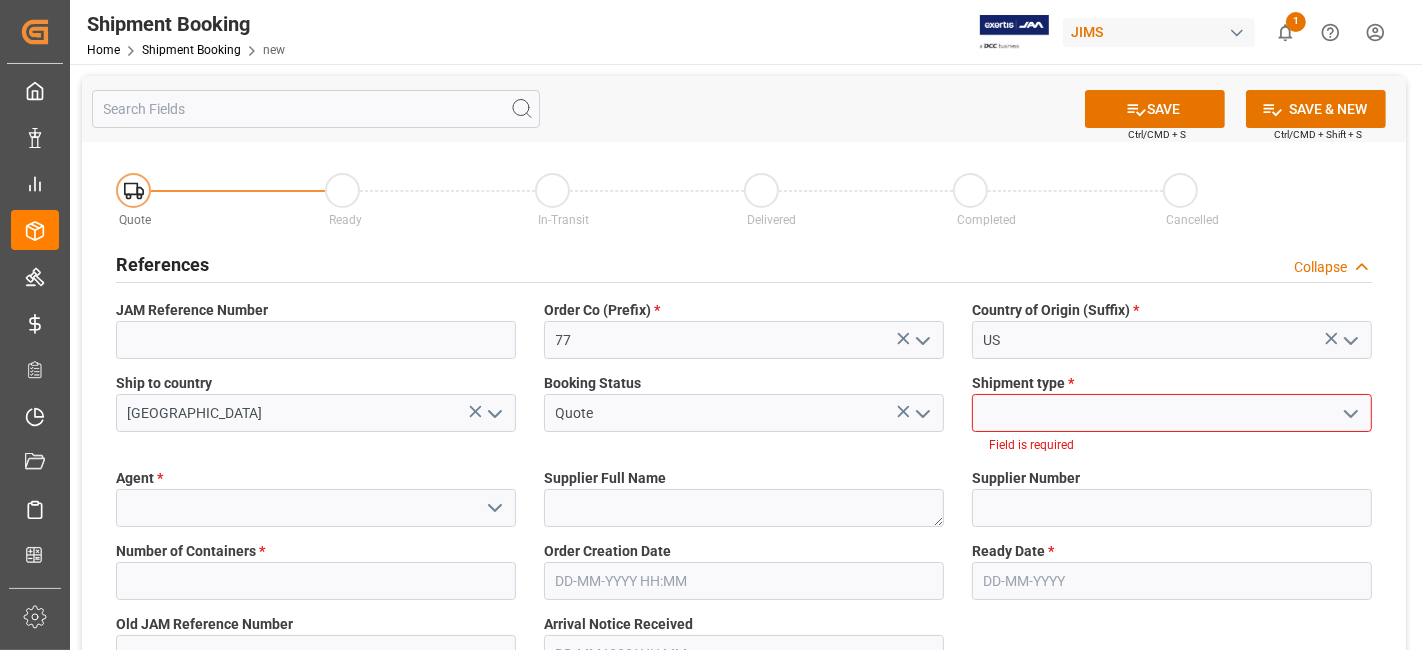 click at bounding box center (1172, 413) 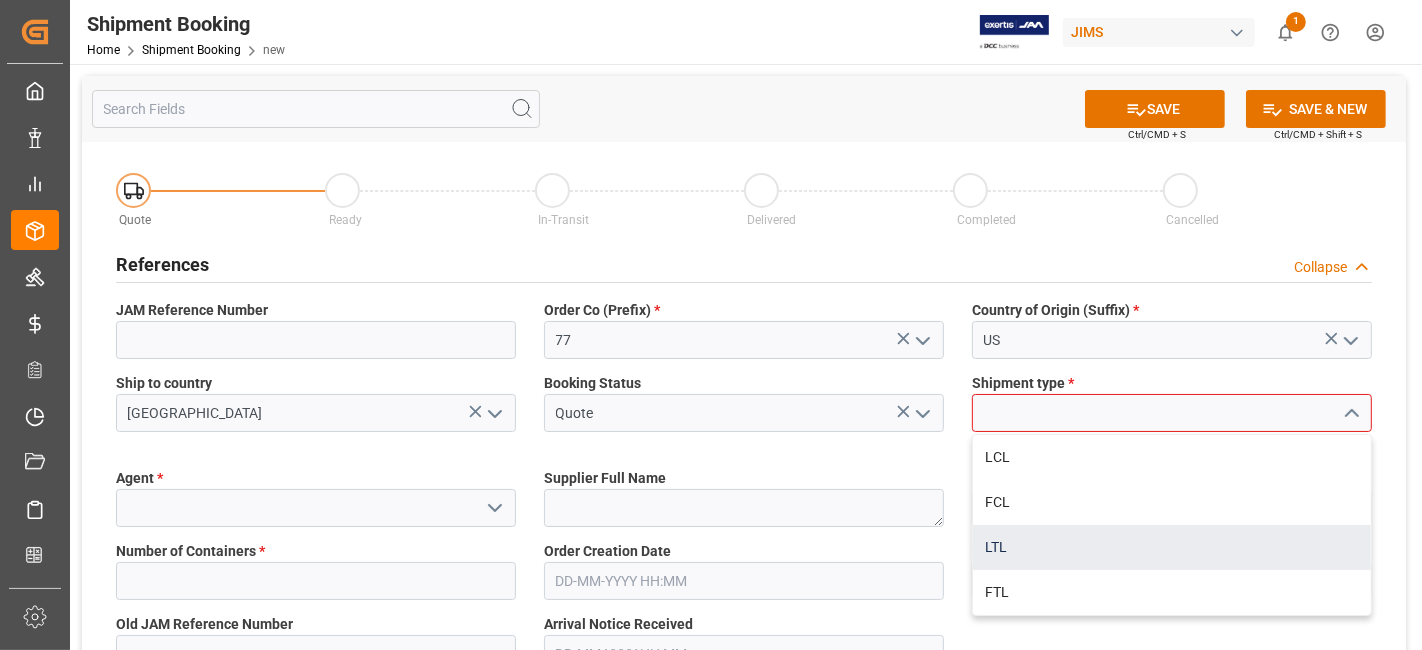 click on "LTL" at bounding box center (1172, 547) 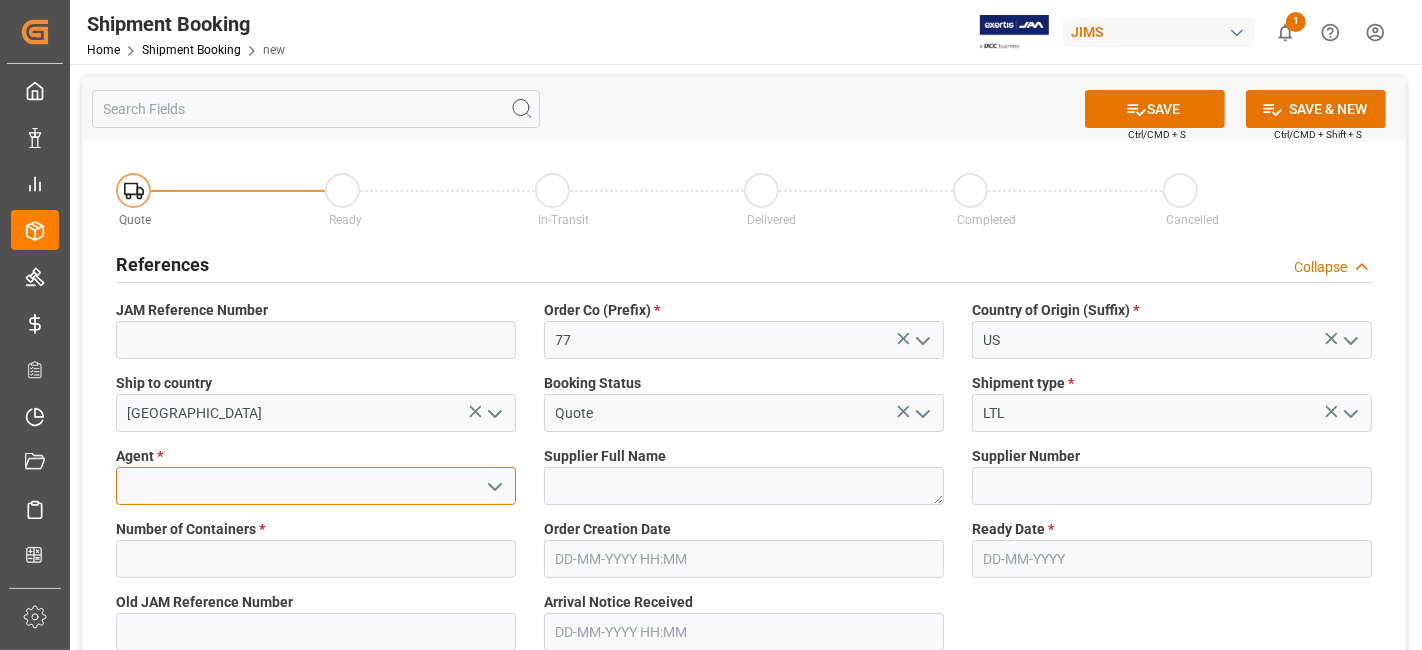 click at bounding box center (316, 486) 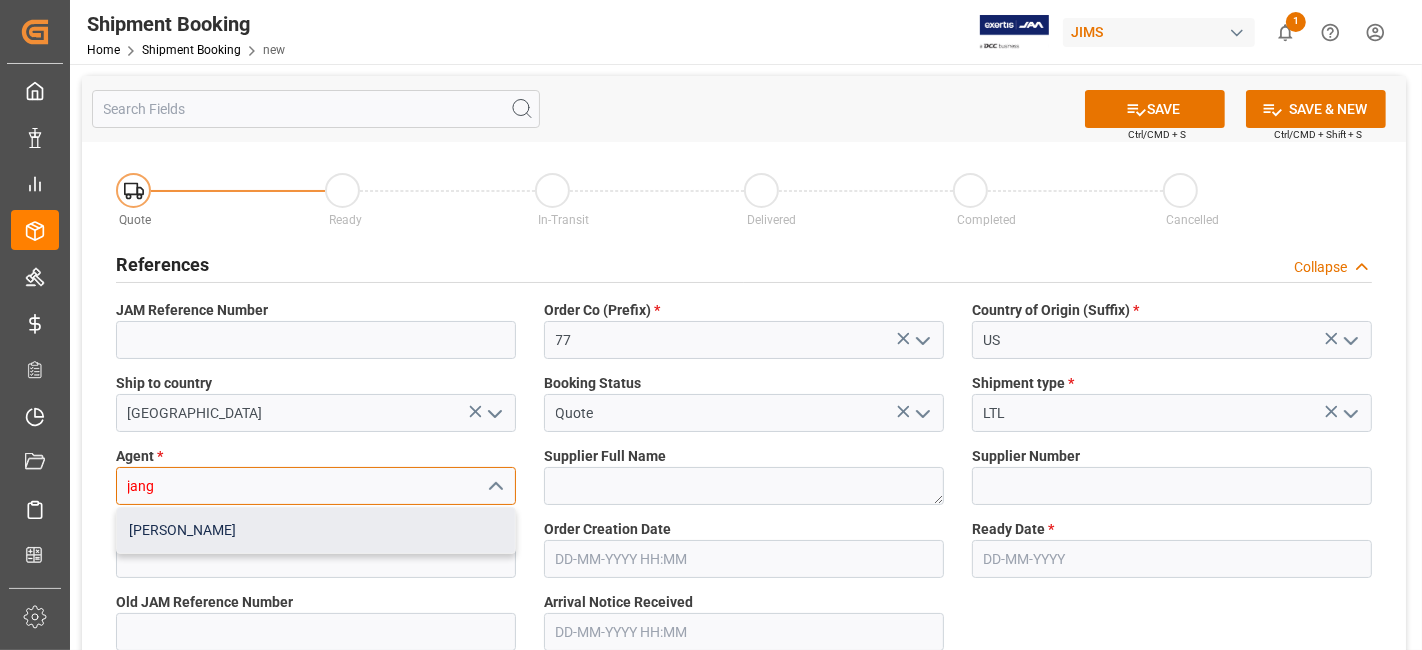 click on "[PERSON_NAME]" at bounding box center [316, 530] 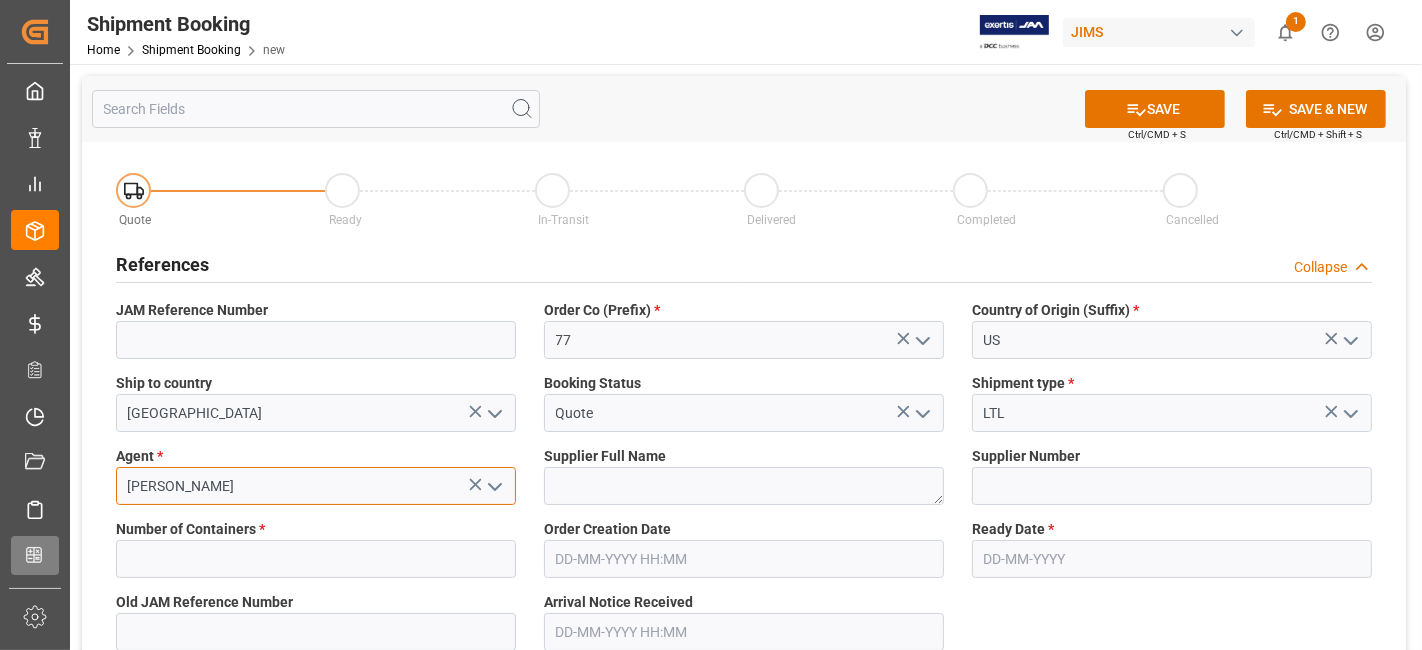 type on "[PERSON_NAME]" 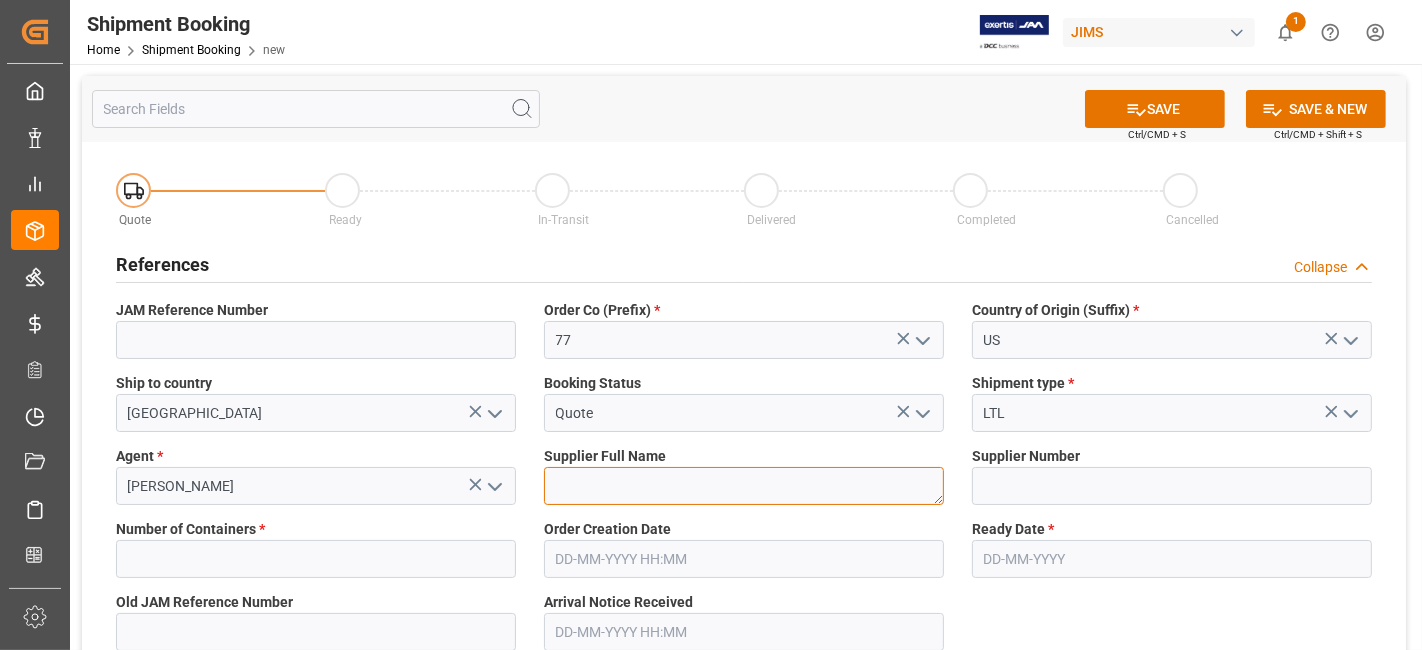 click at bounding box center [744, 486] 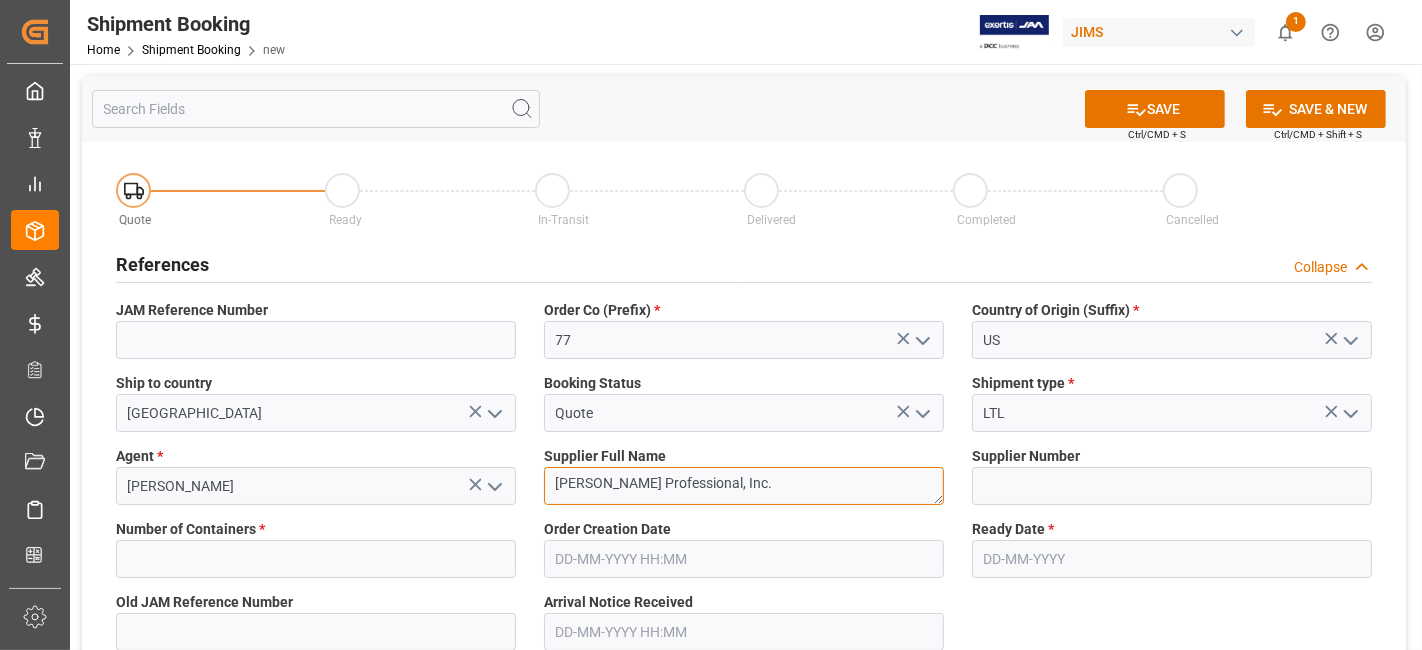 type on "[PERSON_NAME] Professional, Inc." 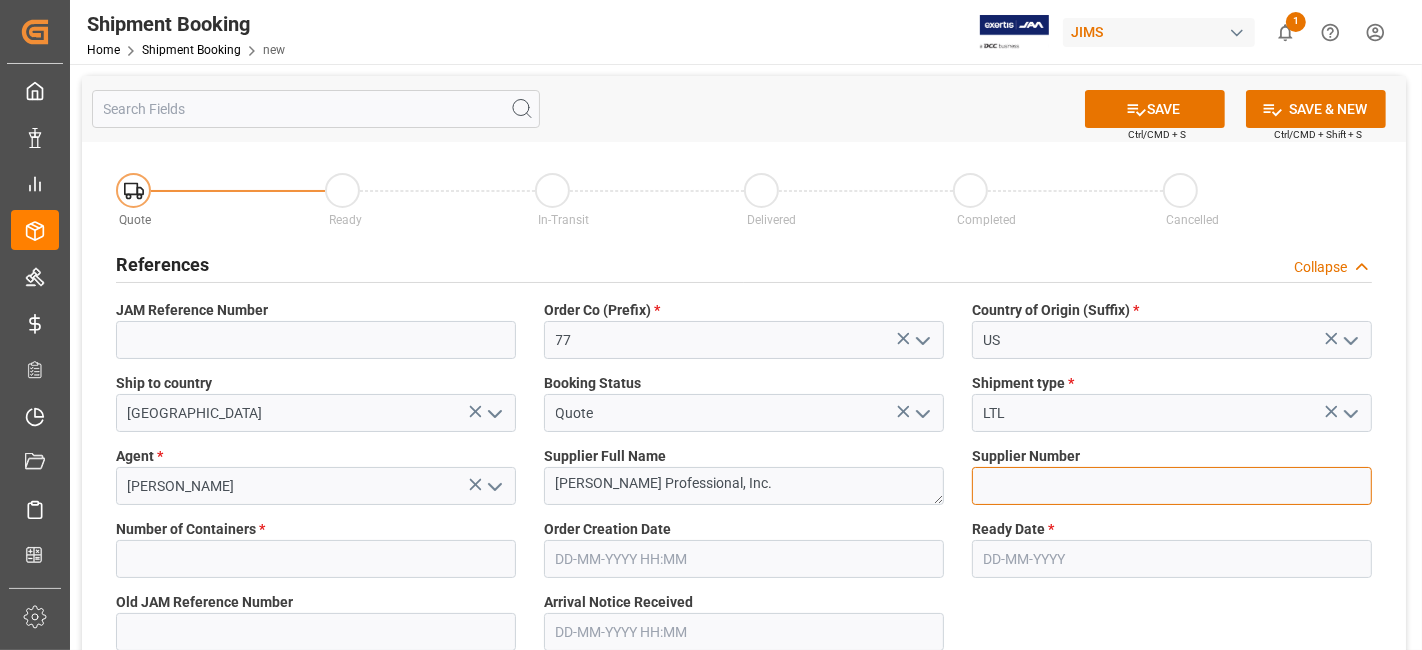 drag, startPoint x: 1008, startPoint y: 487, endPoint x: 1042, endPoint y: 492, distance: 34.36568 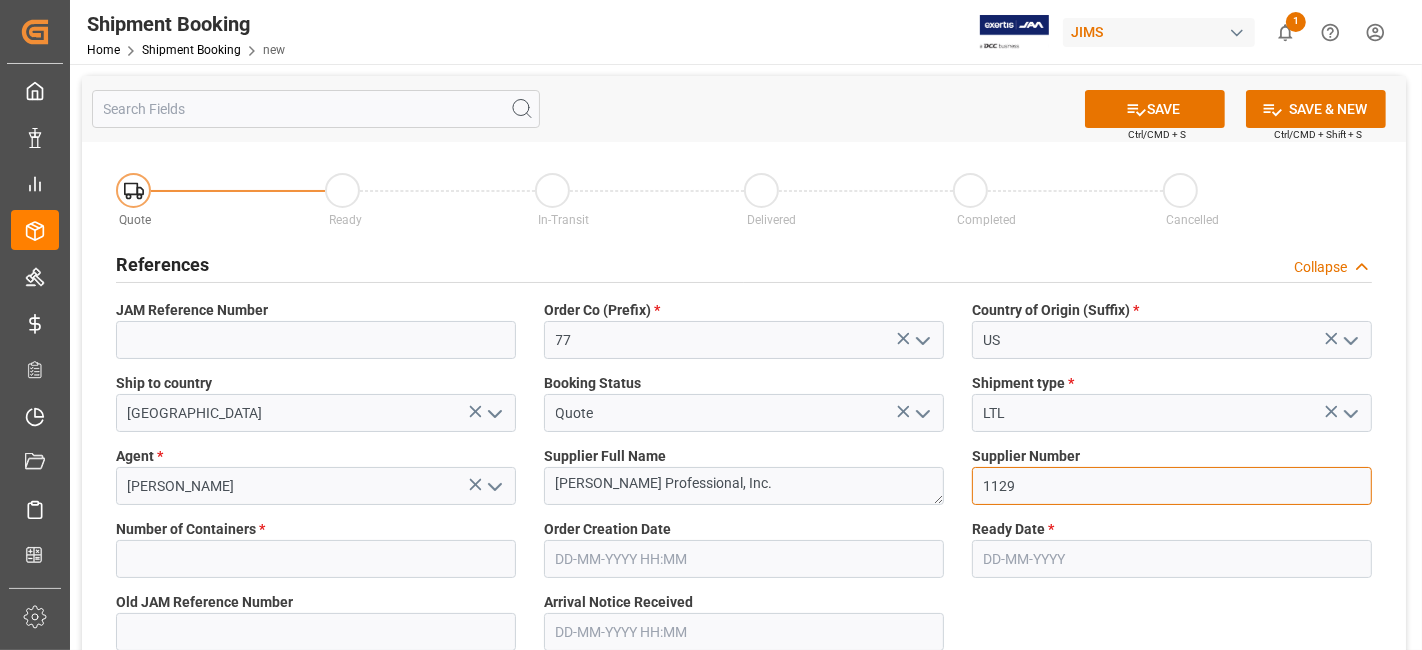 type on "1129" 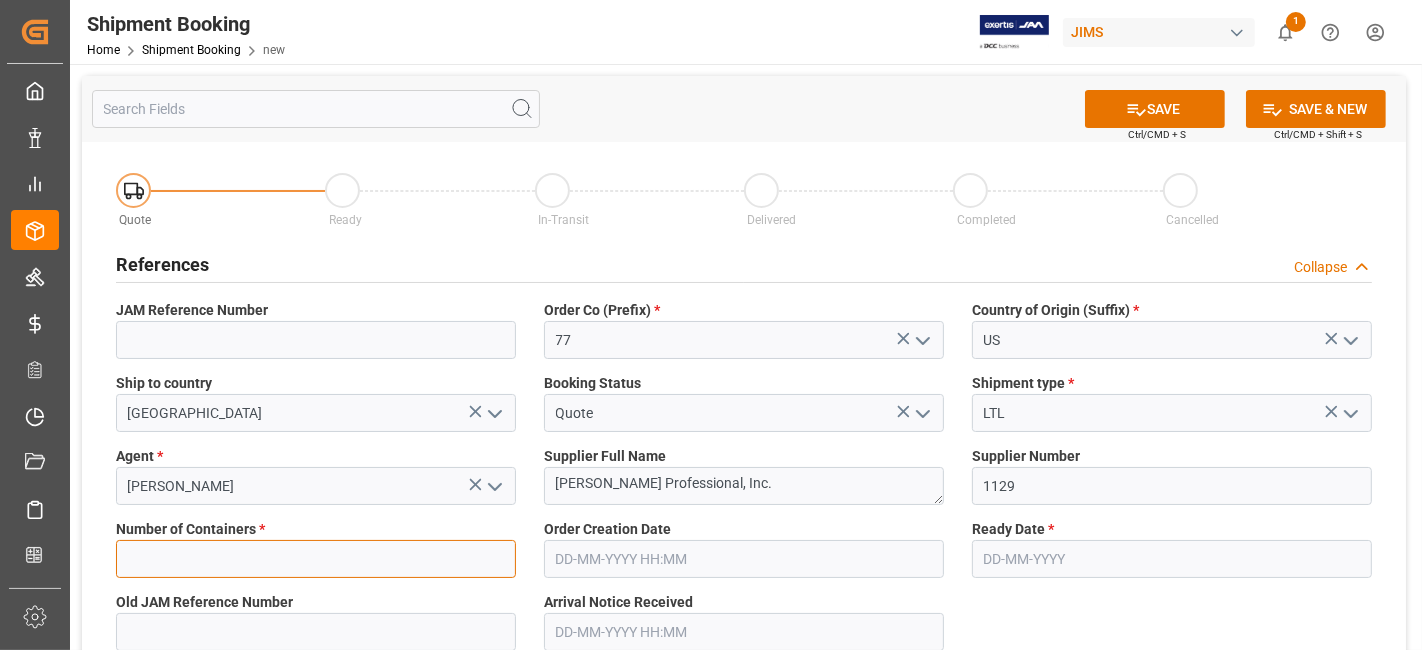 click at bounding box center [316, 559] 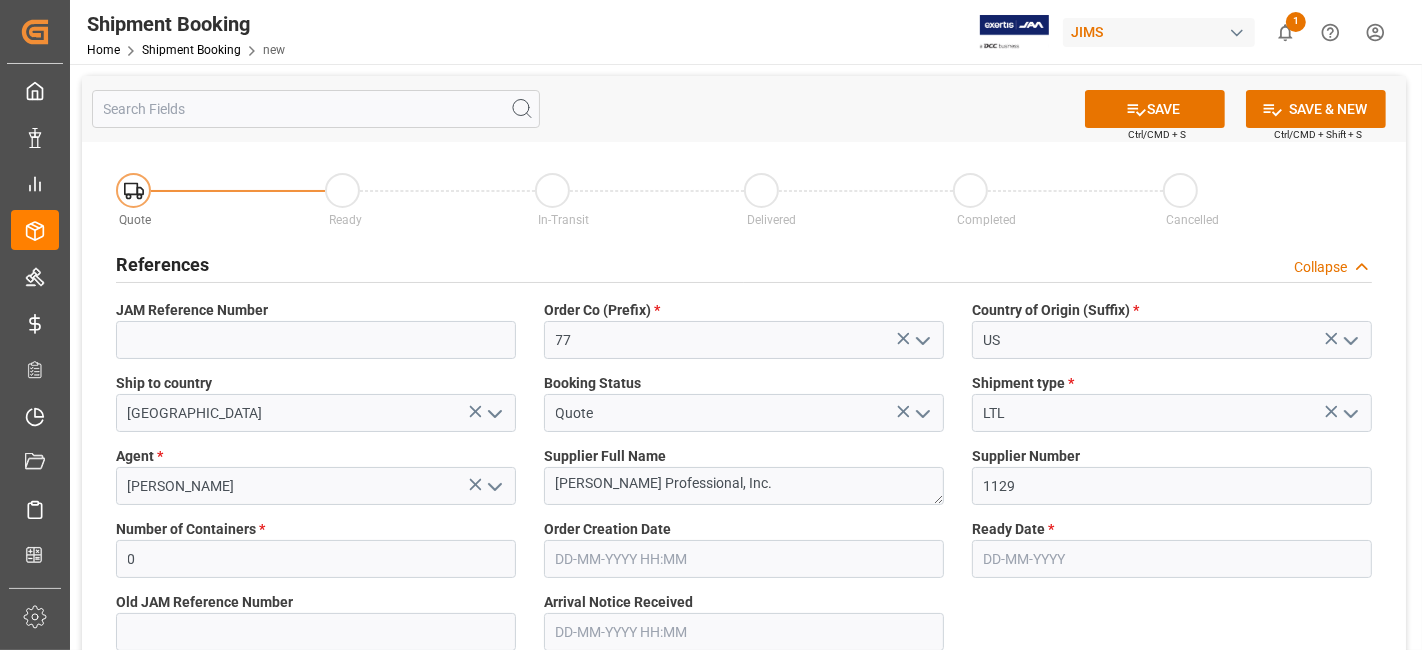 click at bounding box center (1172, 559) 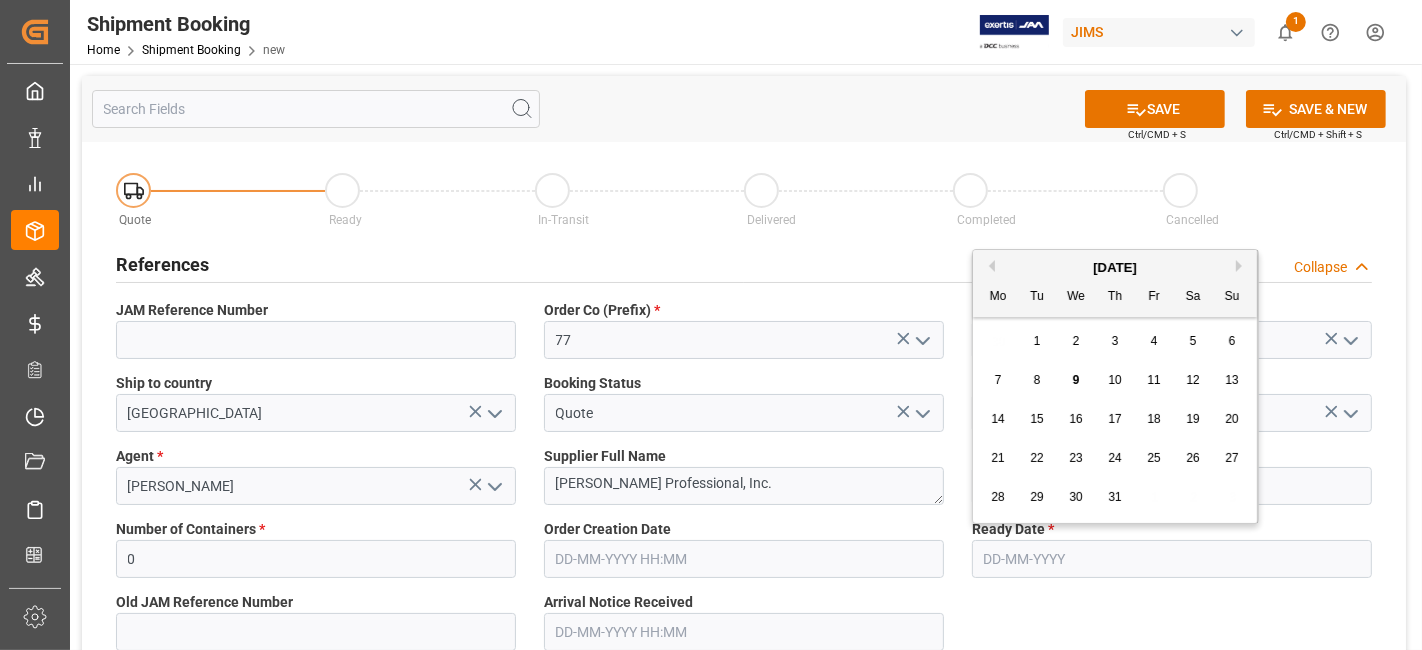 click on "Mo Tu We Th Fr Sa Su" at bounding box center [1115, 297] 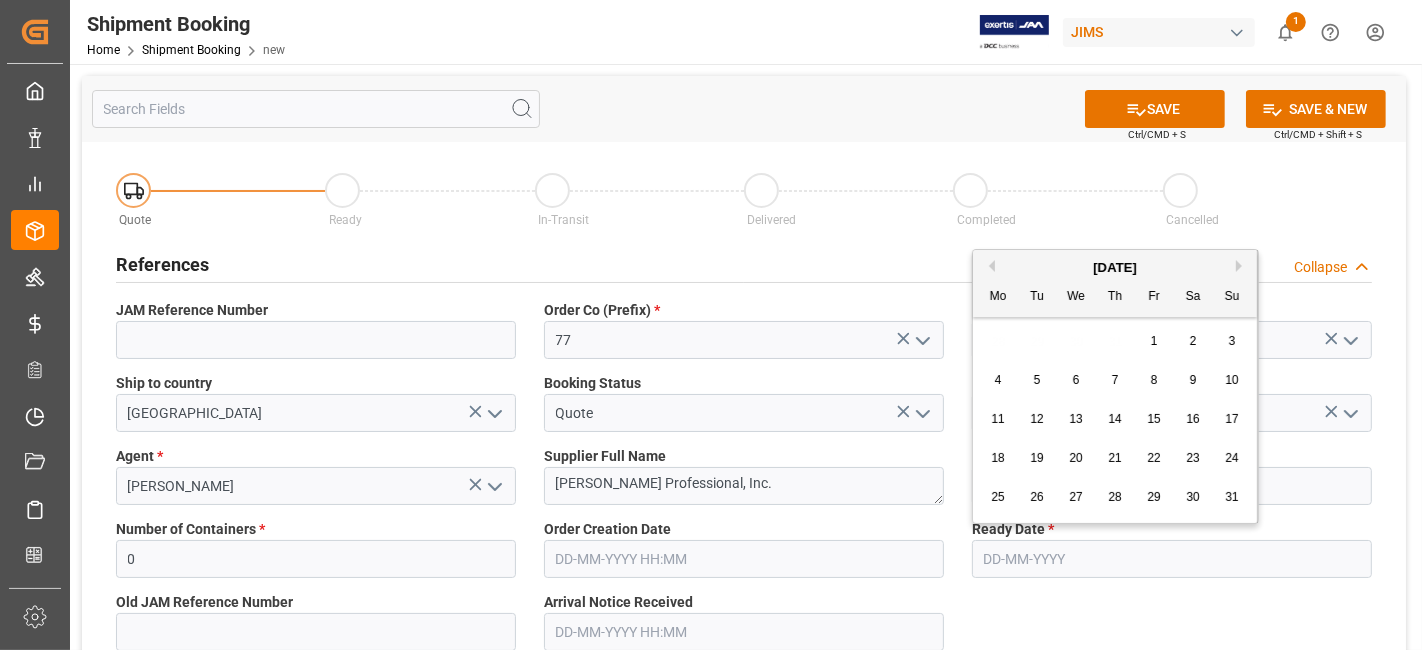 click on "4" at bounding box center [998, 380] 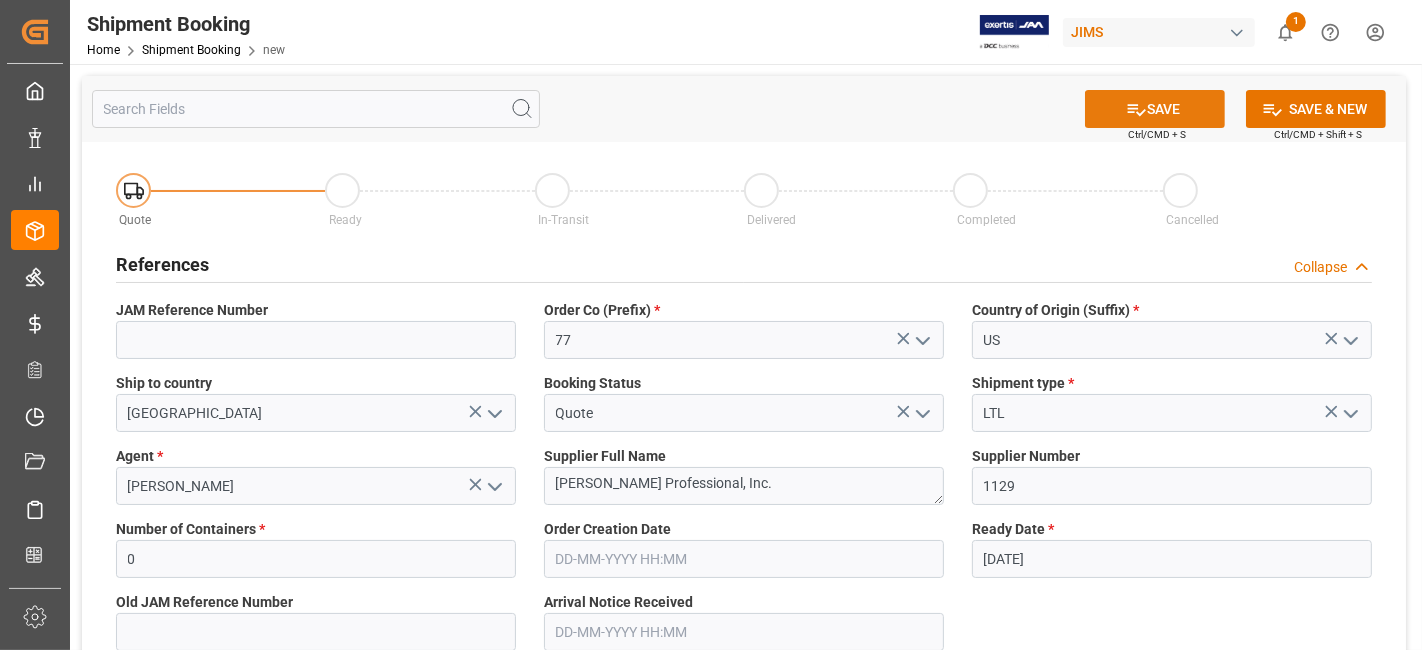 click on "SAVE" at bounding box center [1155, 109] 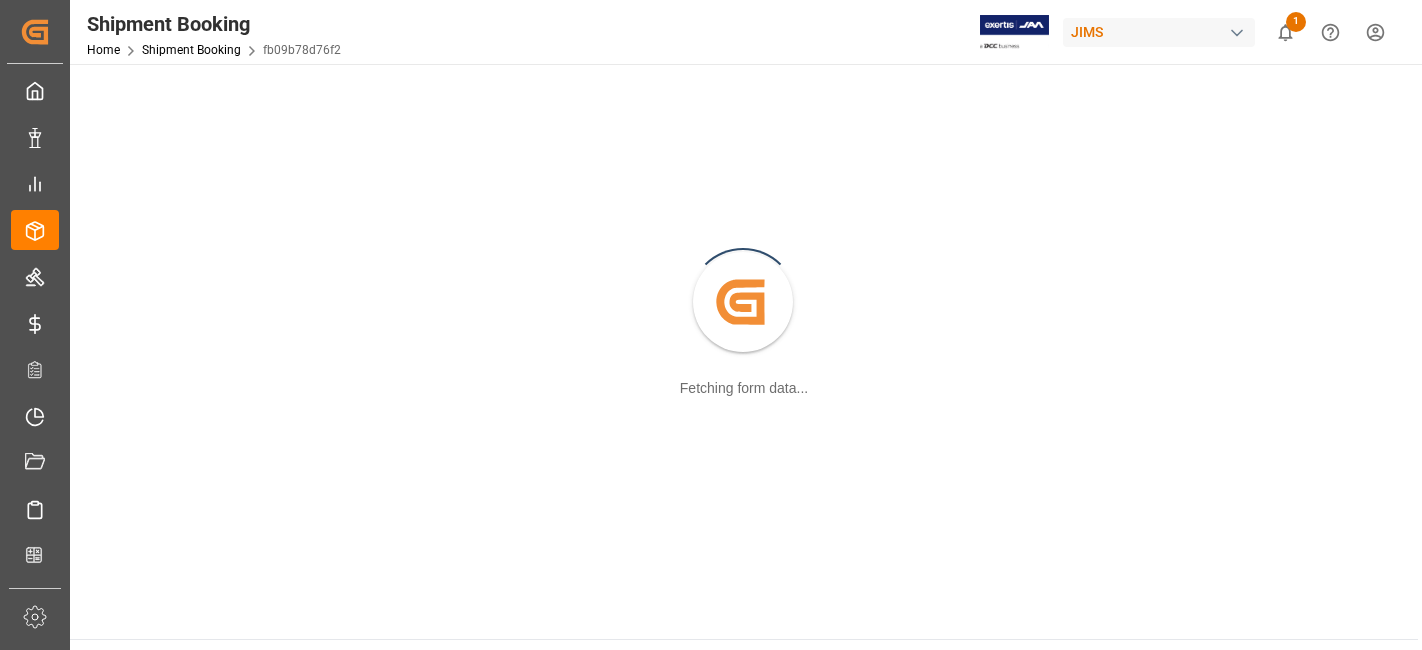 scroll, scrollTop: 0, scrollLeft: 0, axis: both 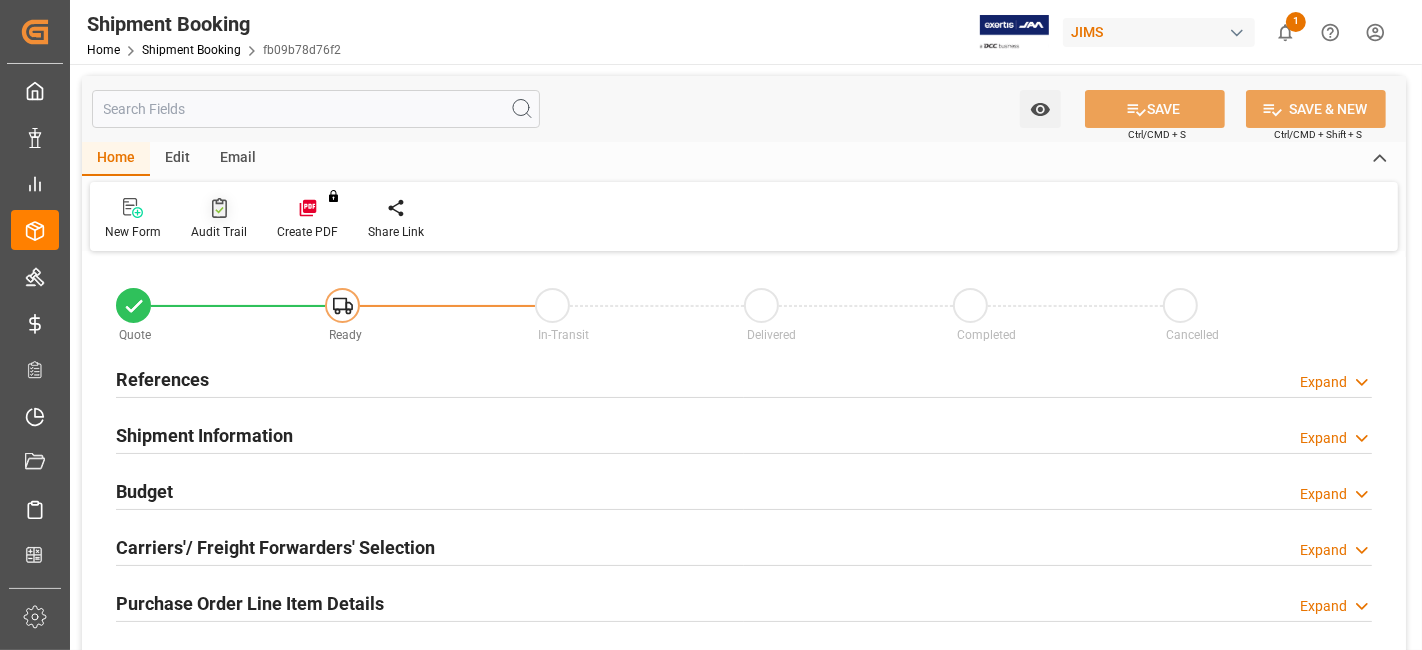 type on "0" 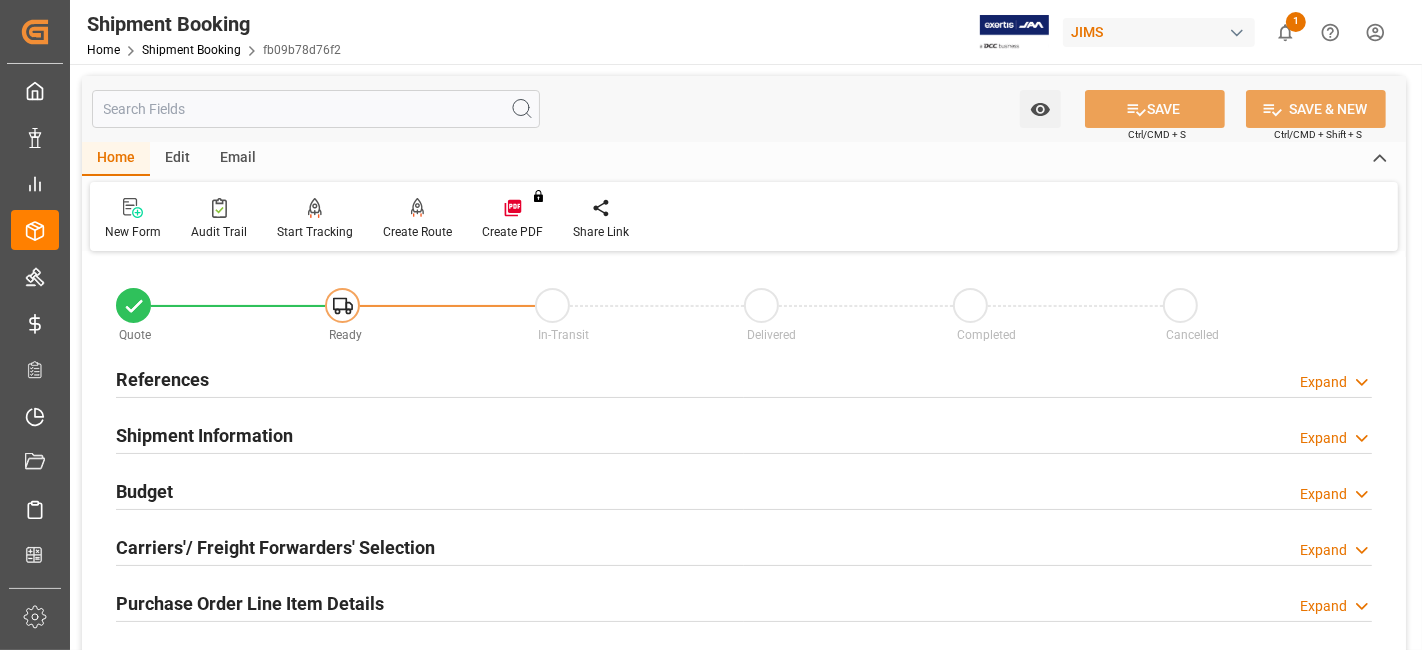 type on "[DATE]" 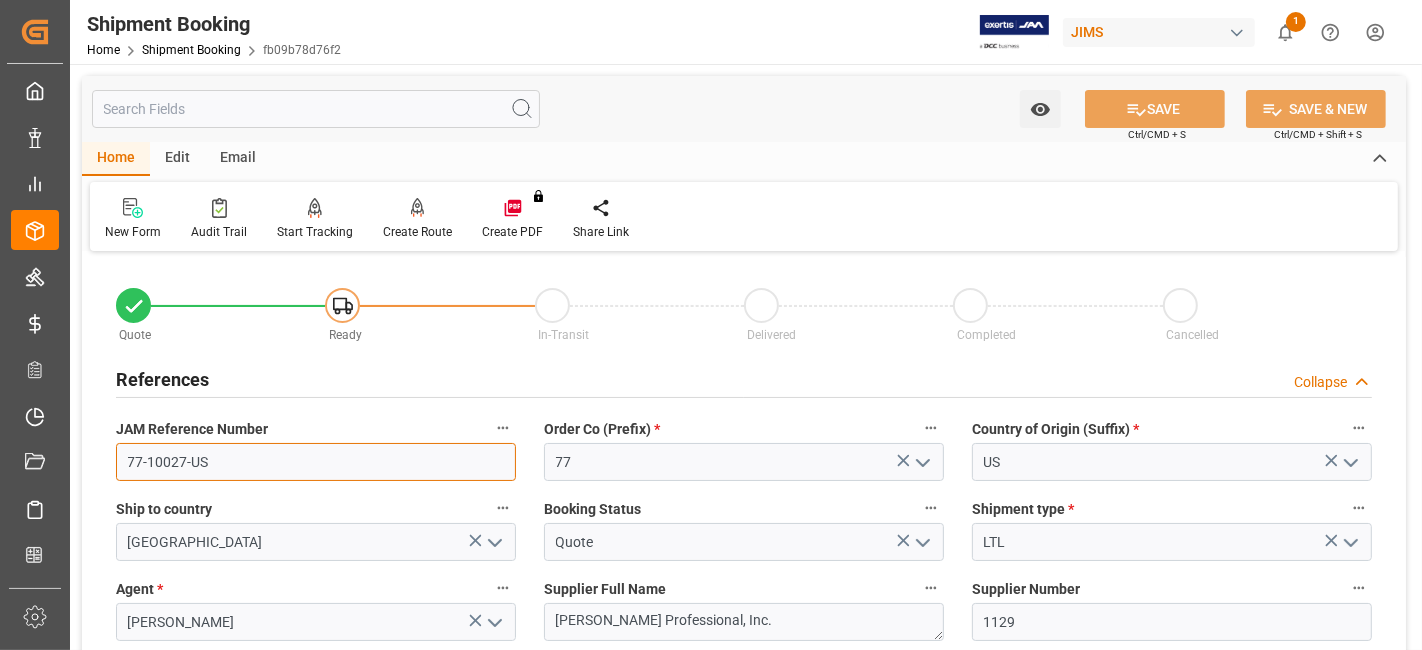 drag, startPoint x: 172, startPoint y: 468, endPoint x: 79, endPoint y: 468, distance: 93 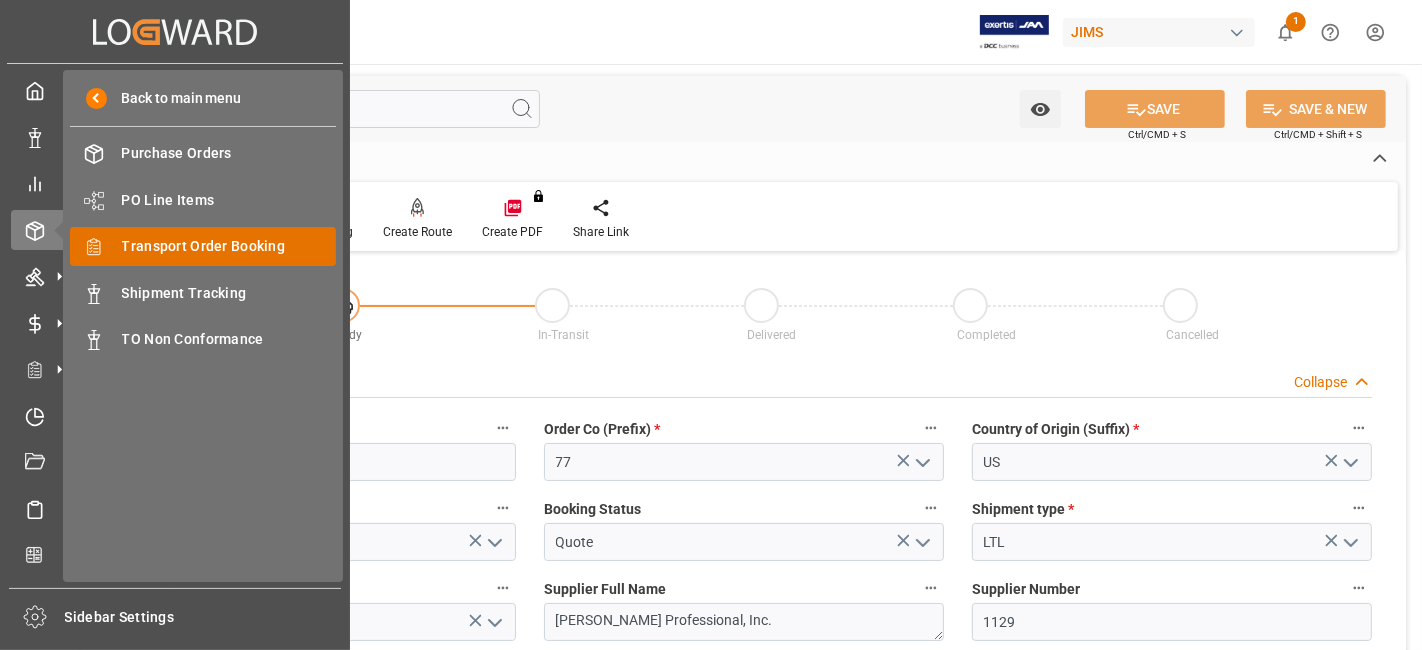 click on "Transport Order Booking" at bounding box center (229, 246) 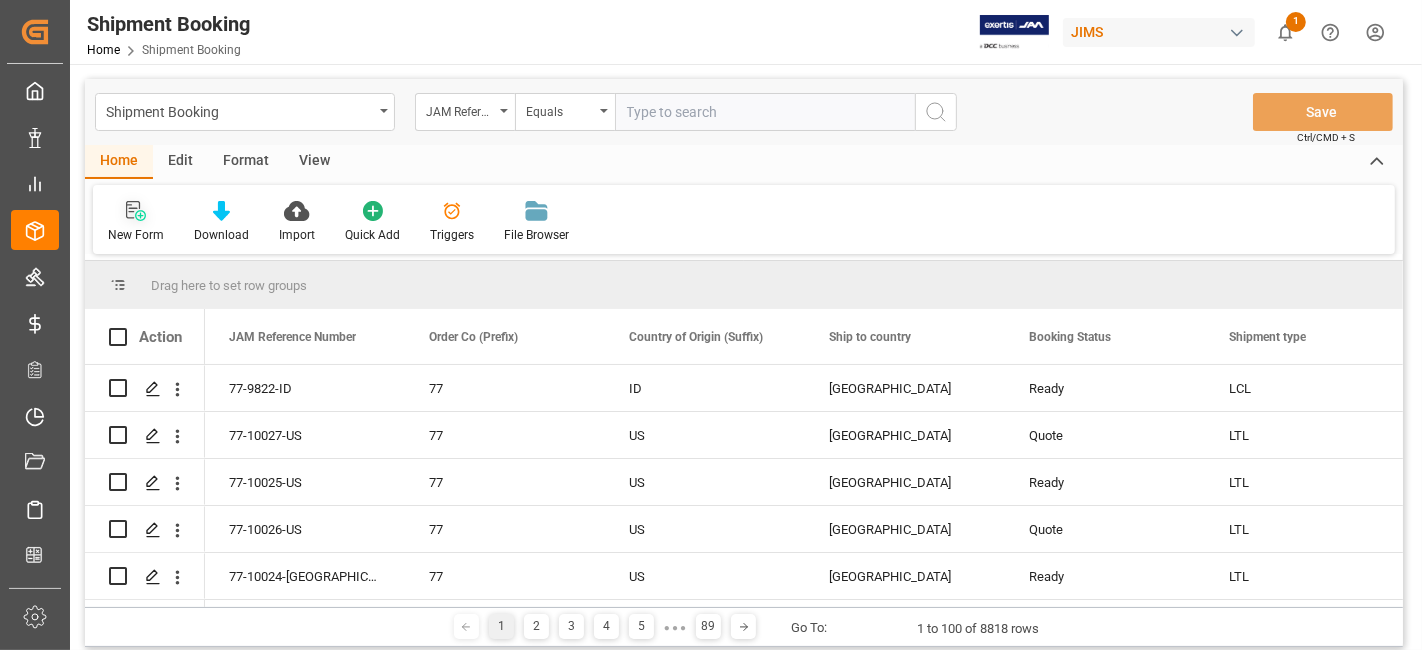 click 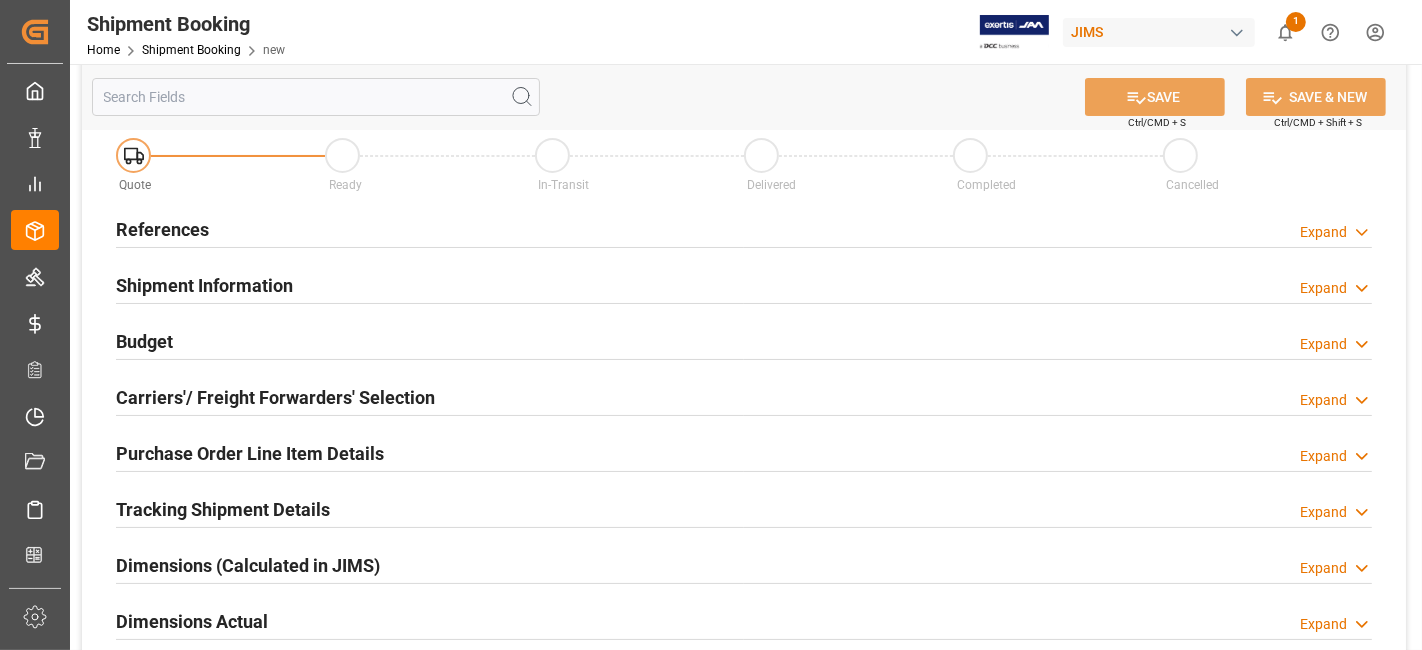 scroll, scrollTop: 0, scrollLeft: 0, axis: both 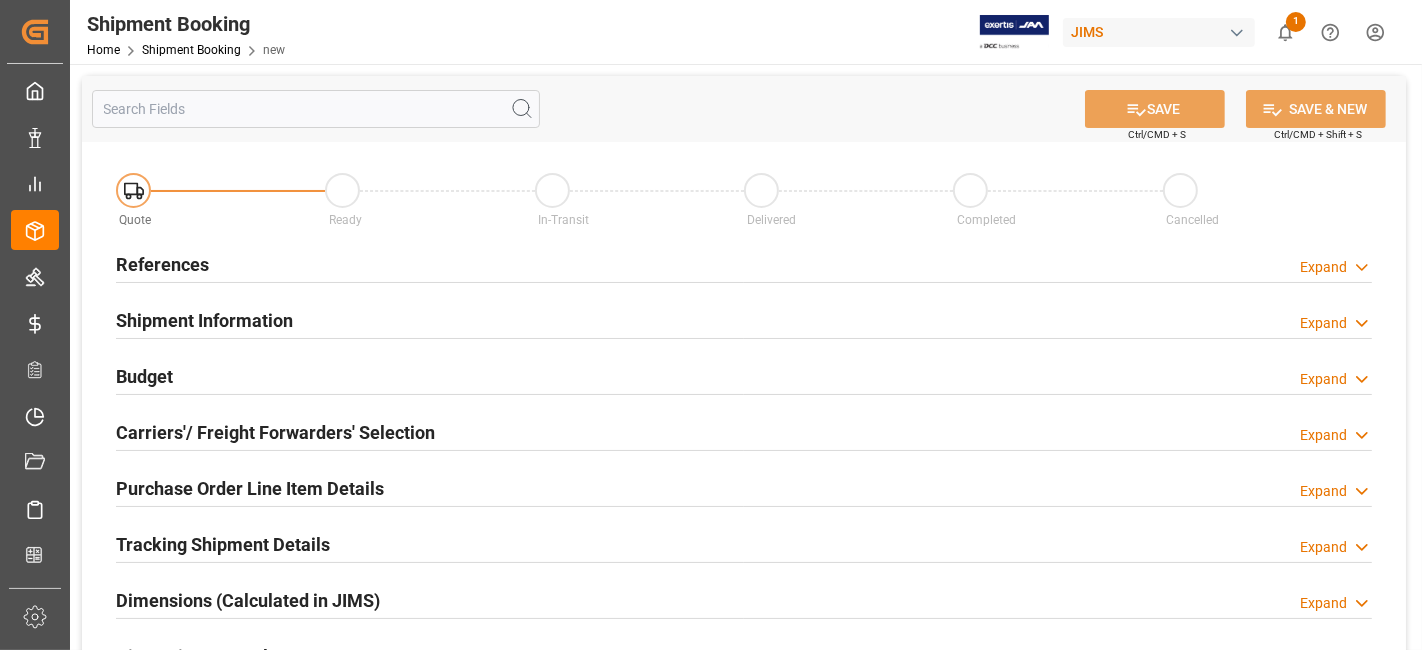 click on "References Expand" at bounding box center (744, 263) 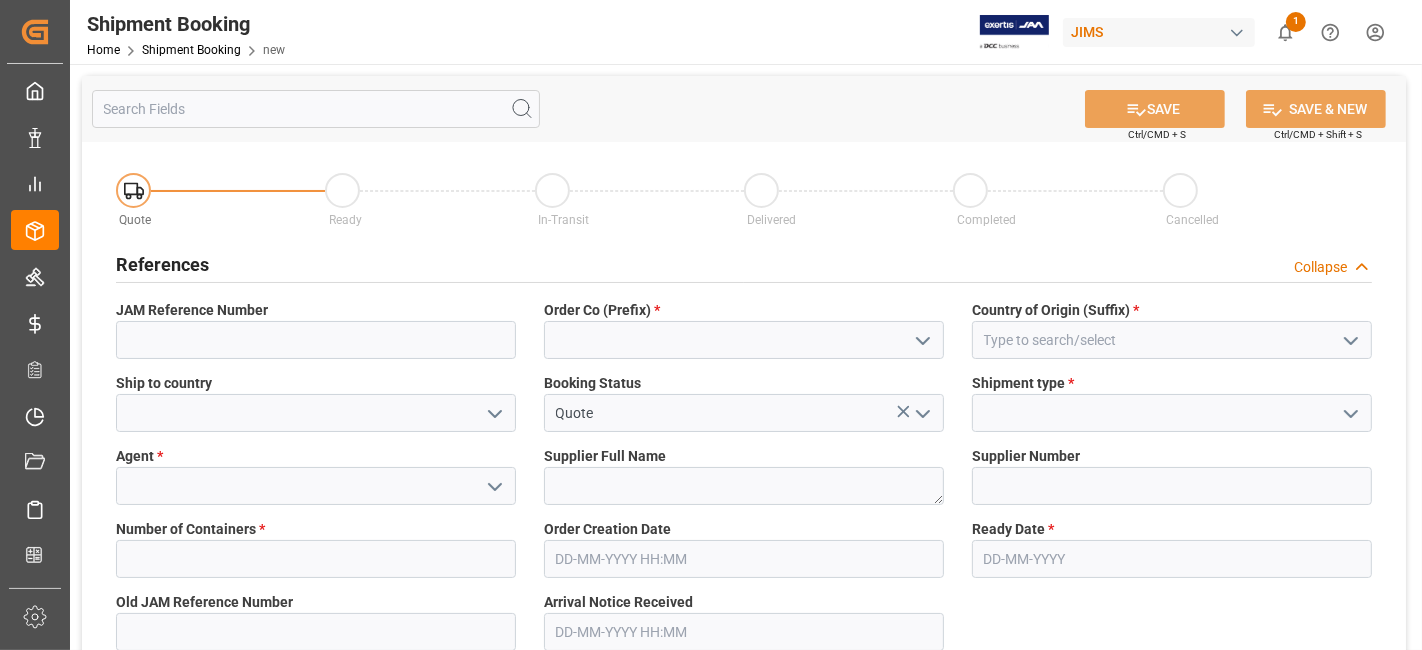 click at bounding box center (922, 340) 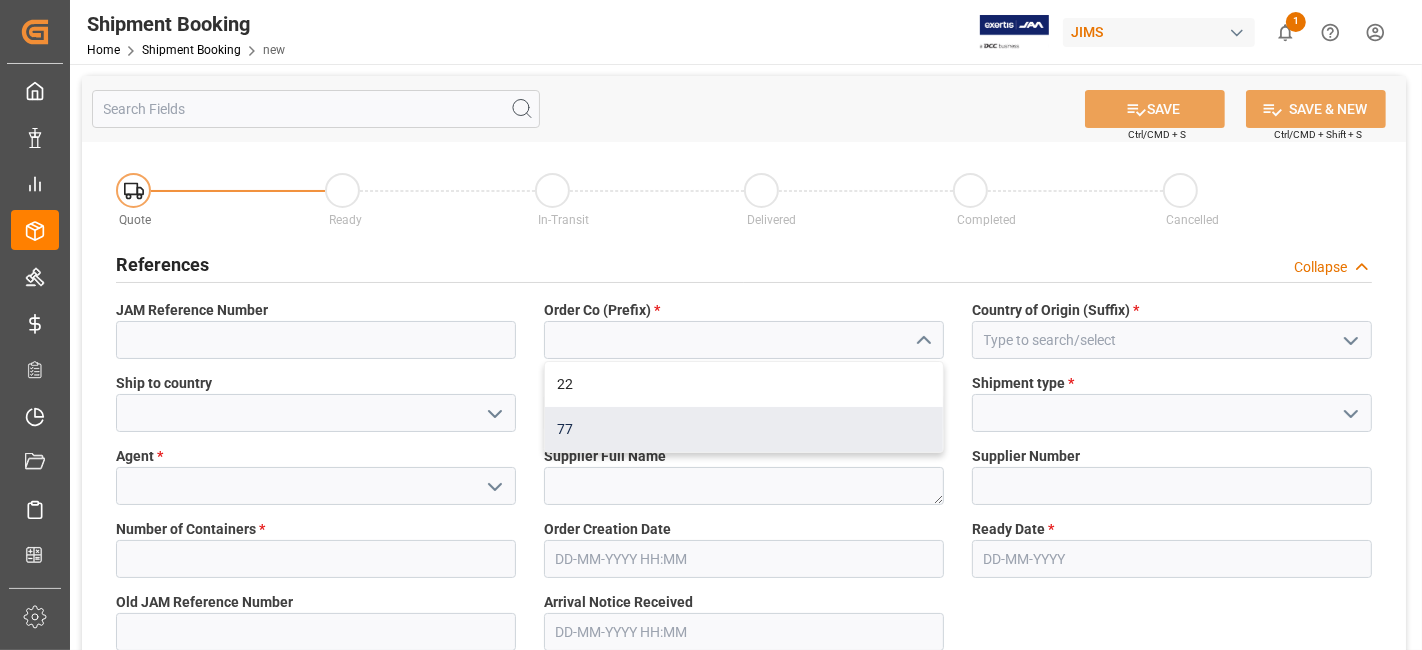 click on "77" at bounding box center [744, 429] 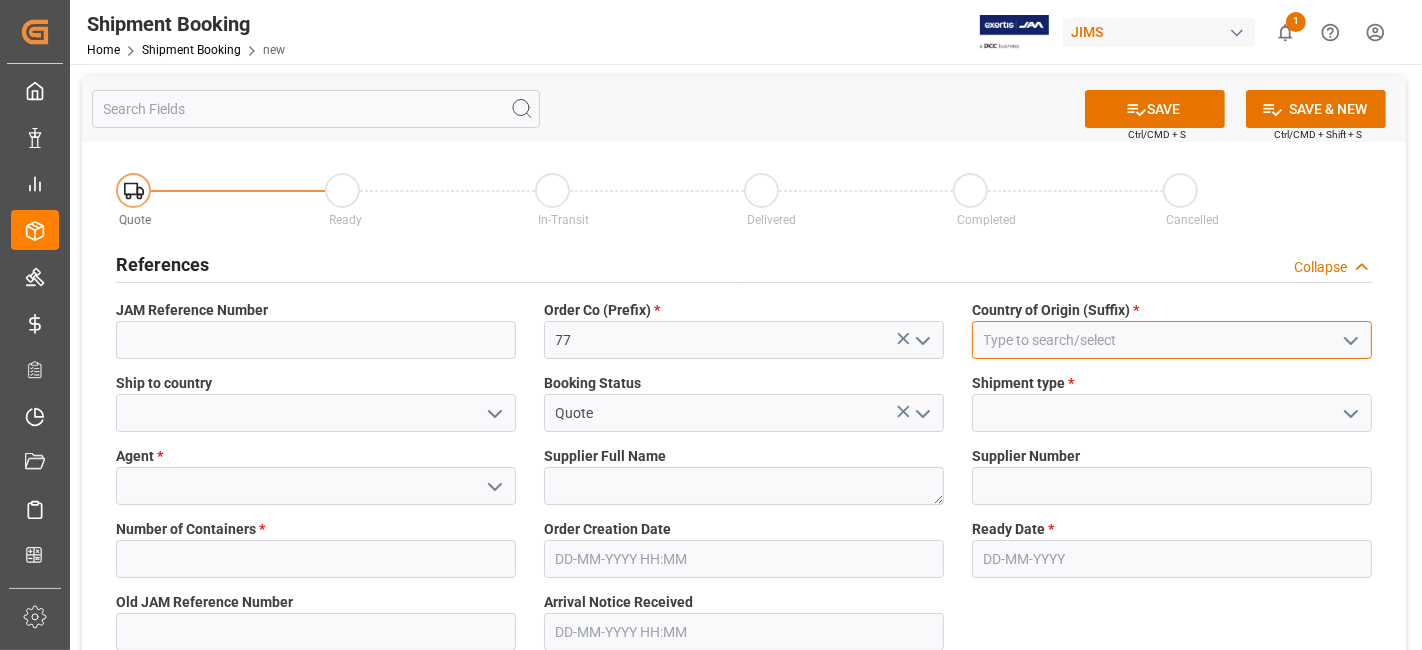 click at bounding box center (1172, 340) 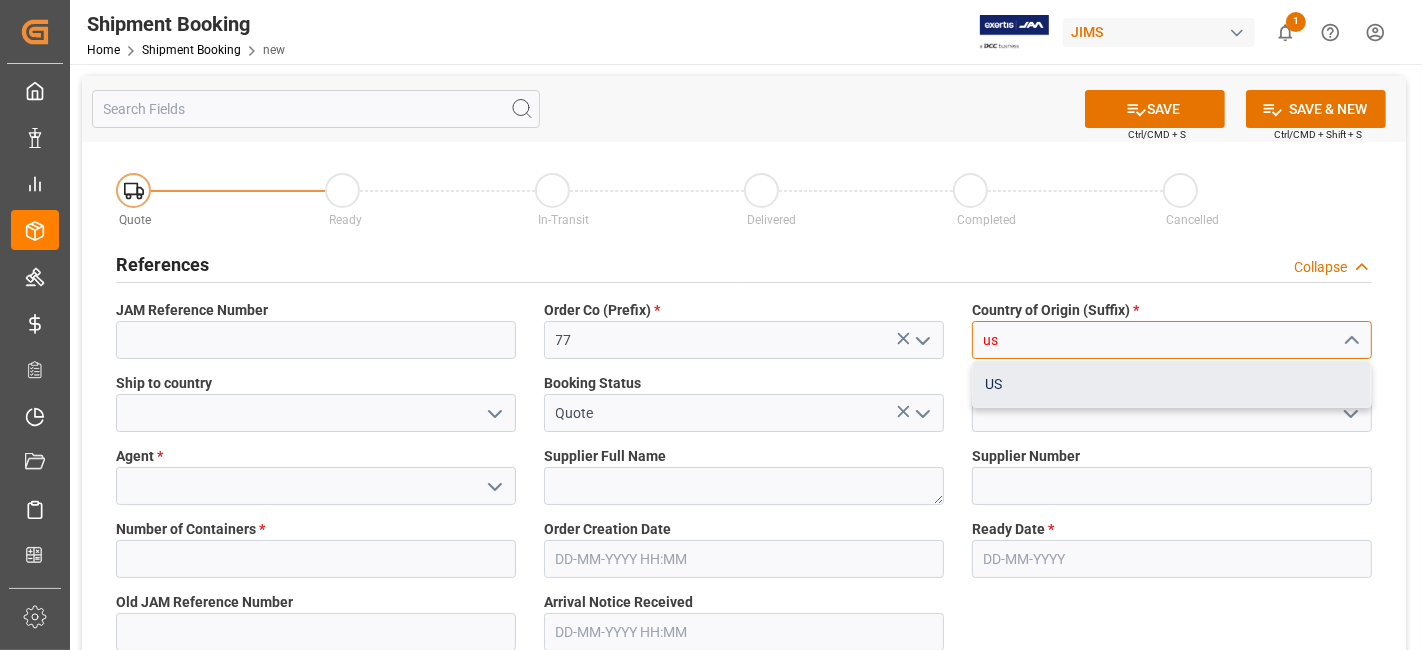click on "US" at bounding box center (1172, 384) 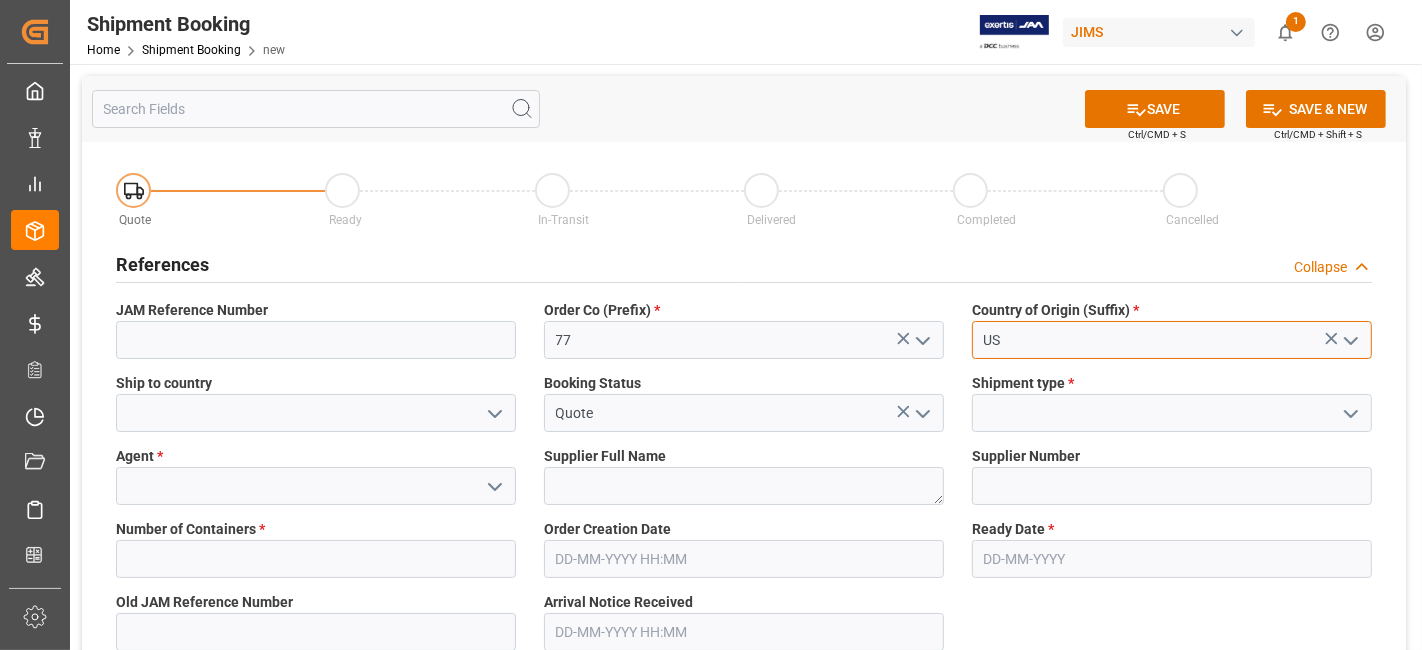 type on "US" 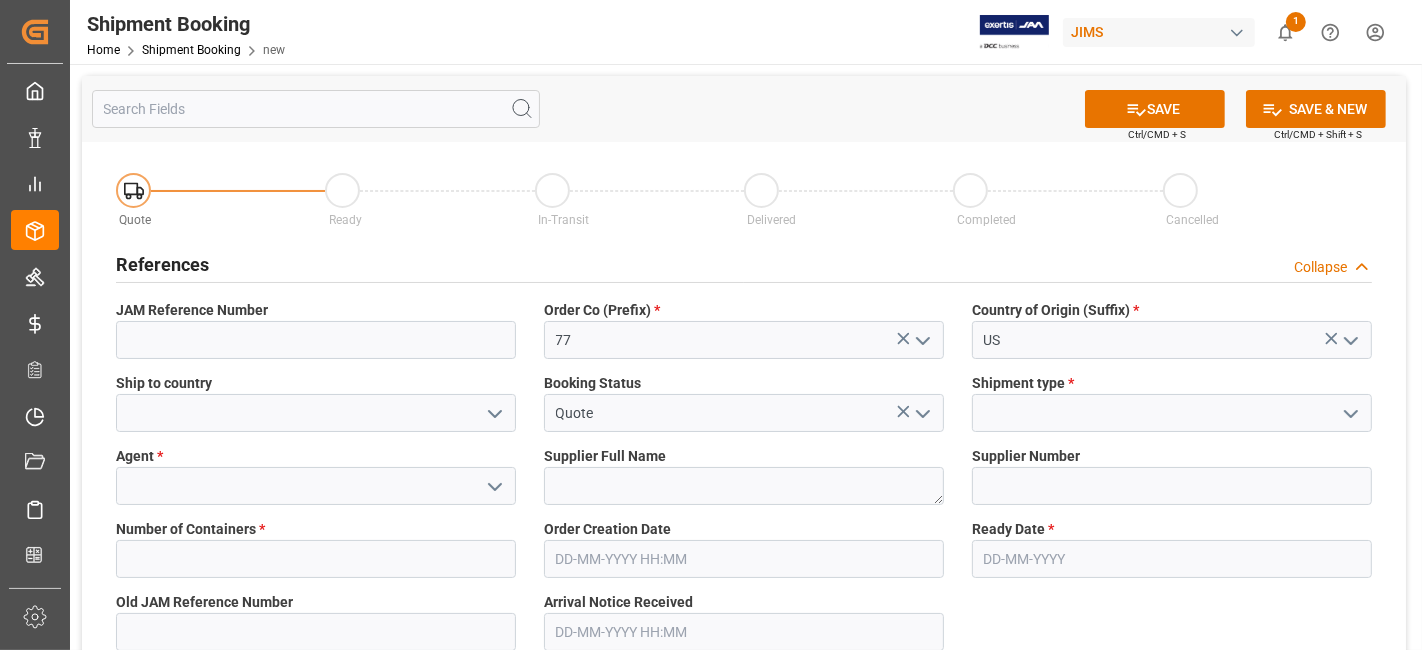 click 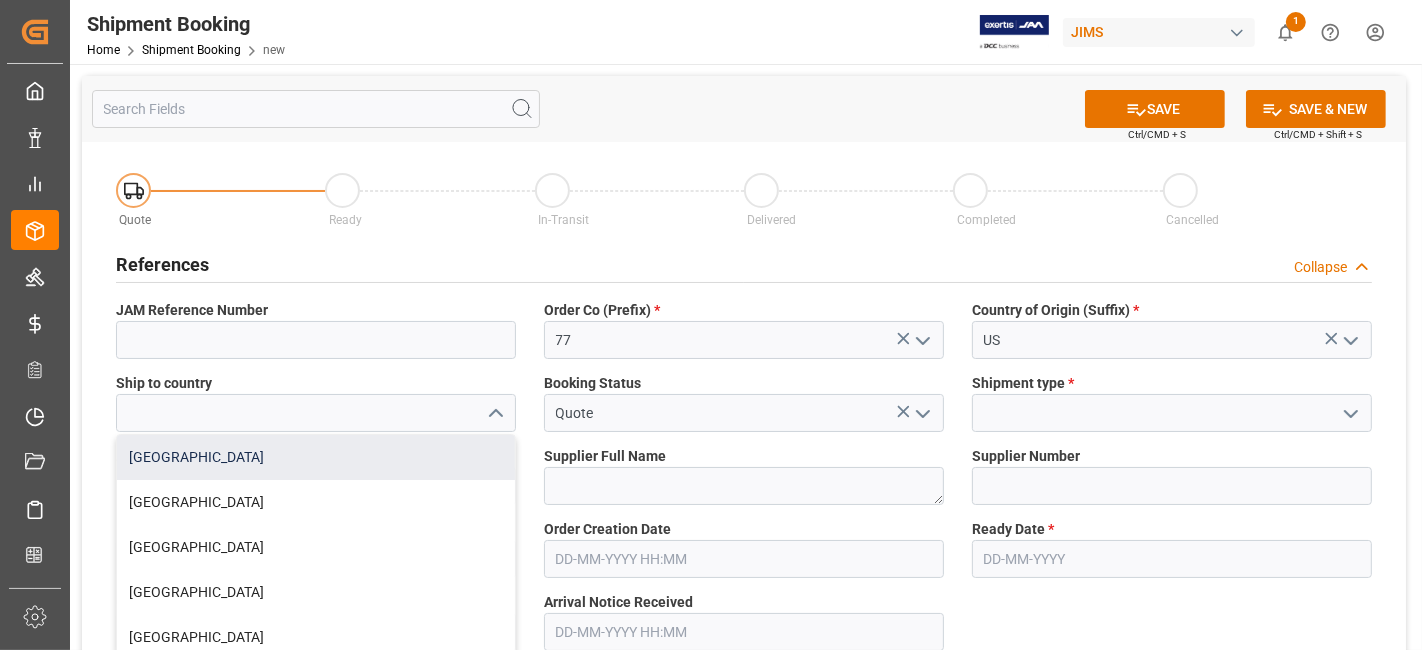 click on "[GEOGRAPHIC_DATA]" at bounding box center (316, 457) 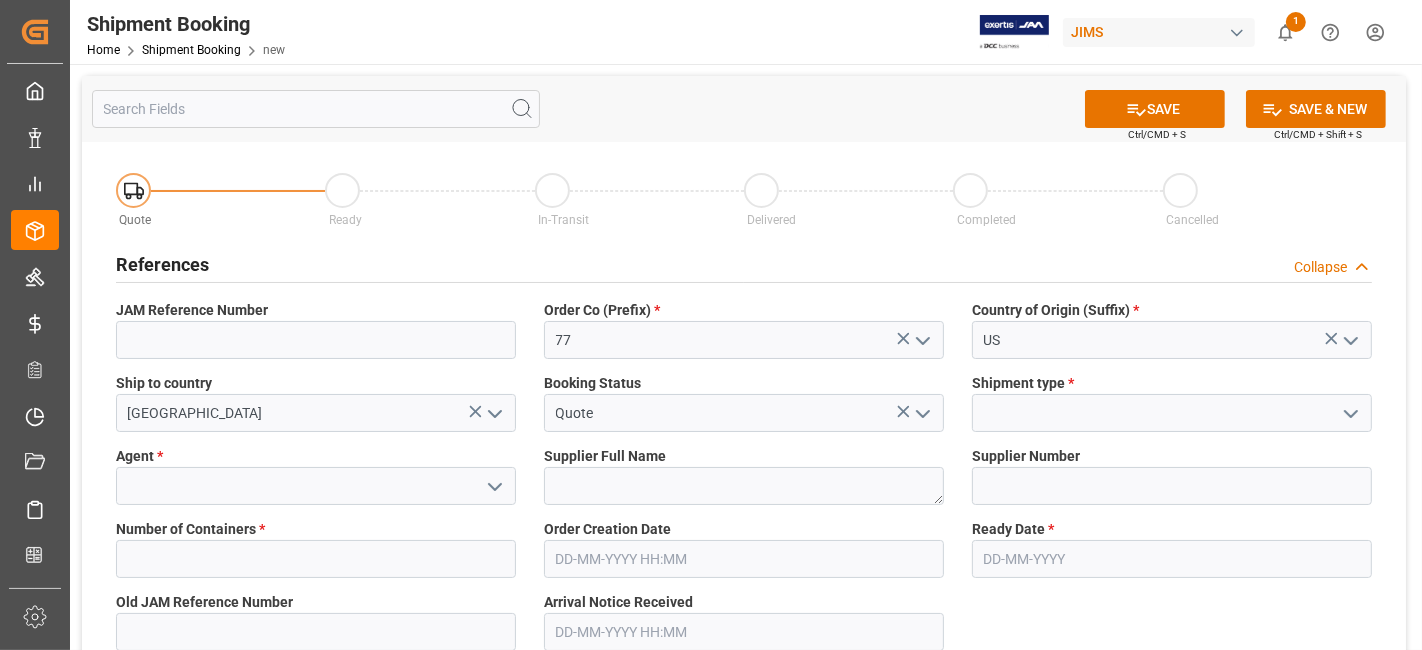 click 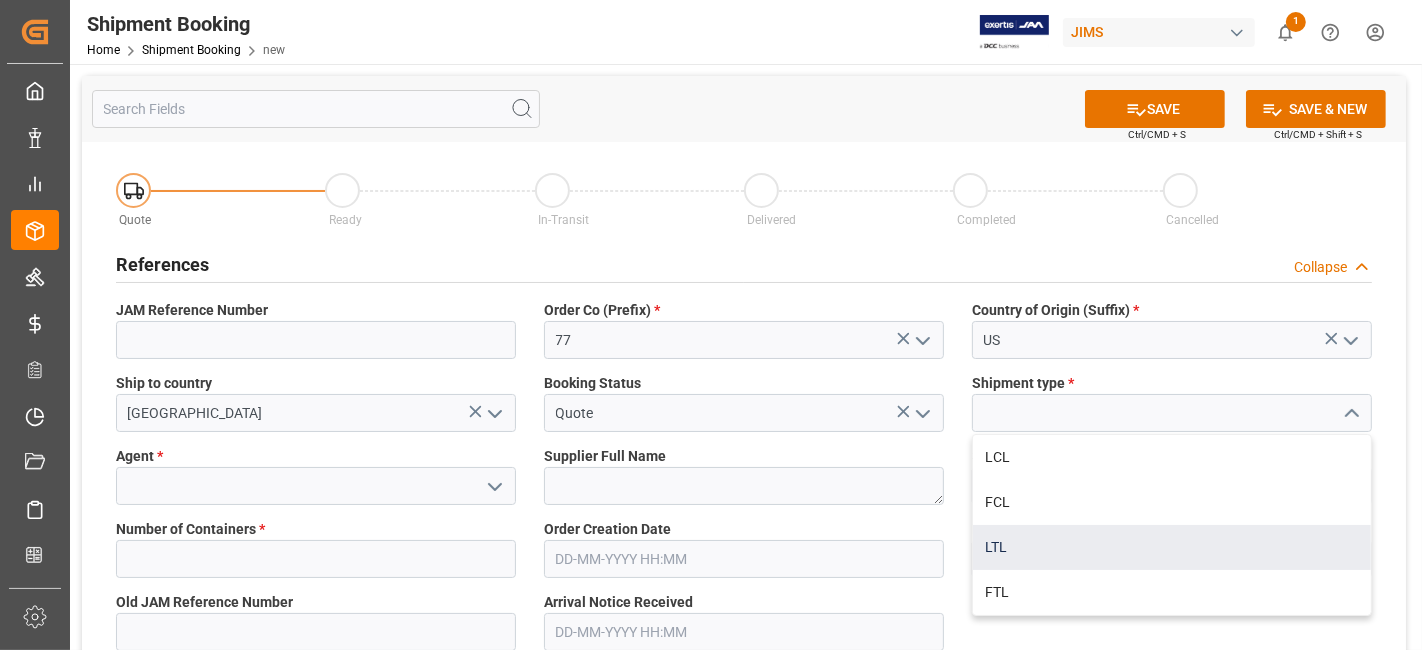 click on "LTL" at bounding box center [1172, 547] 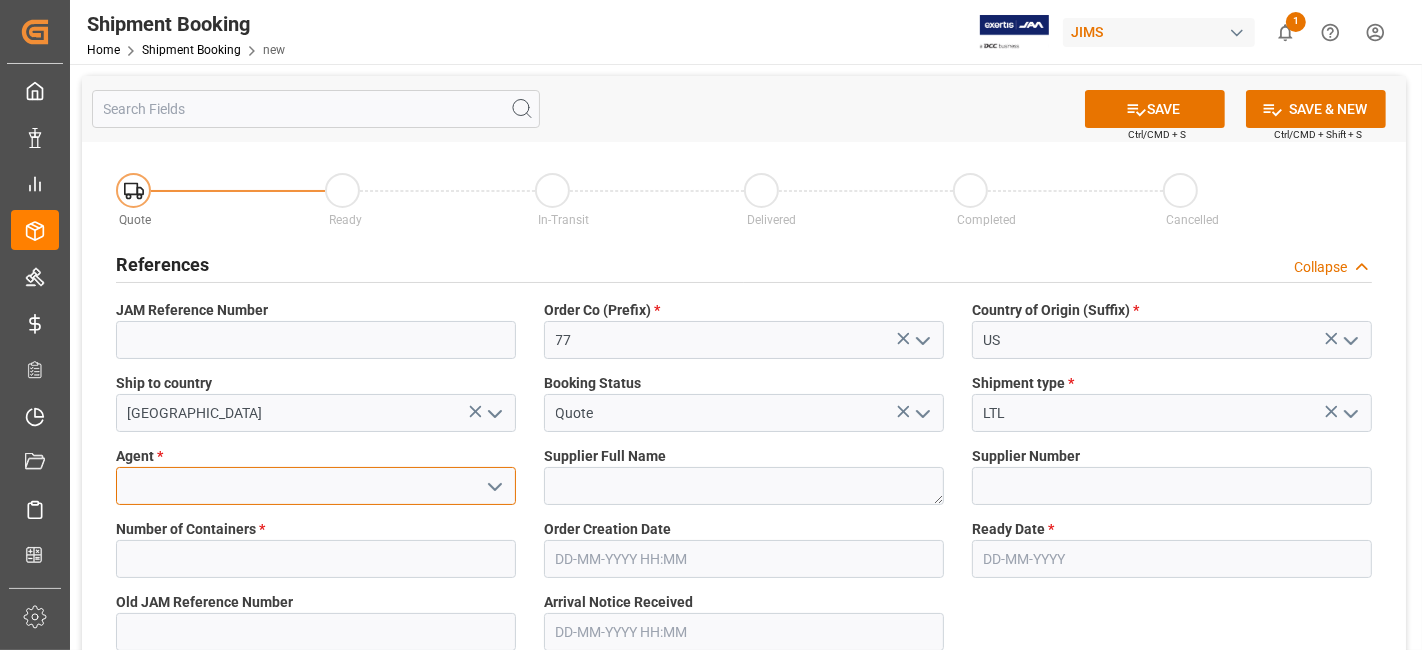 click at bounding box center (316, 486) 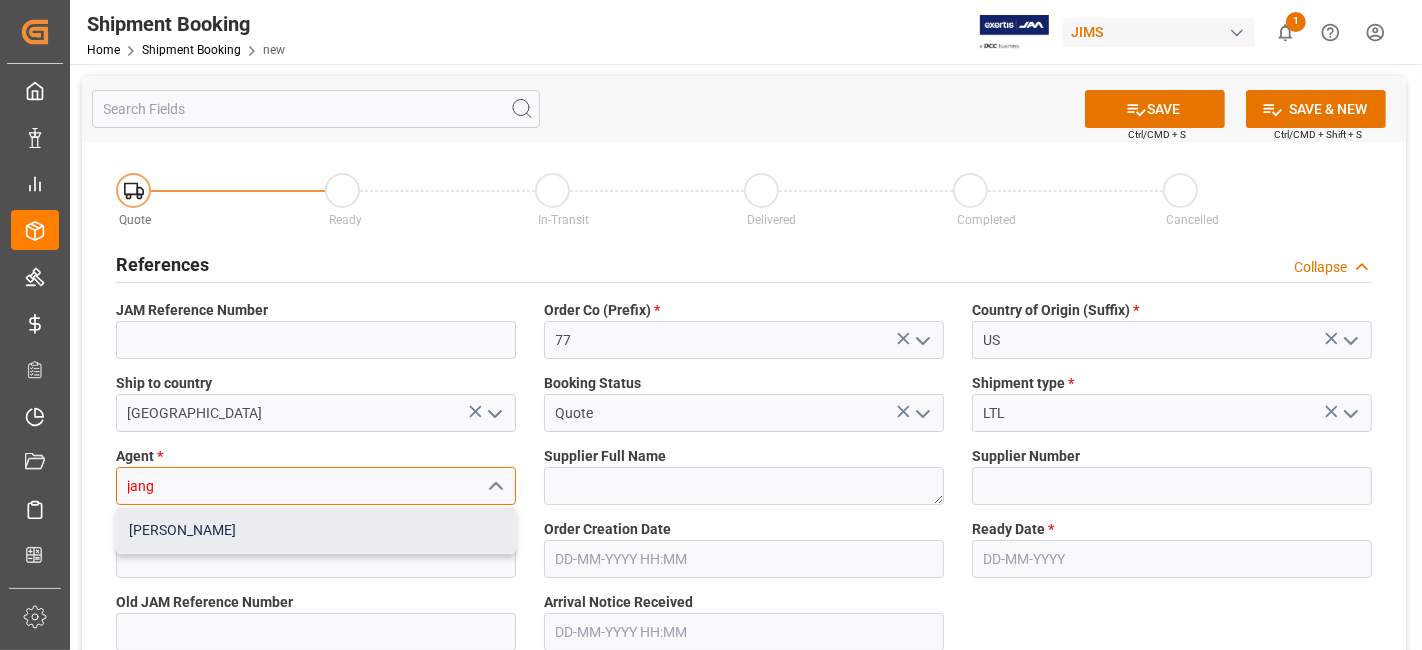 click on "[PERSON_NAME]" at bounding box center (316, 530) 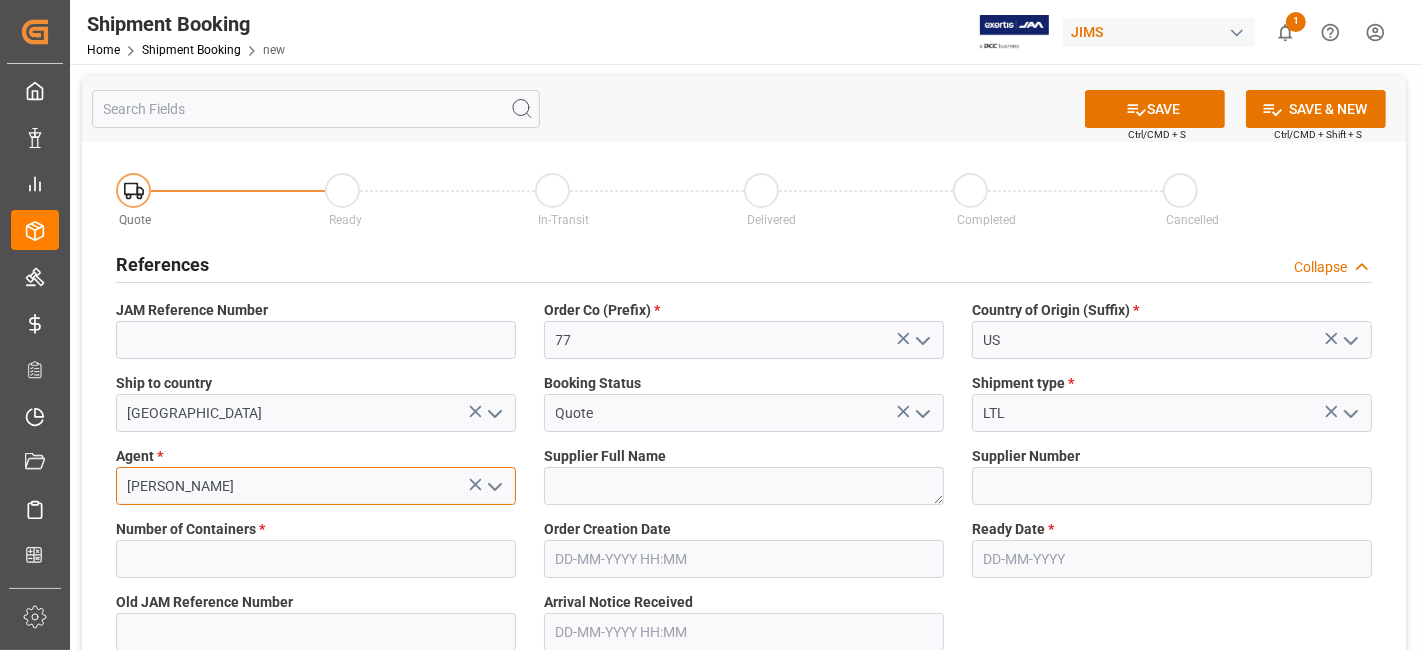 type on "[PERSON_NAME]" 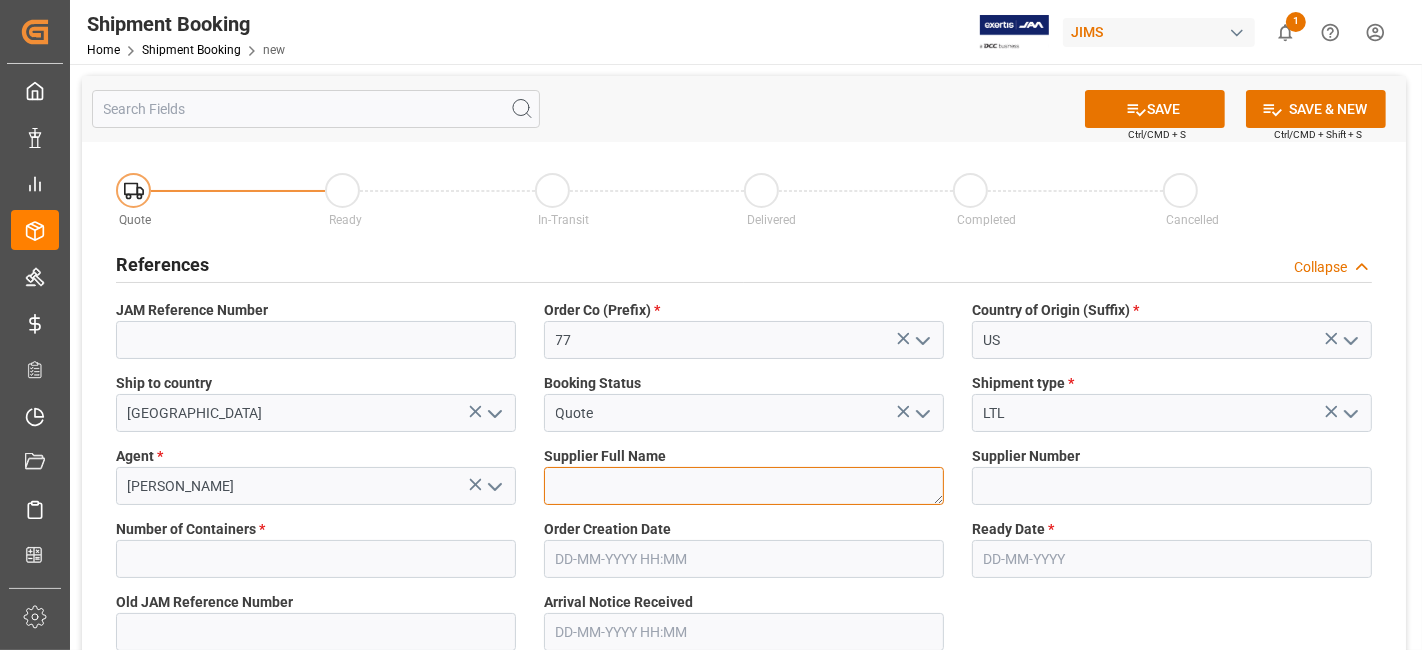 click at bounding box center [744, 486] 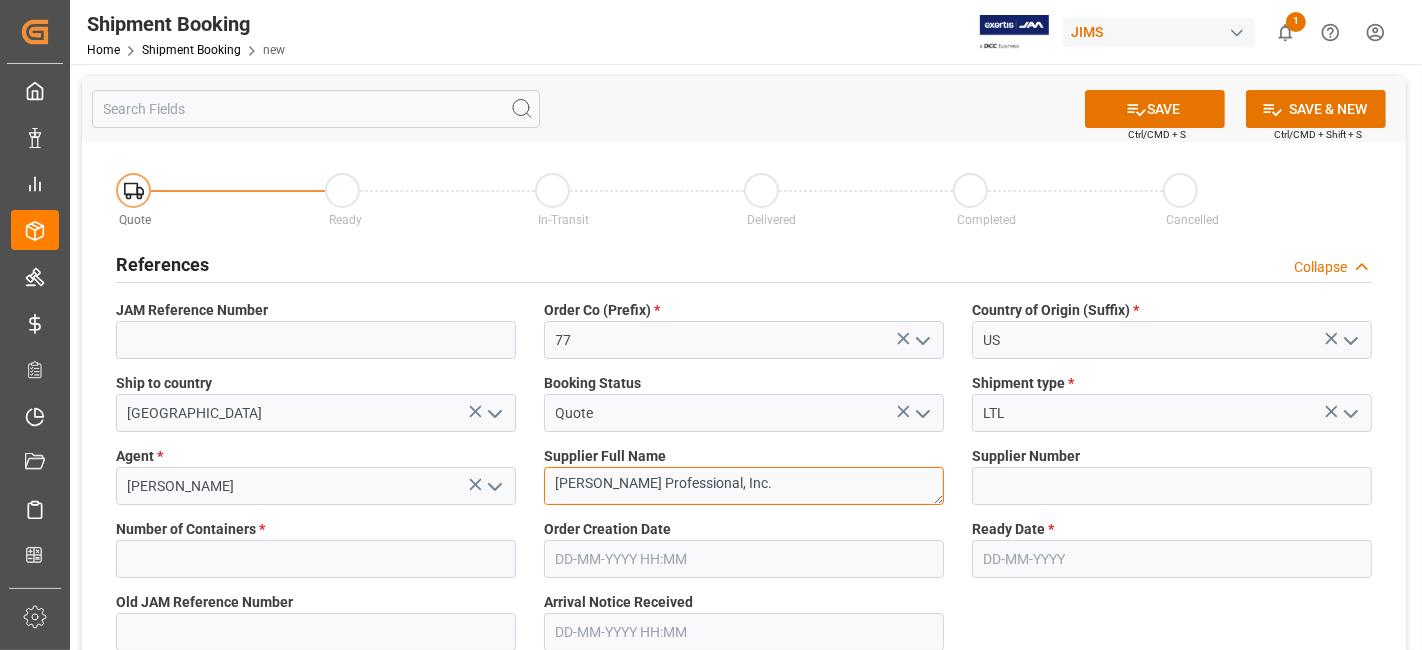 type on "[PERSON_NAME] Professional, Inc." 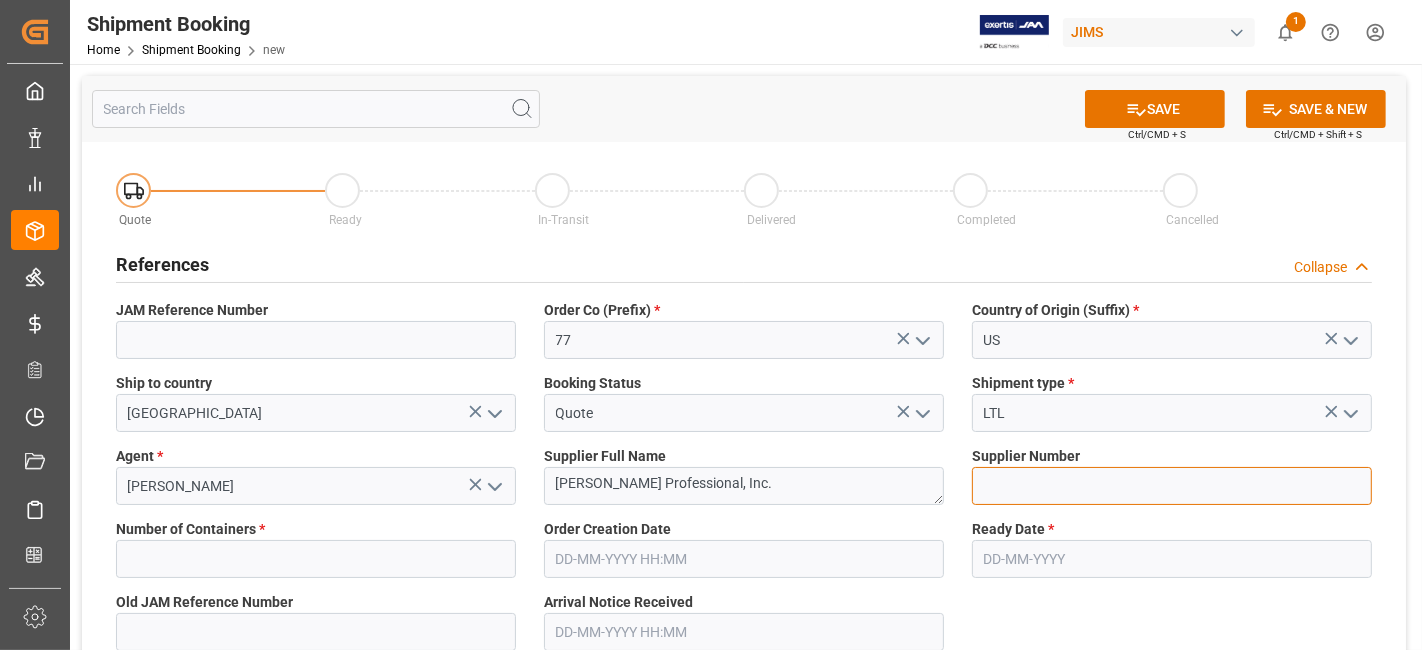 drag, startPoint x: 1006, startPoint y: 484, endPoint x: 989, endPoint y: 493, distance: 19.235384 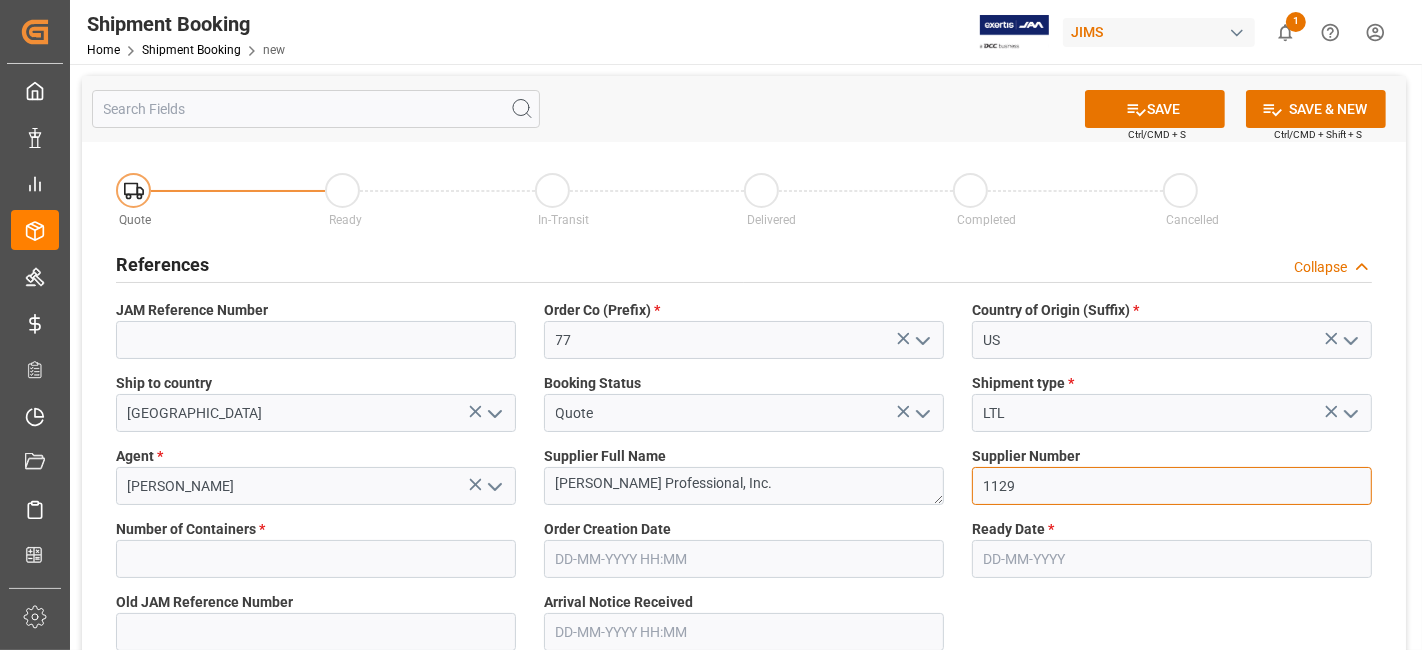 type on "1129" 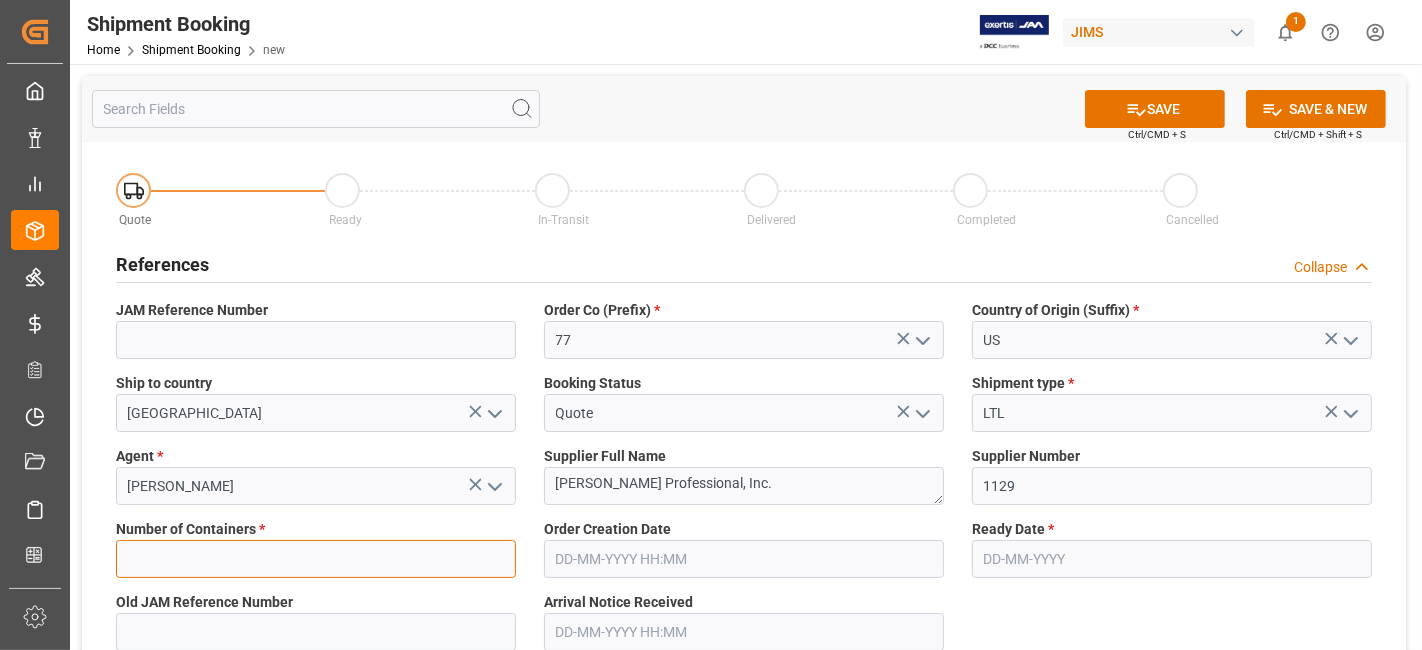 click at bounding box center (316, 559) 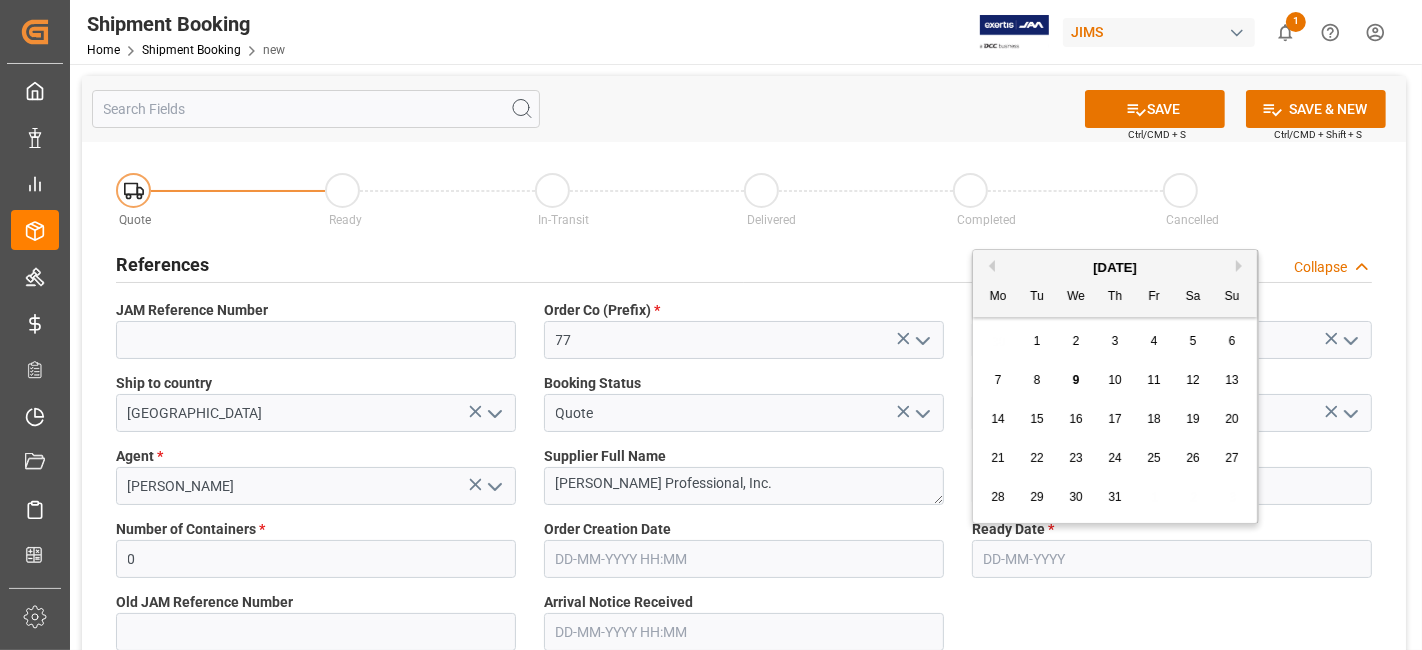 click at bounding box center (1172, 559) 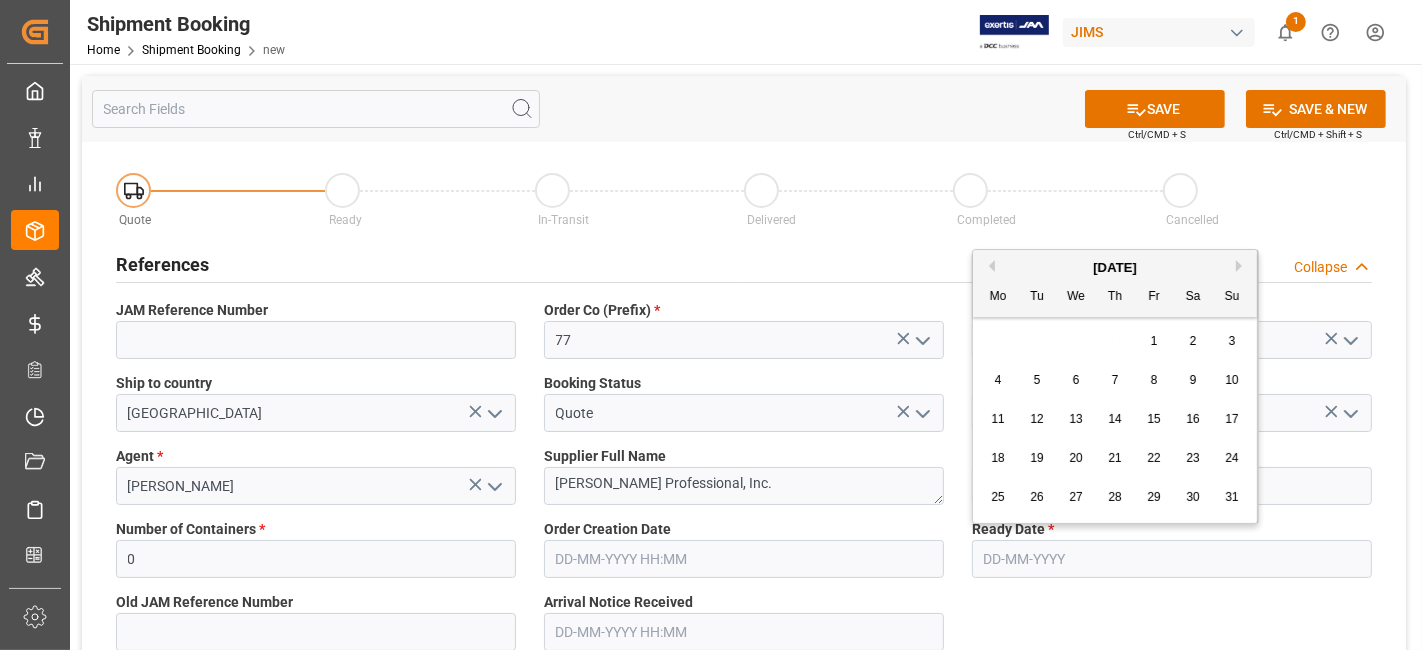 click on "4" at bounding box center (998, 381) 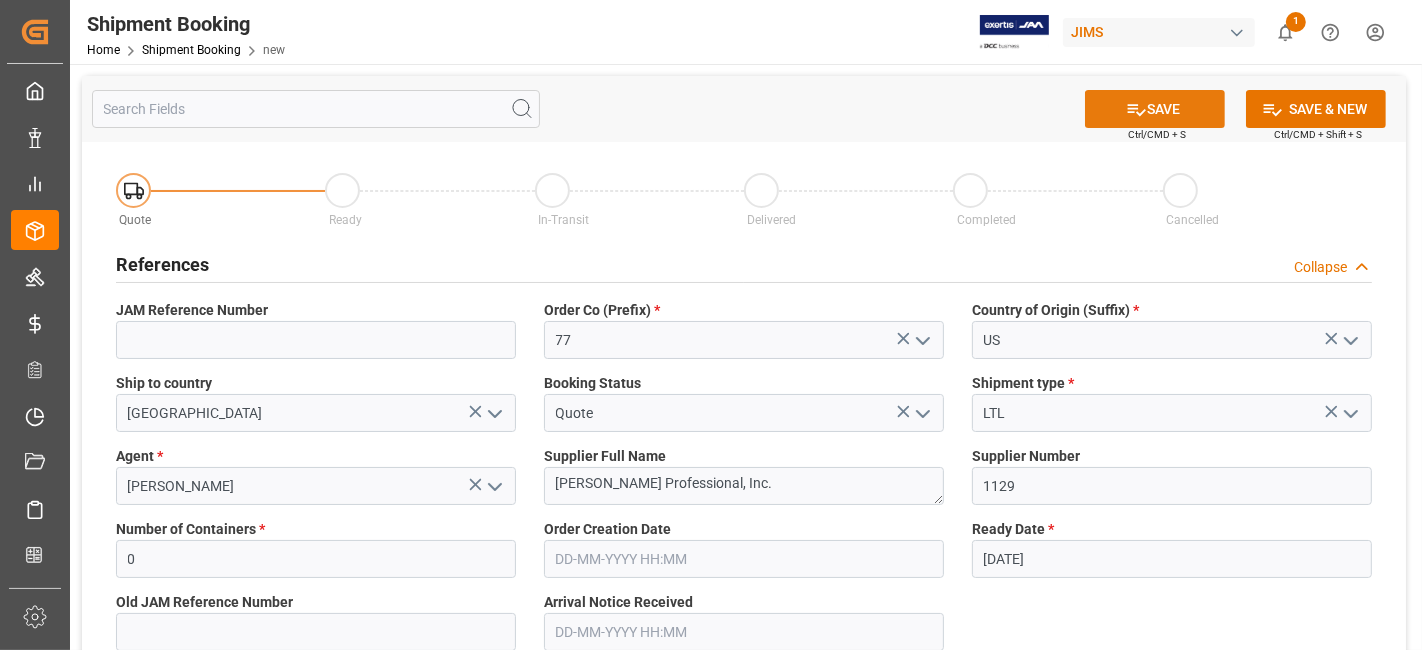 click 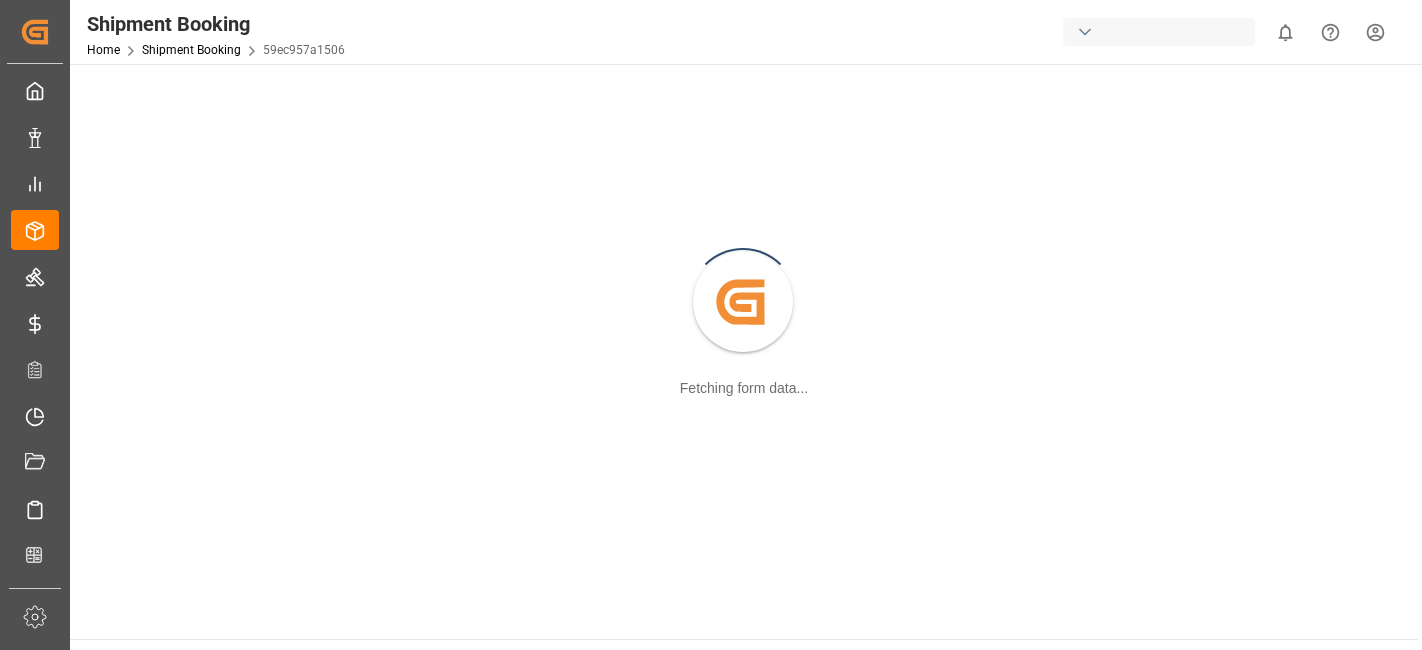 scroll, scrollTop: 0, scrollLeft: 0, axis: both 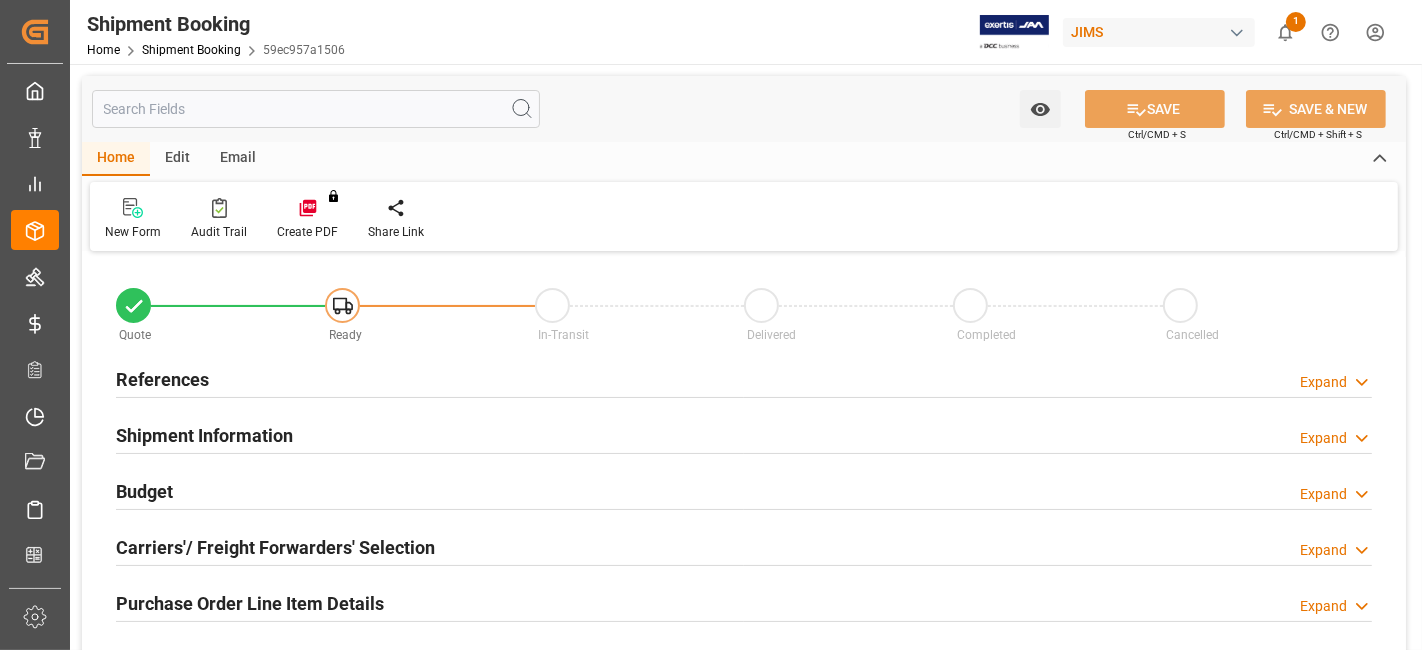 type on "0" 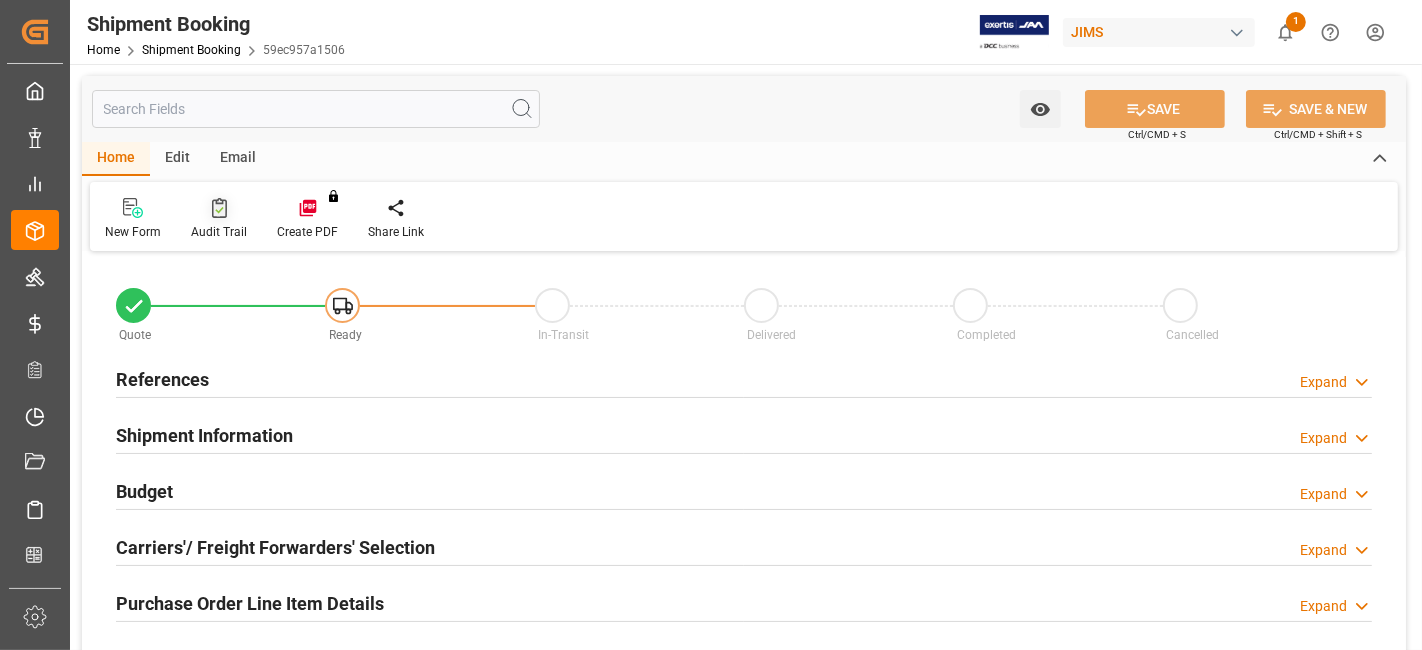 type on "[DATE]" 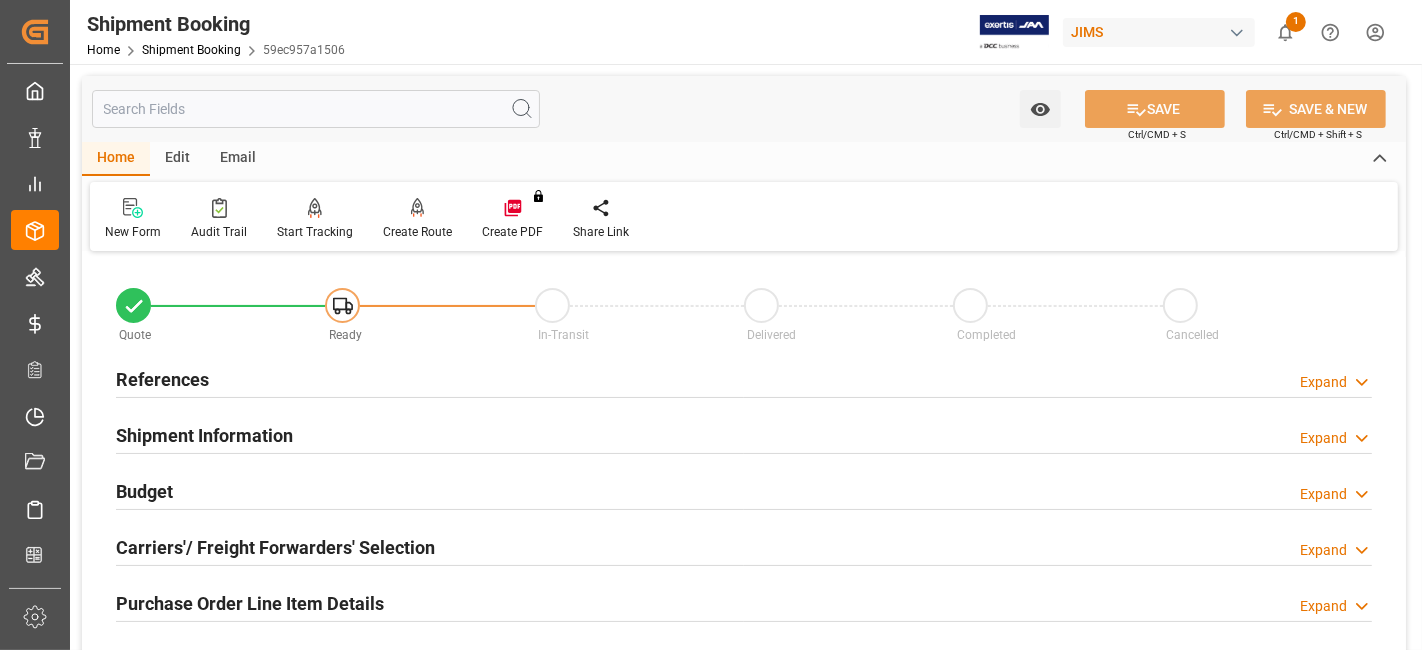 click on "References" at bounding box center (162, 379) 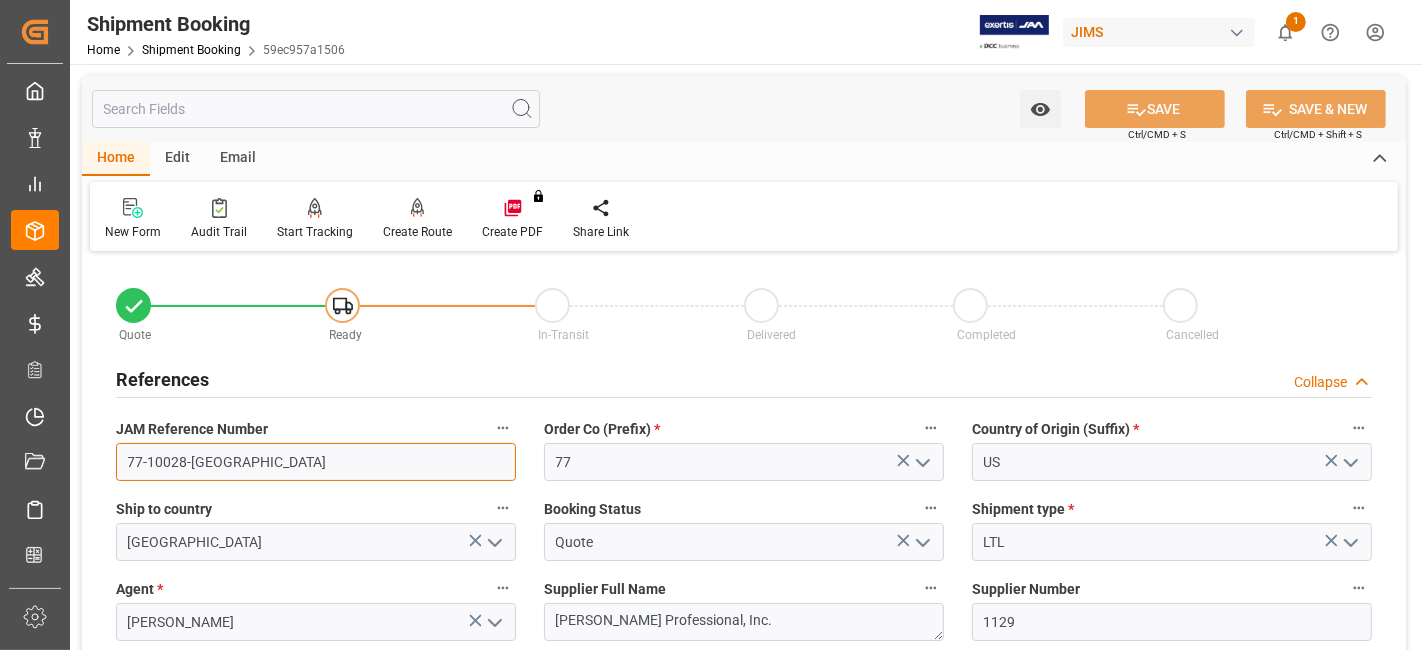 drag, startPoint x: 211, startPoint y: 447, endPoint x: 90, endPoint y: 442, distance: 121.103264 